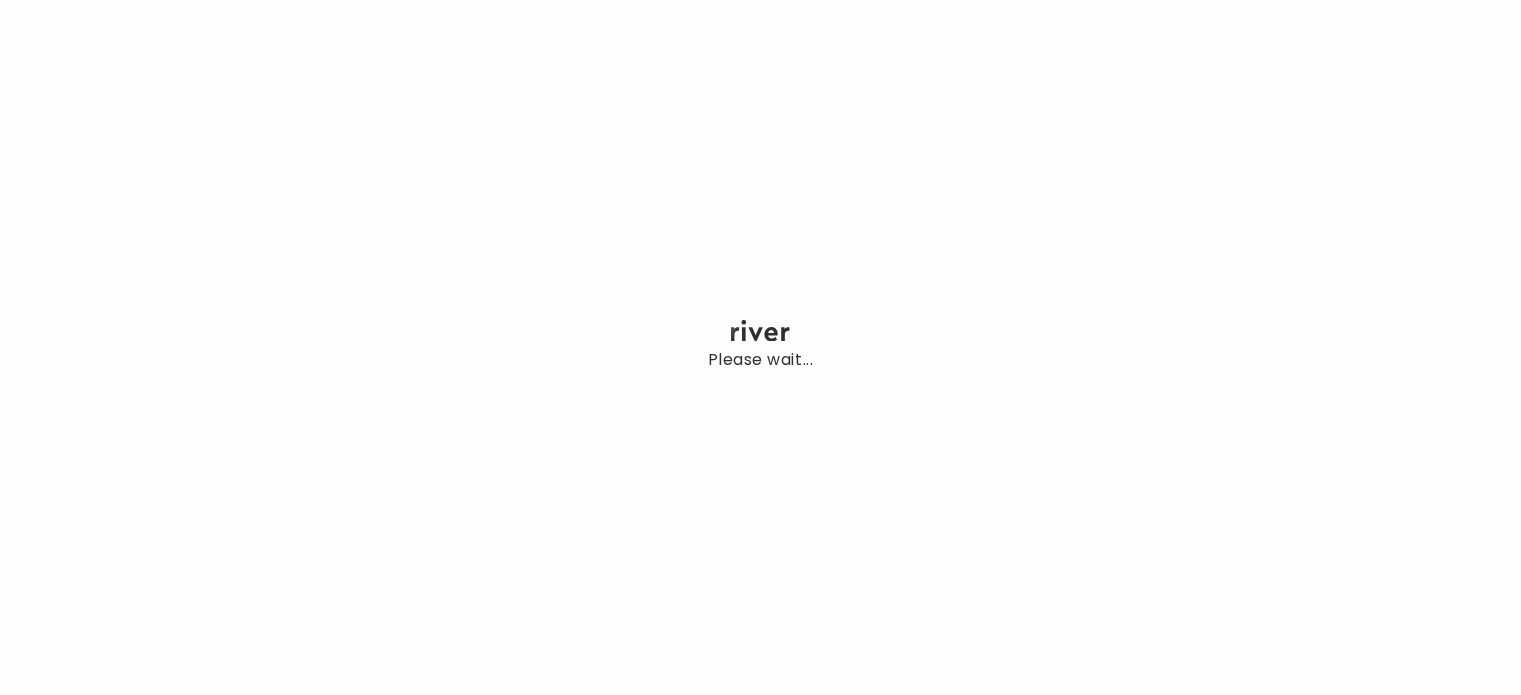scroll, scrollTop: 0, scrollLeft: 0, axis: both 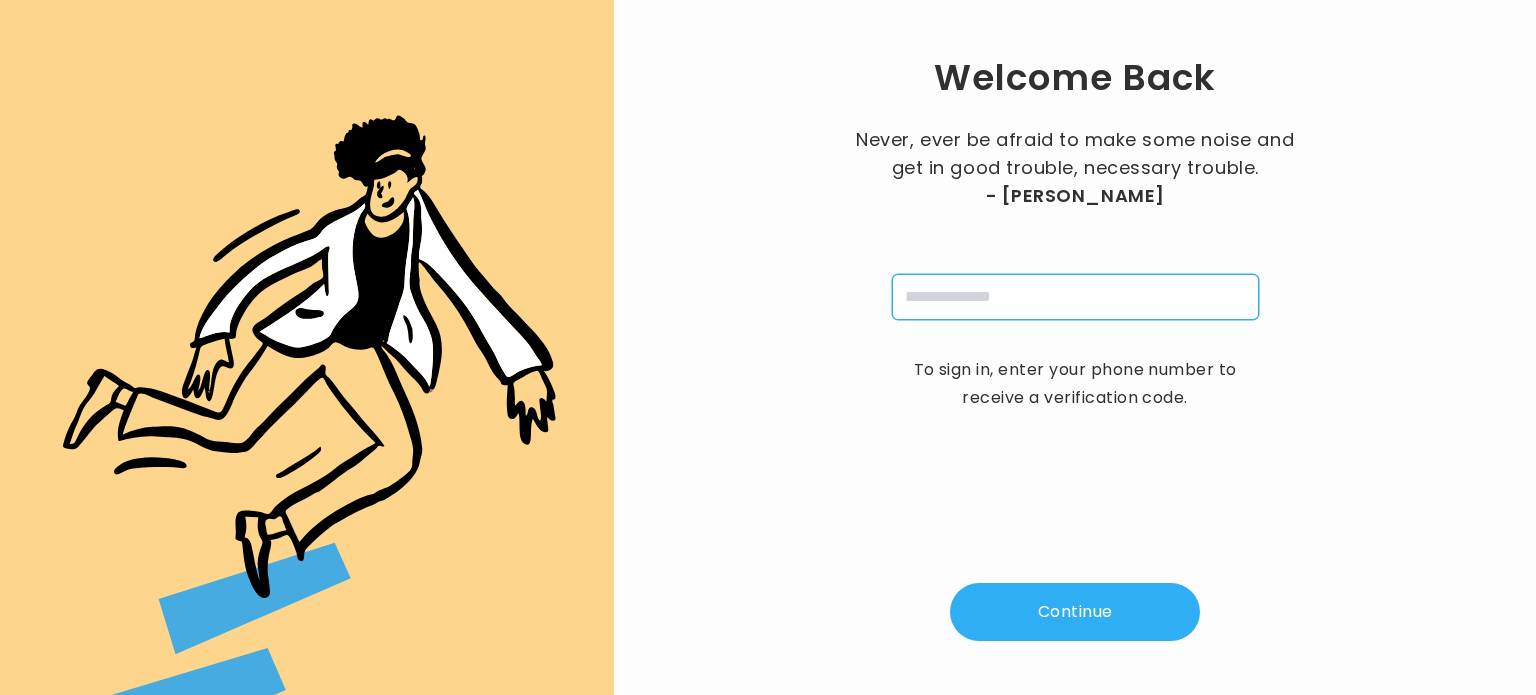 click at bounding box center (1075, 297) 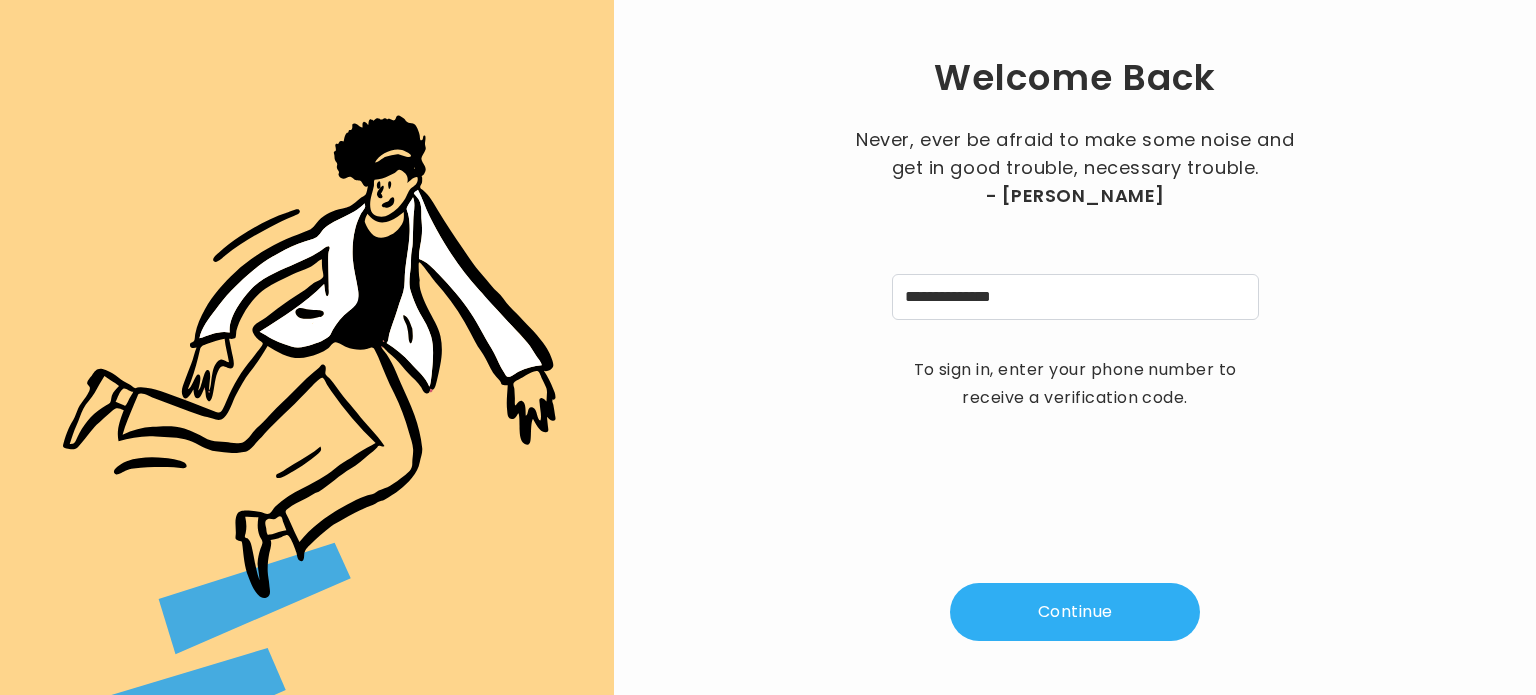 click on "Continue" at bounding box center (1075, 612) 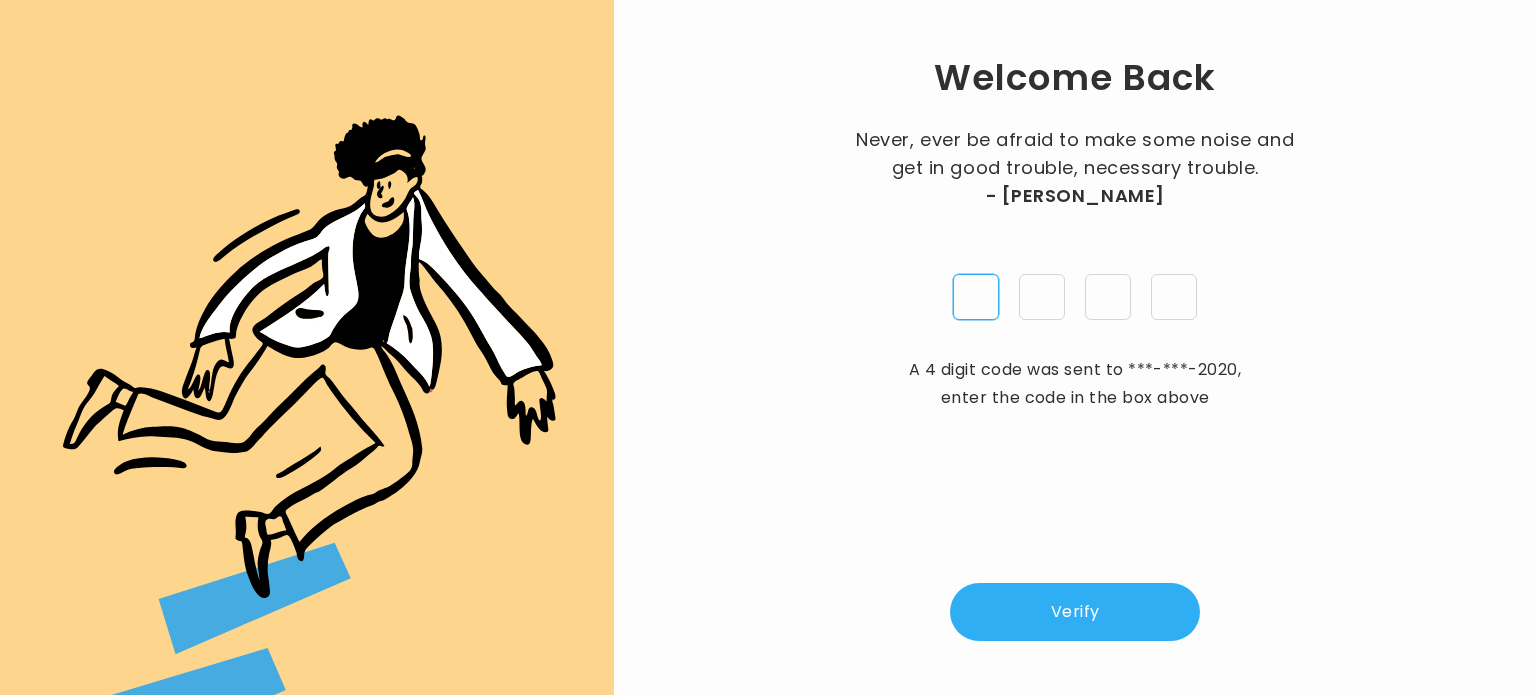 click at bounding box center [976, 297] 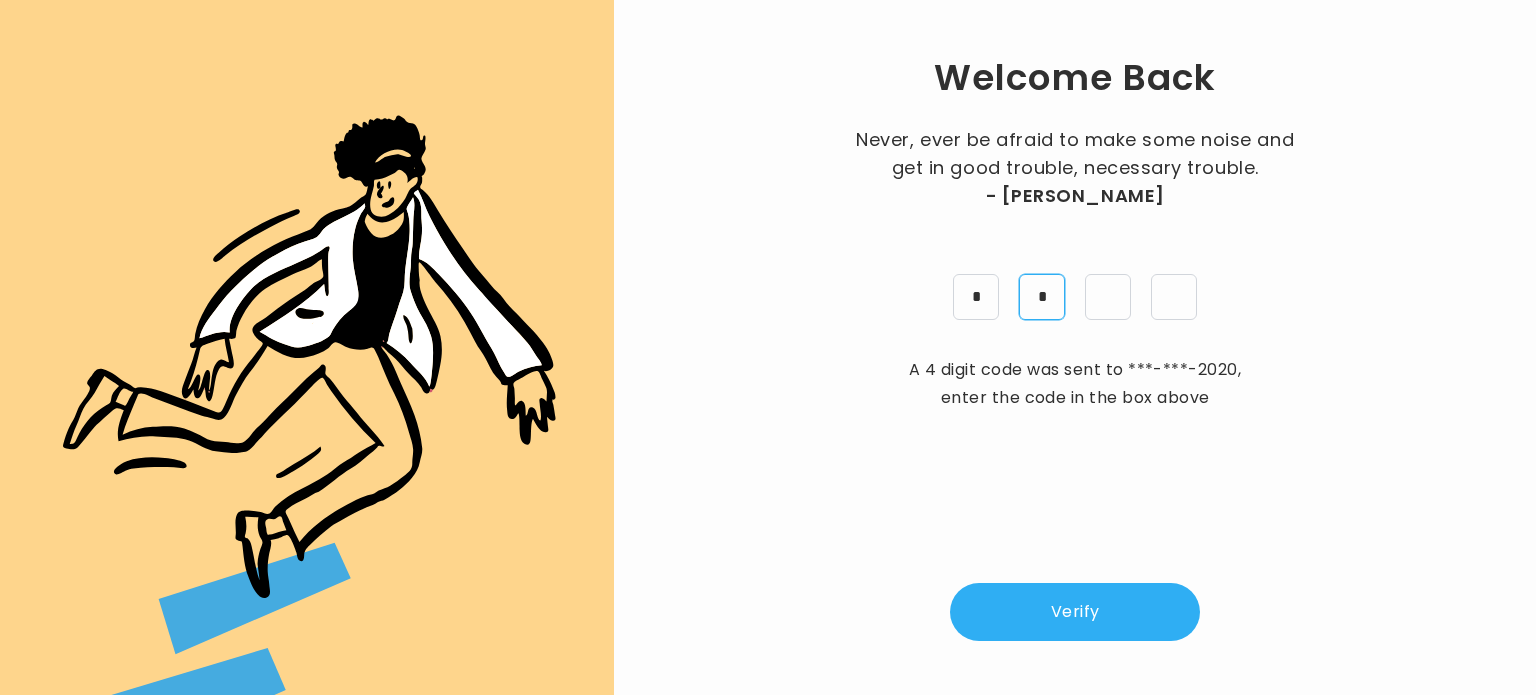 type on "*" 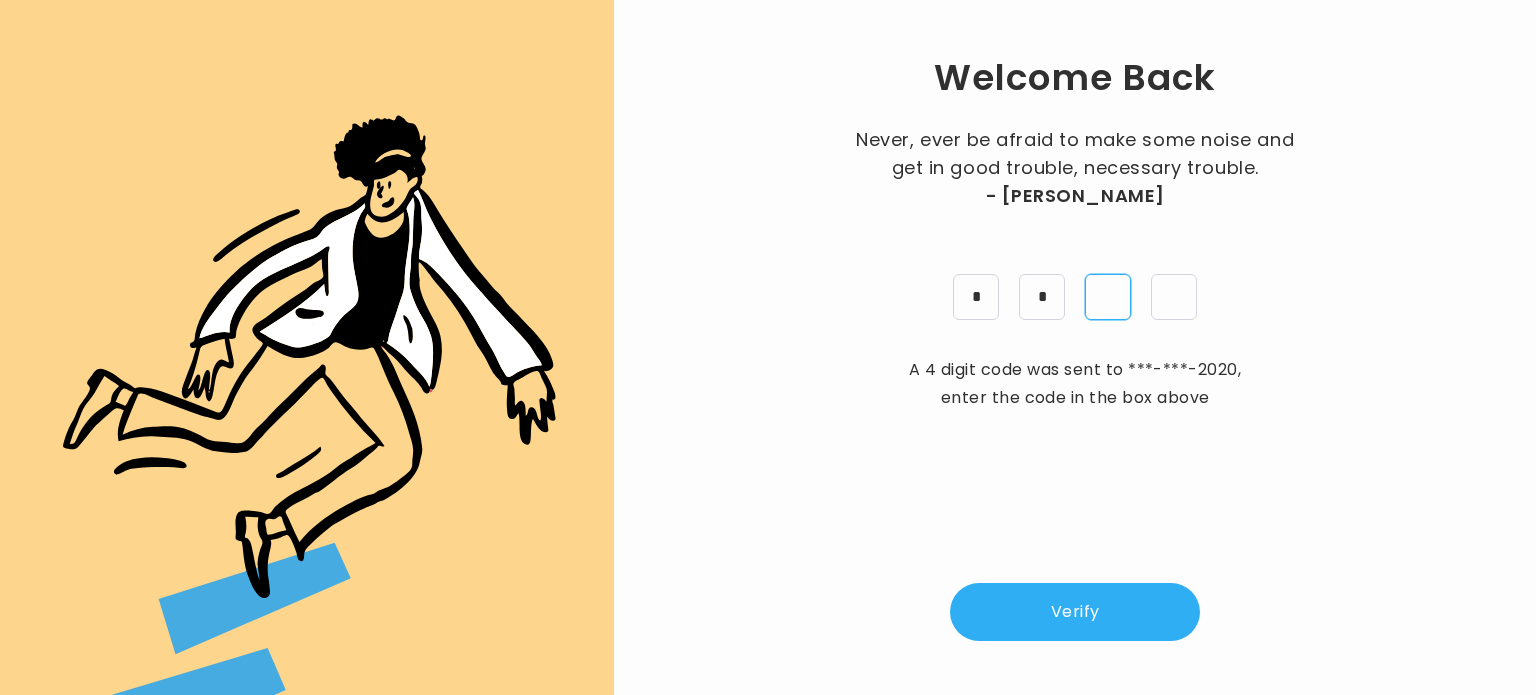 type on "*" 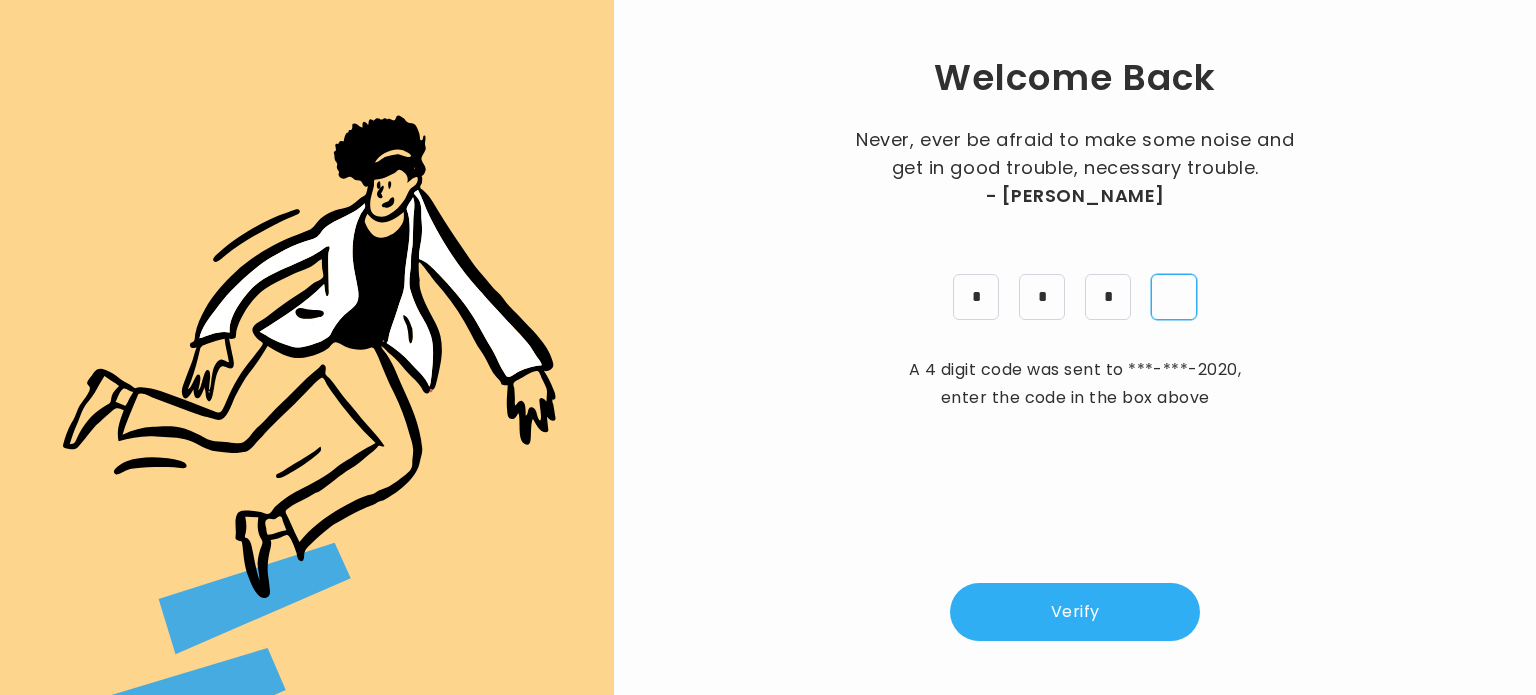 type on "*" 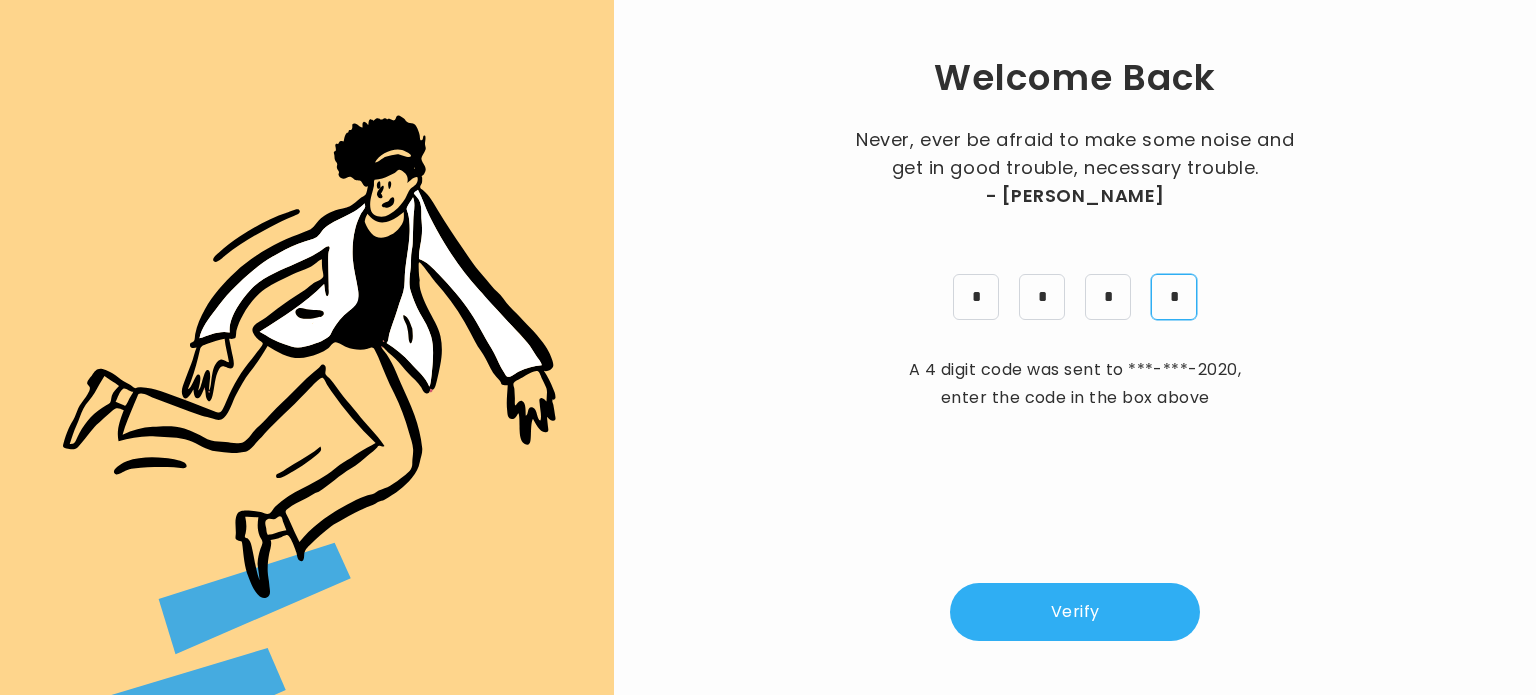 type 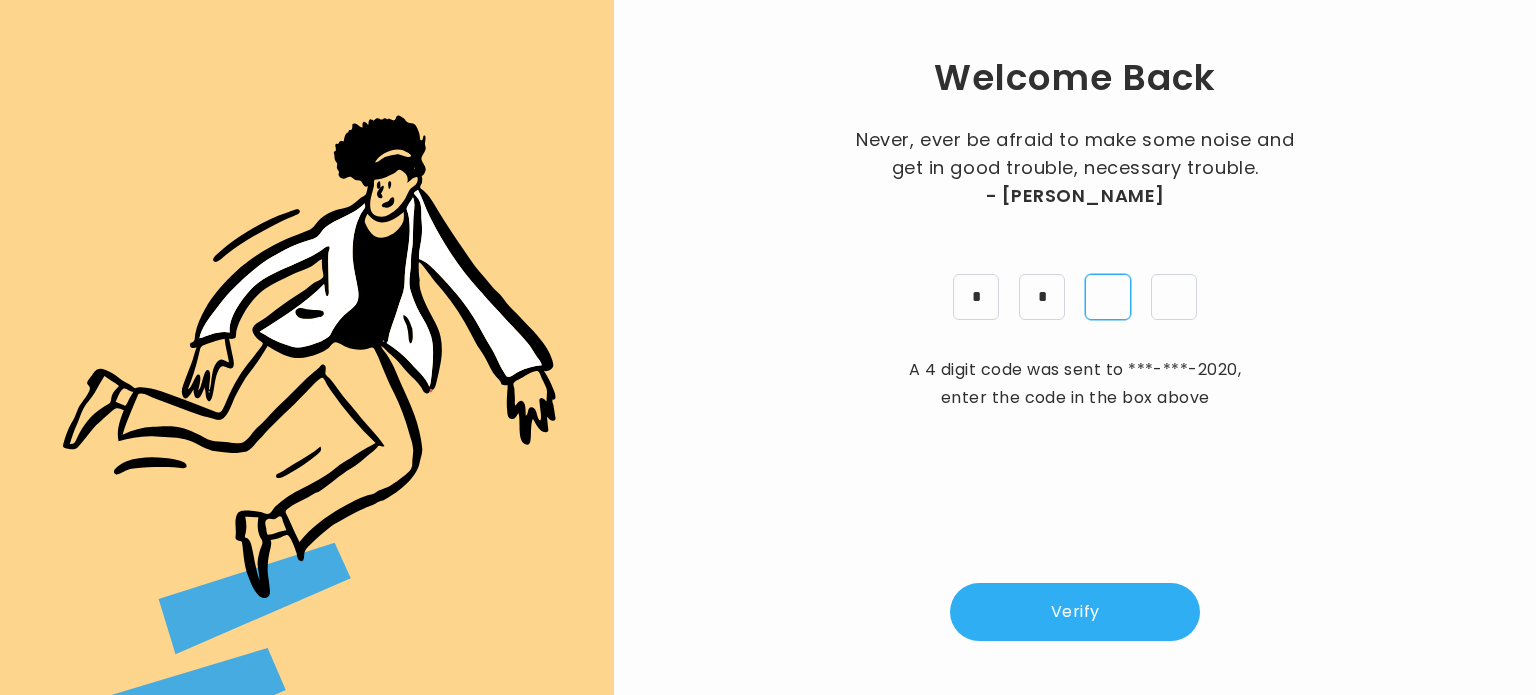 type 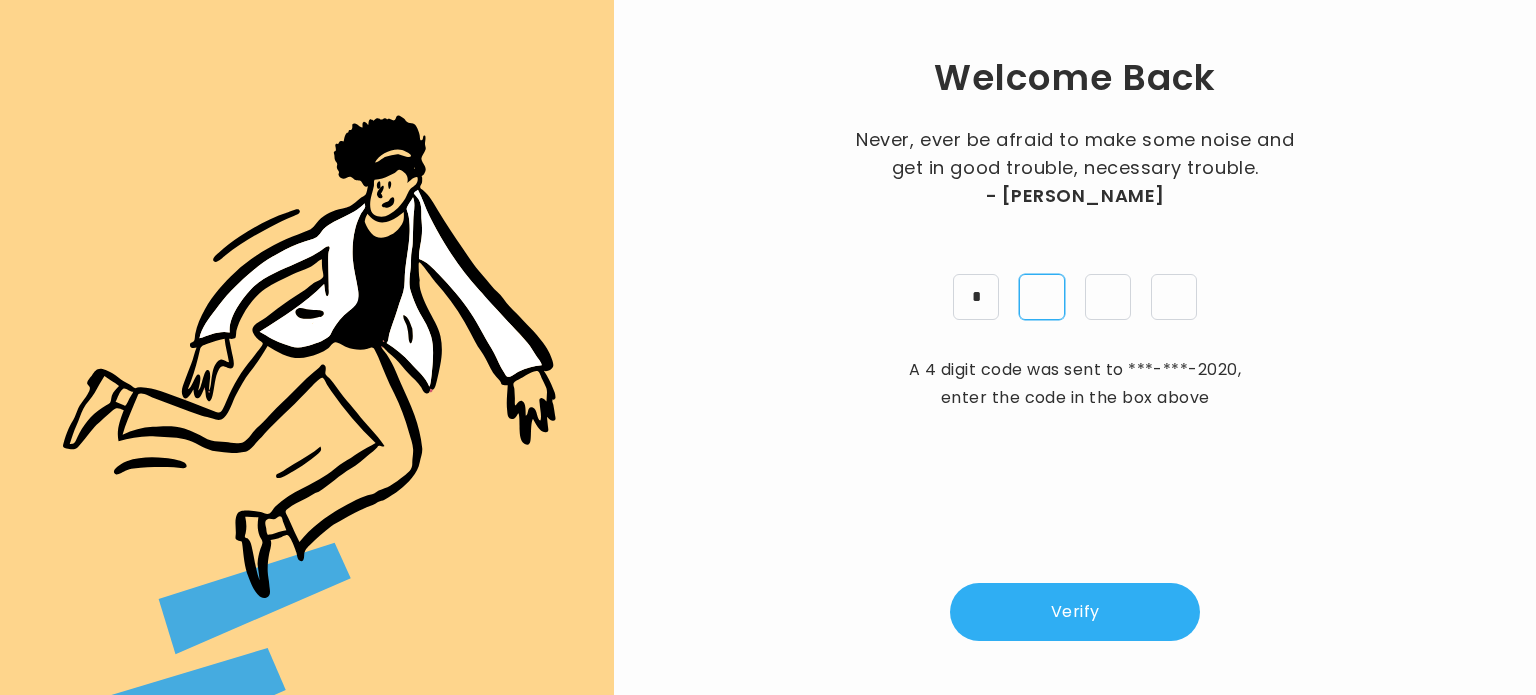 type on "*" 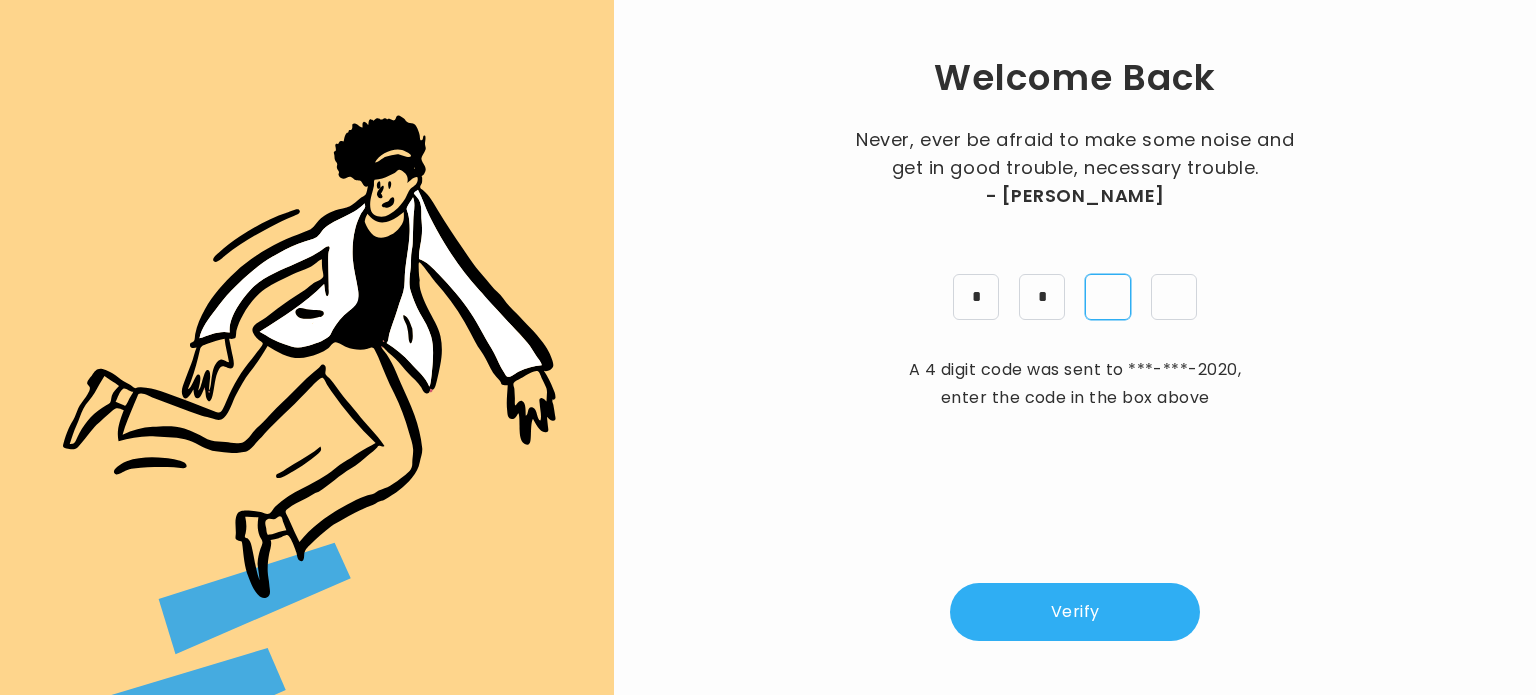 type on "*" 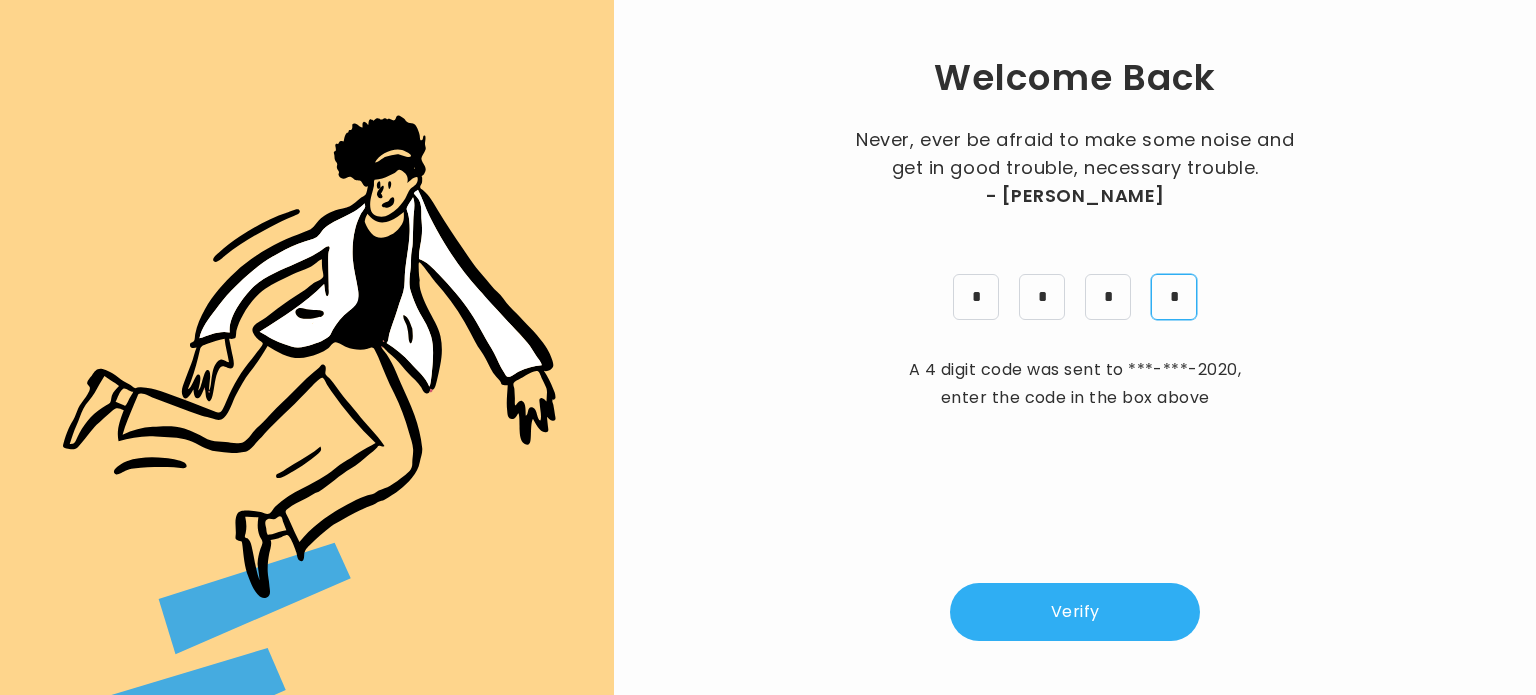 type on "*" 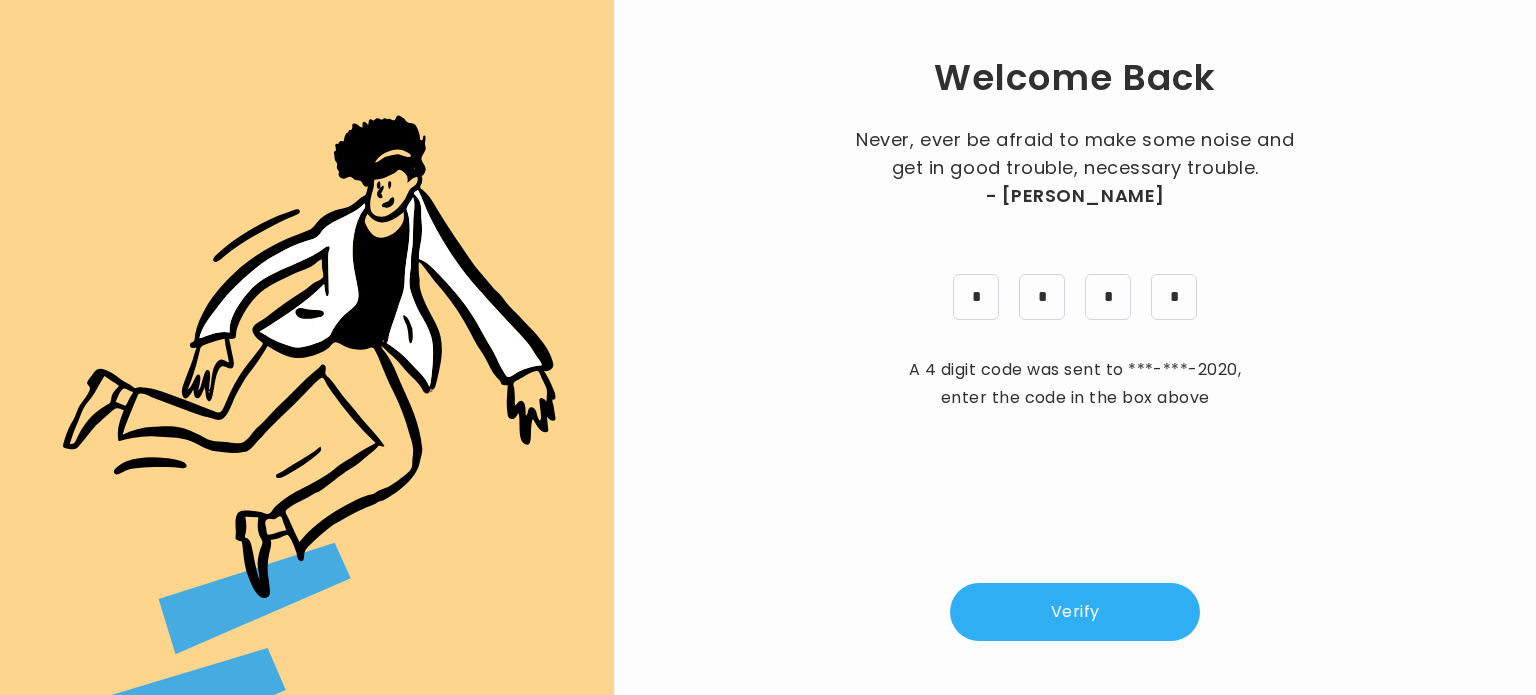 click on "Verify" at bounding box center [1075, 612] 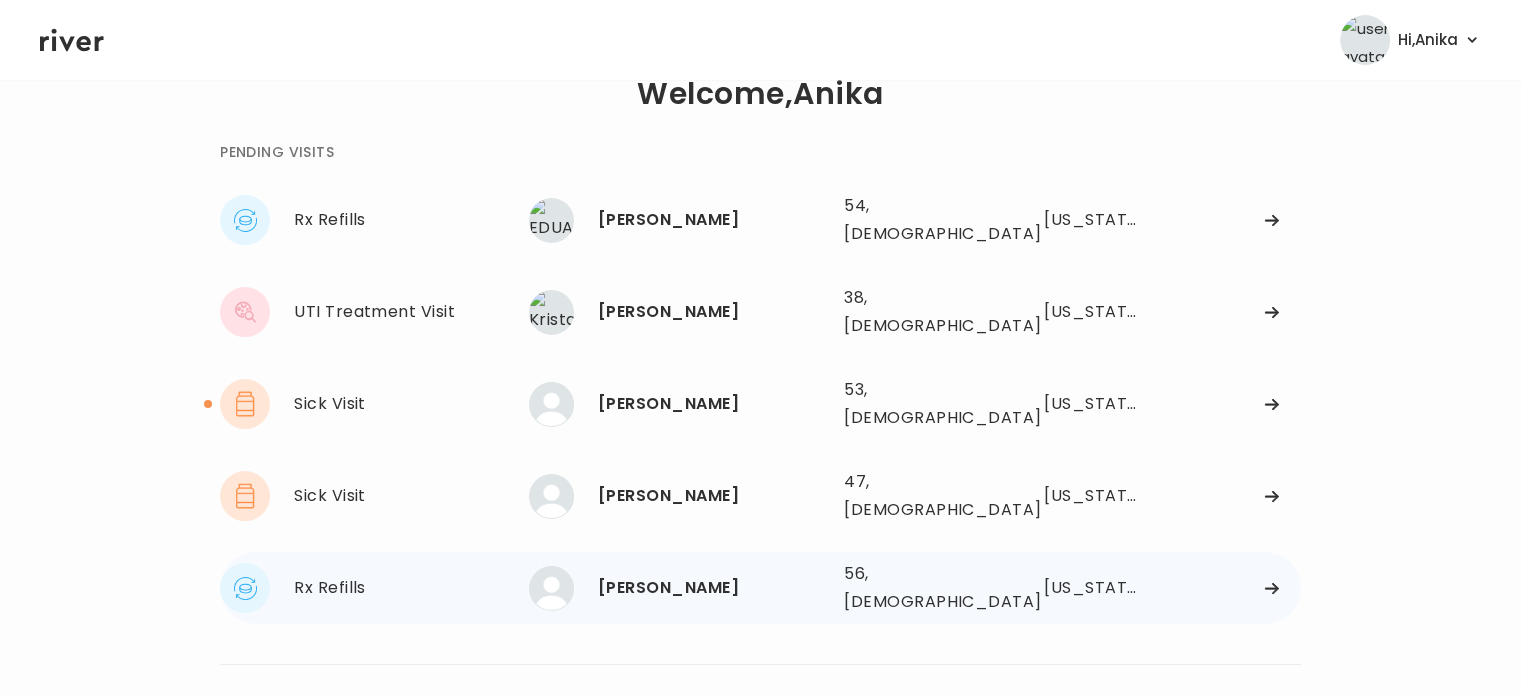 scroll, scrollTop: 81, scrollLeft: 0, axis: vertical 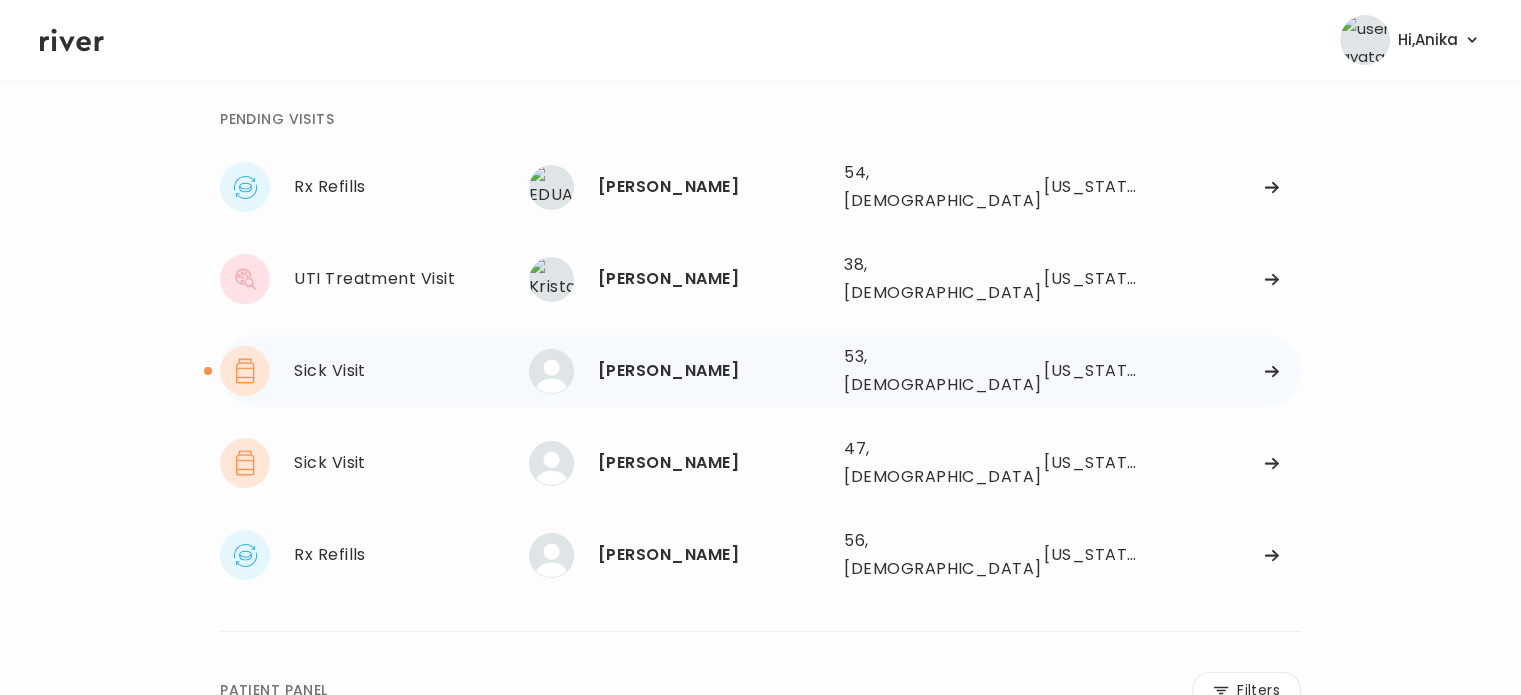 click on "Terry Filer" at bounding box center (713, 371) 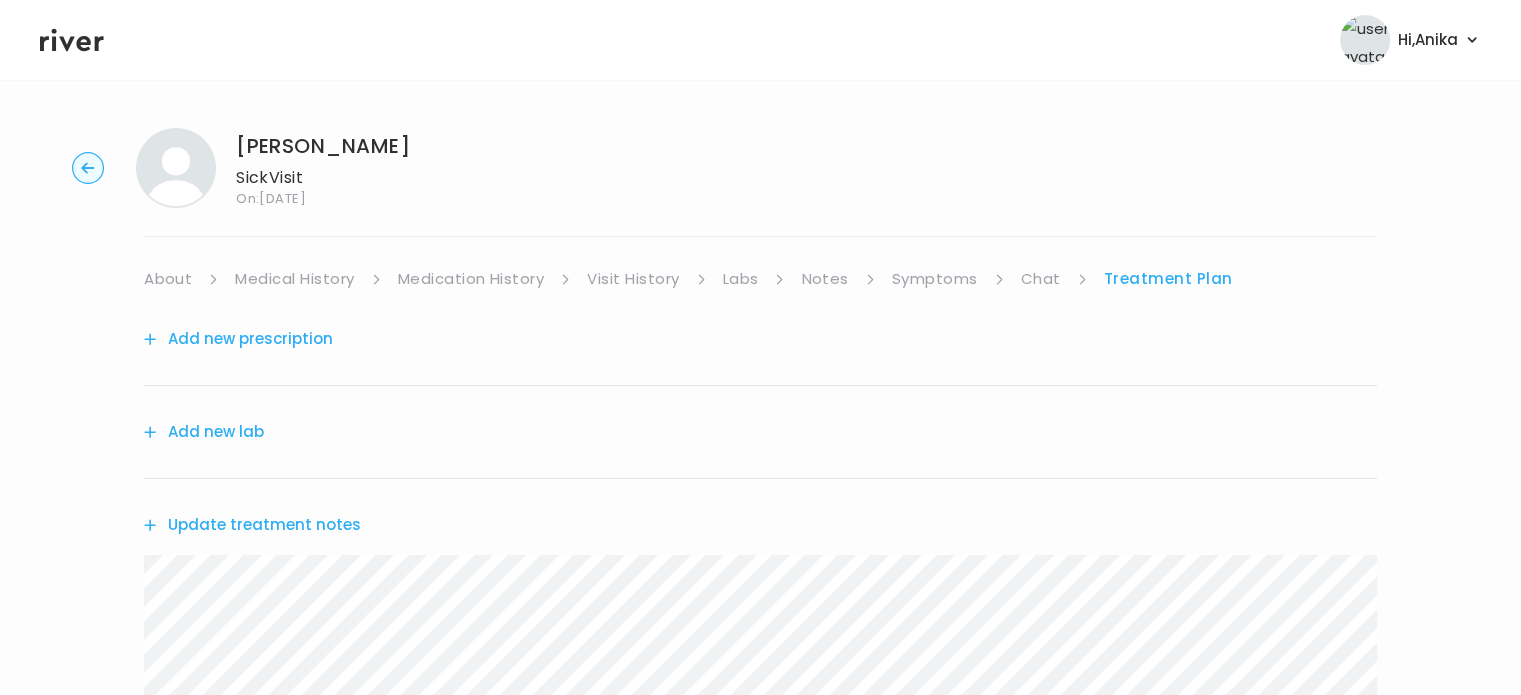 scroll, scrollTop: 281, scrollLeft: 0, axis: vertical 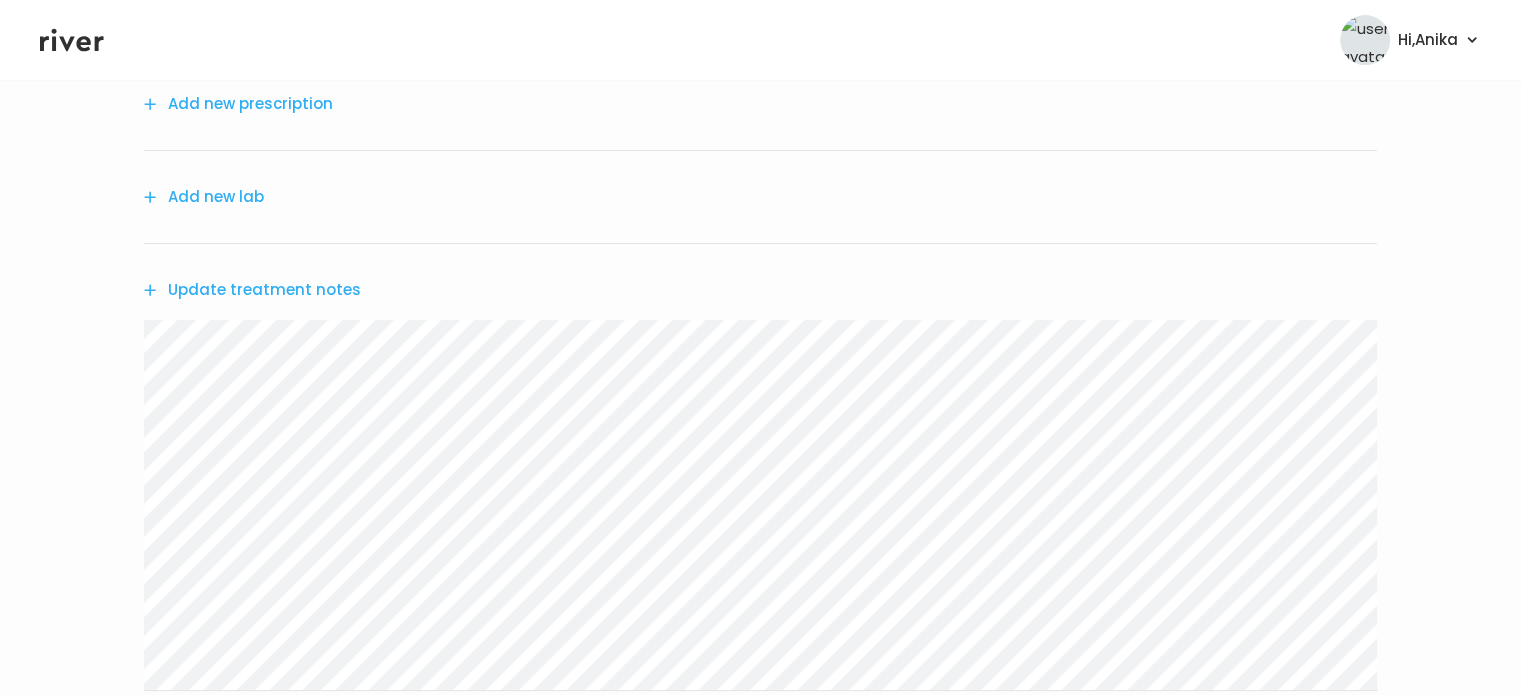 click on "Update treatment notes" at bounding box center (252, 290) 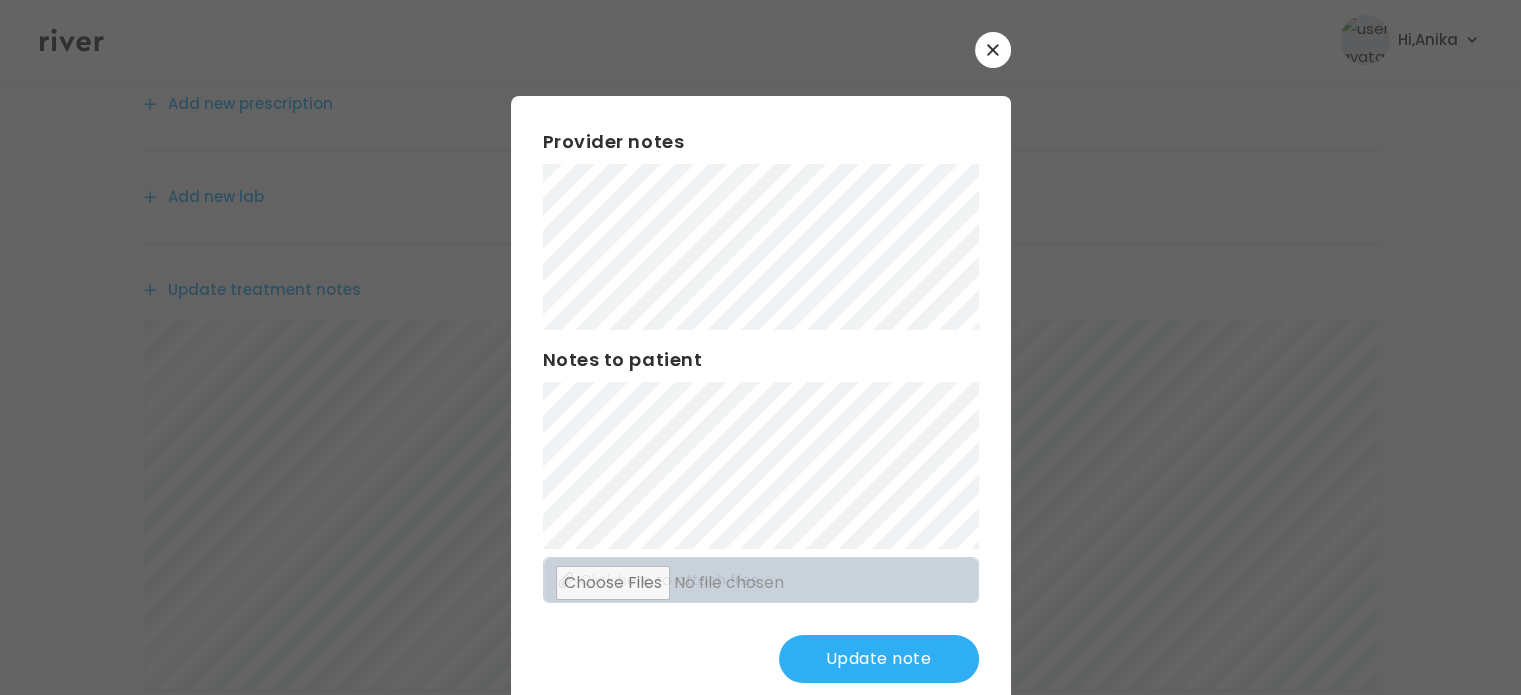 click on "Update note" at bounding box center (879, 659) 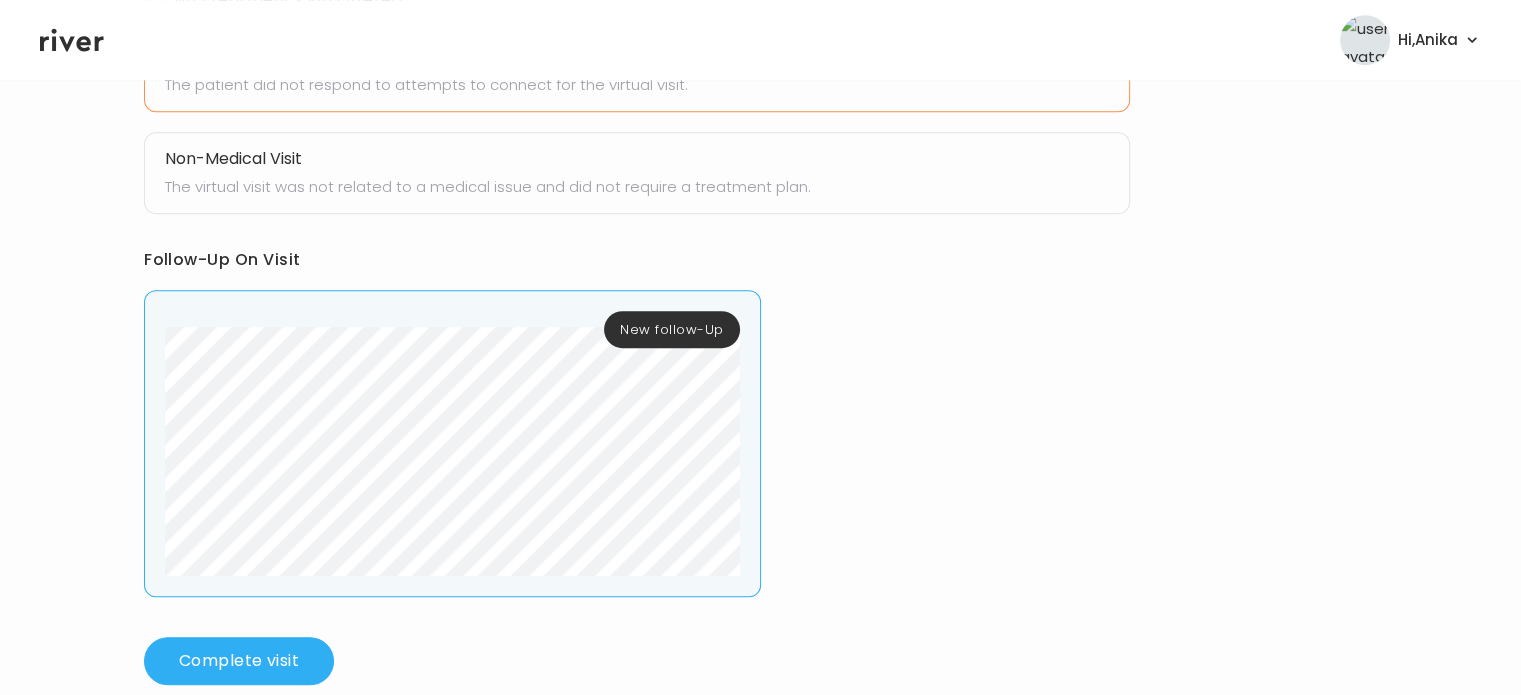 scroll, scrollTop: 1093, scrollLeft: 0, axis: vertical 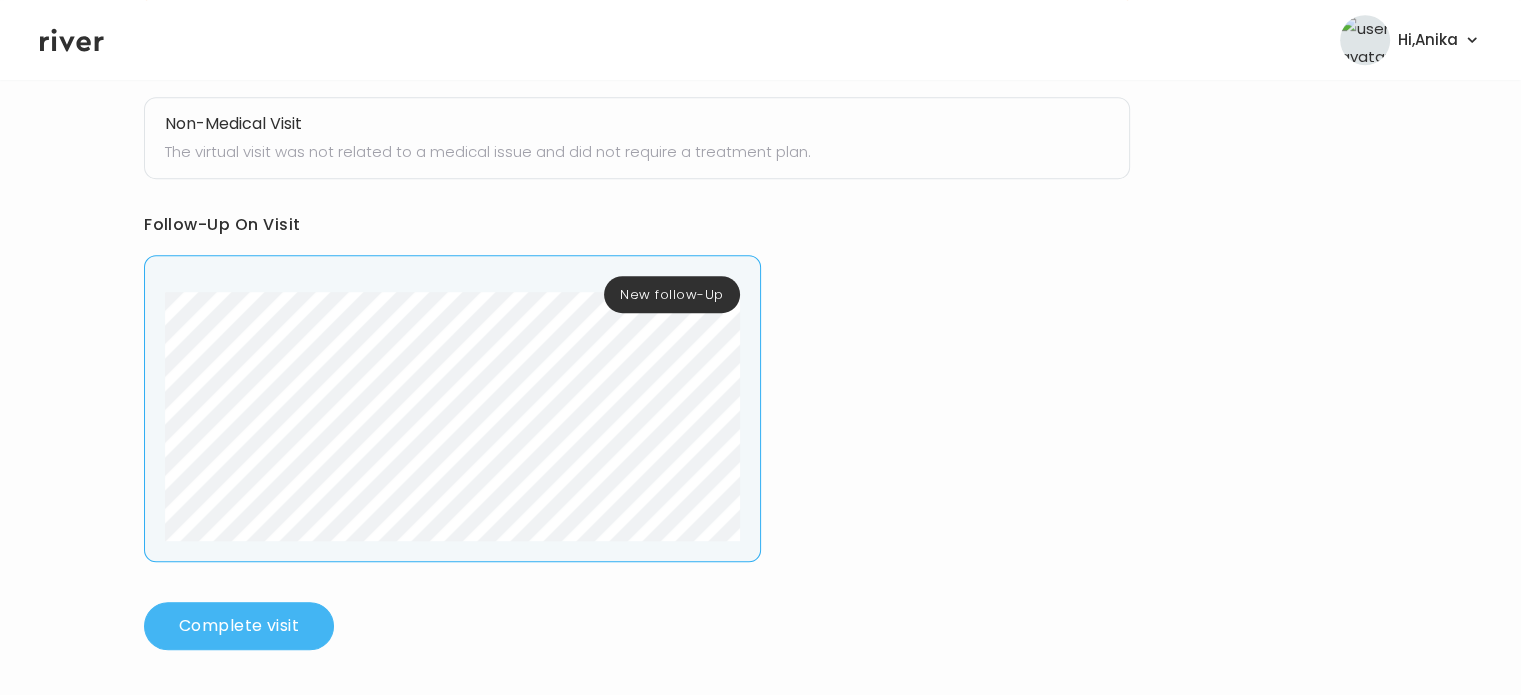 click on "Complete visit" at bounding box center (239, 626) 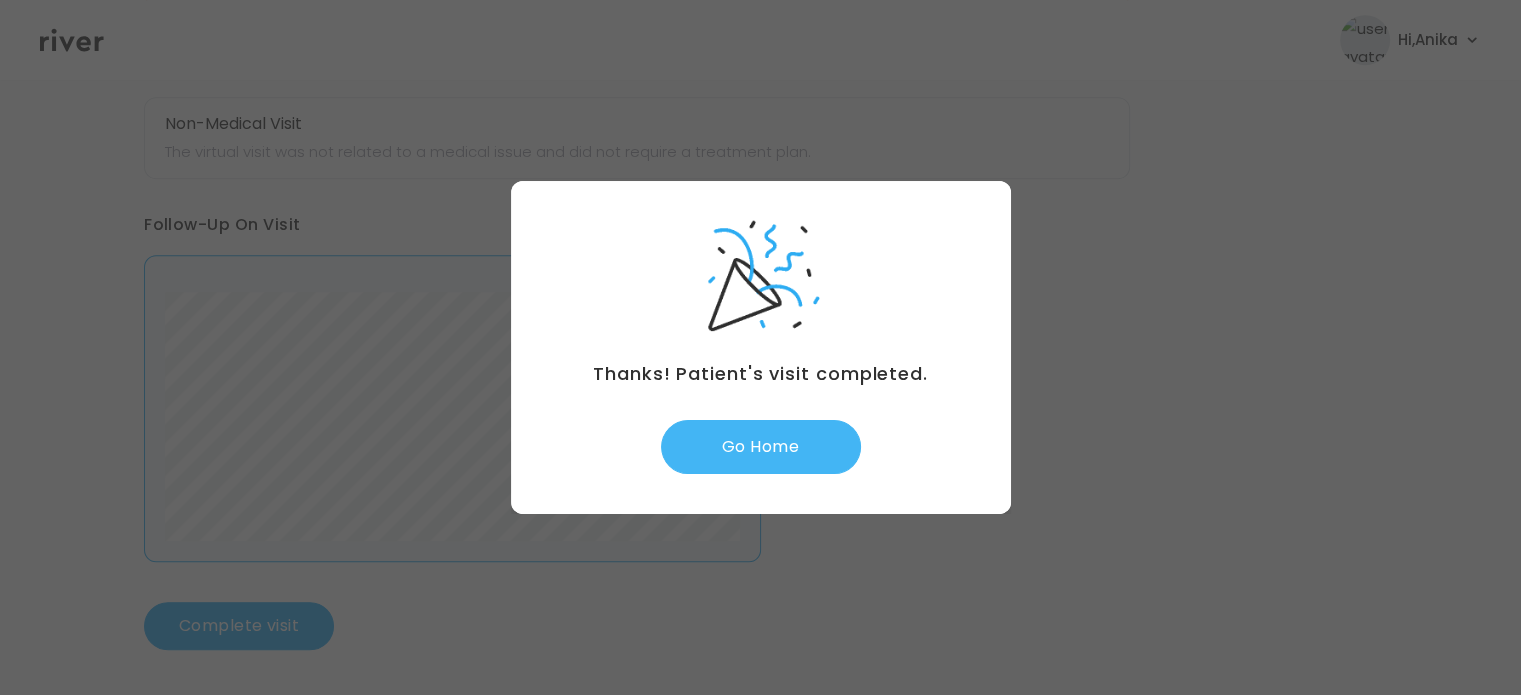 click on "Go Home" at bounding box center (761, 447) 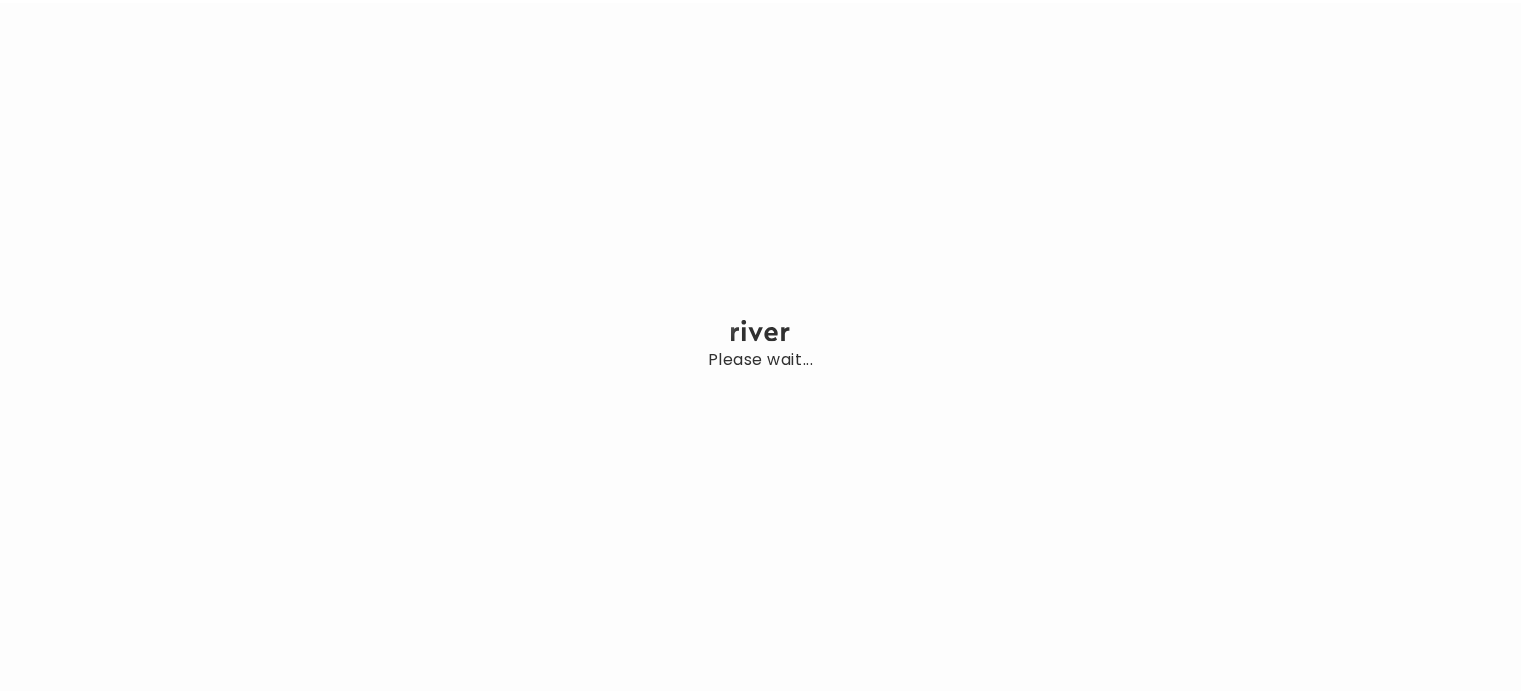 scroll, scrollTop: 0, scrollLeft: 0, axis: both 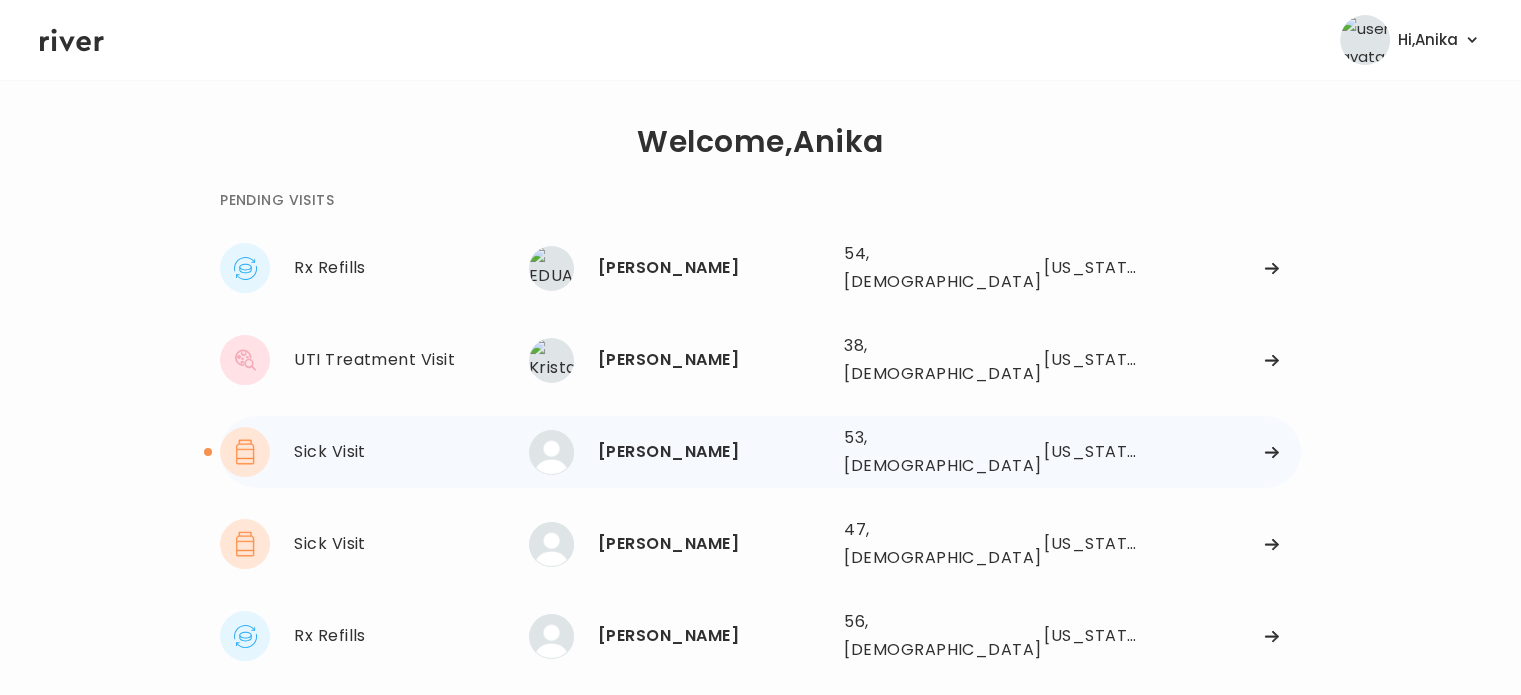 click on "[PERSON_NAME]" at bounding box center [713, 452] 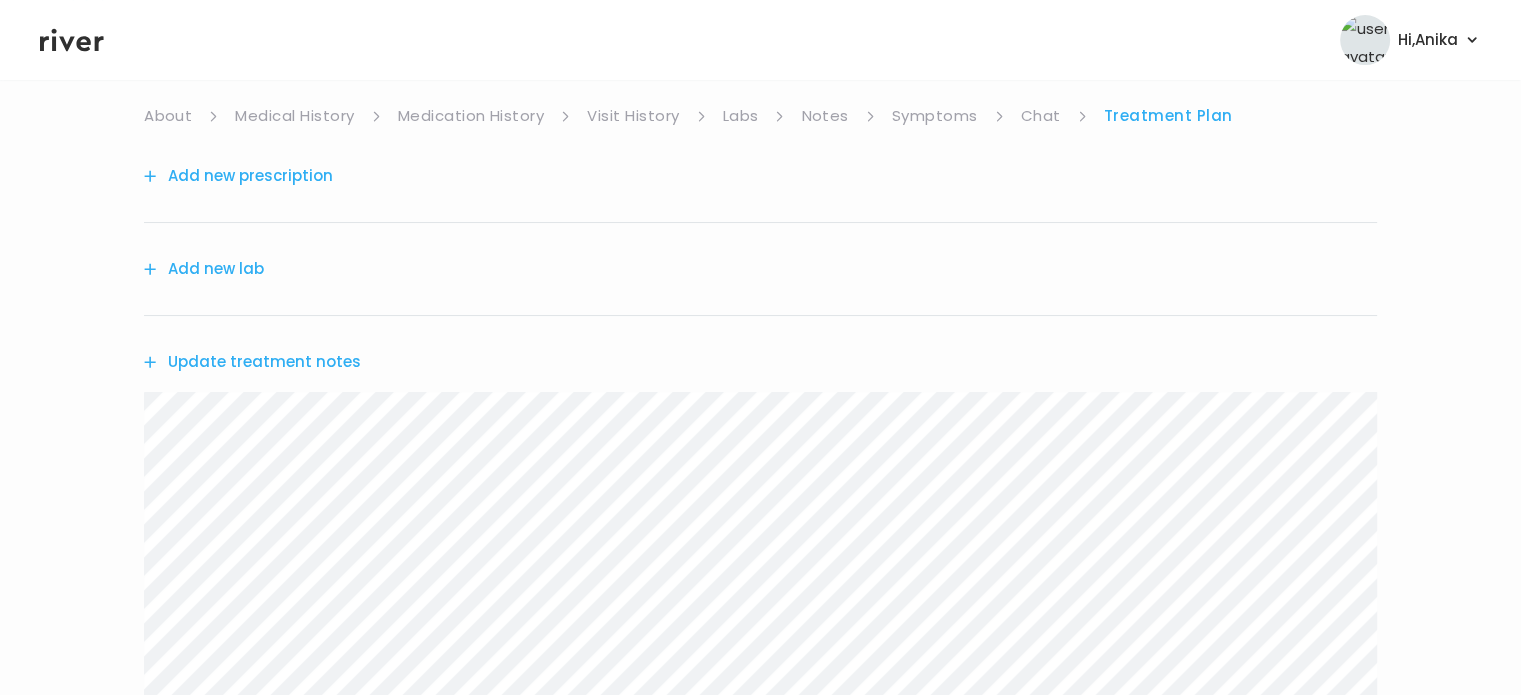 scroll, scrollTop: 0, scrollLeft: 0, axis: both 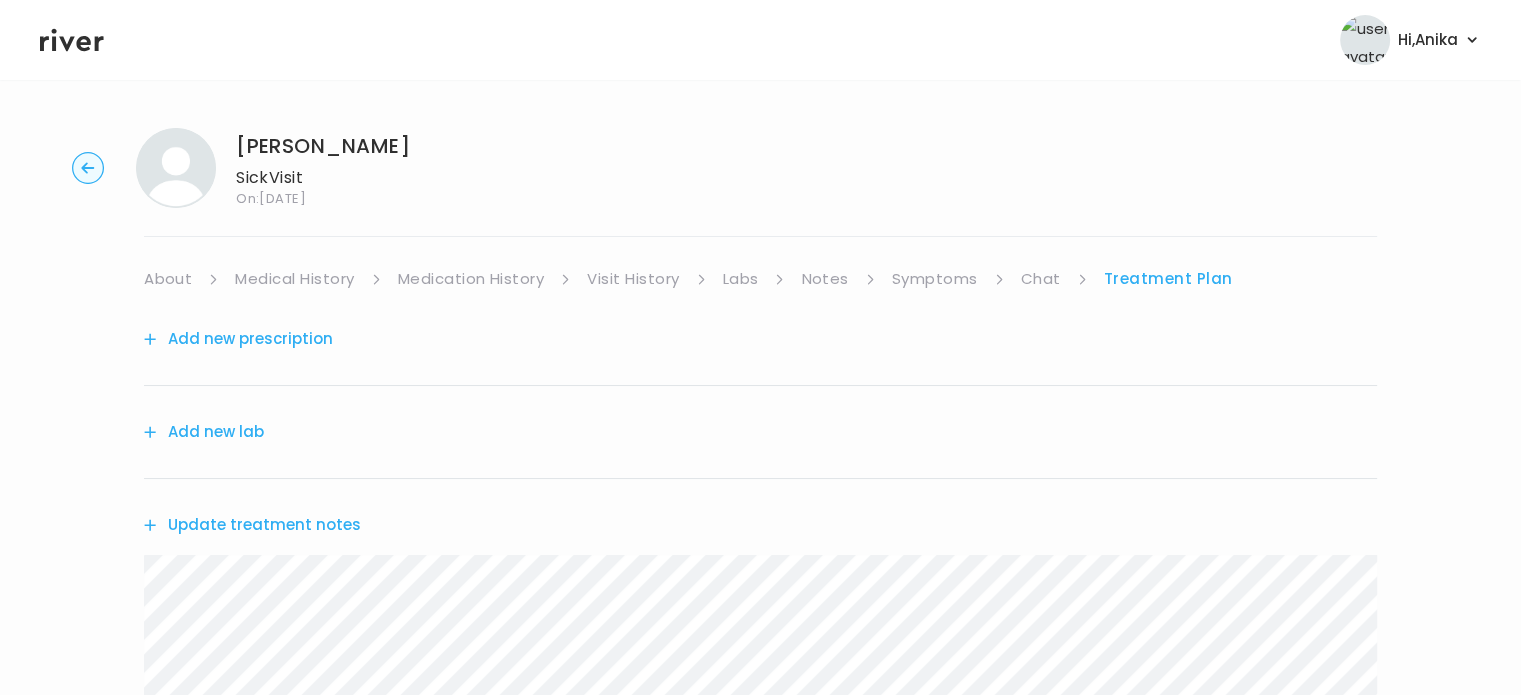 click on "About" at bounding box center [168, 279] 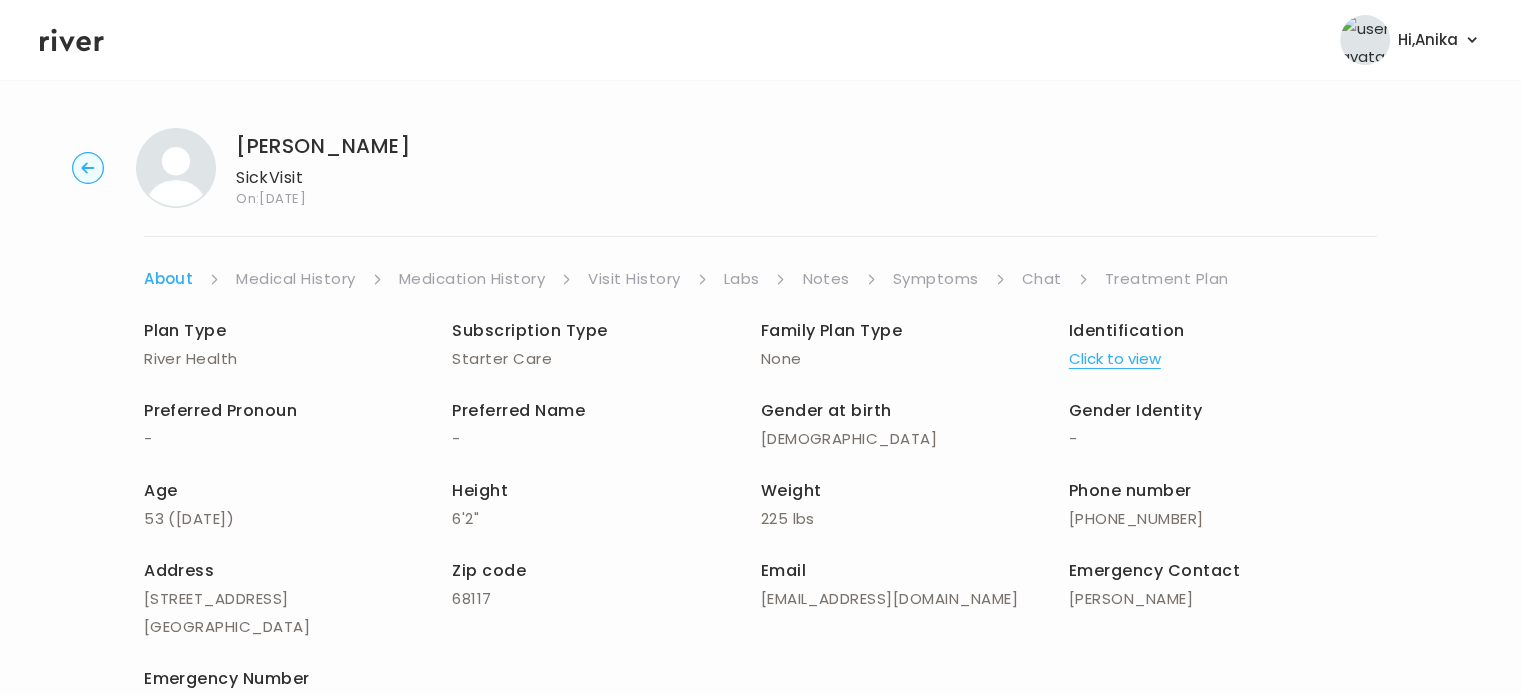 click on "Medical History" at bounding box center [295, 279] 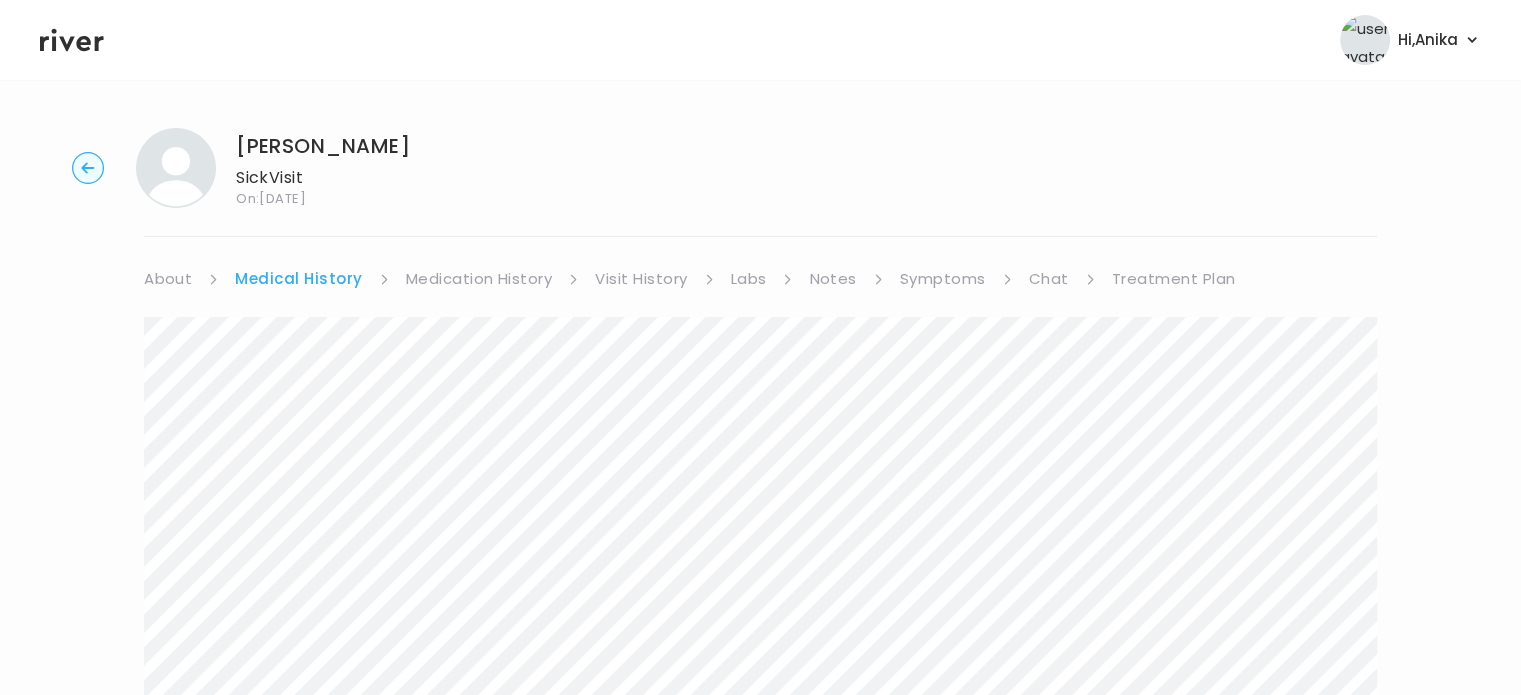 click on "Medication History" at bounding box center [479, 279] 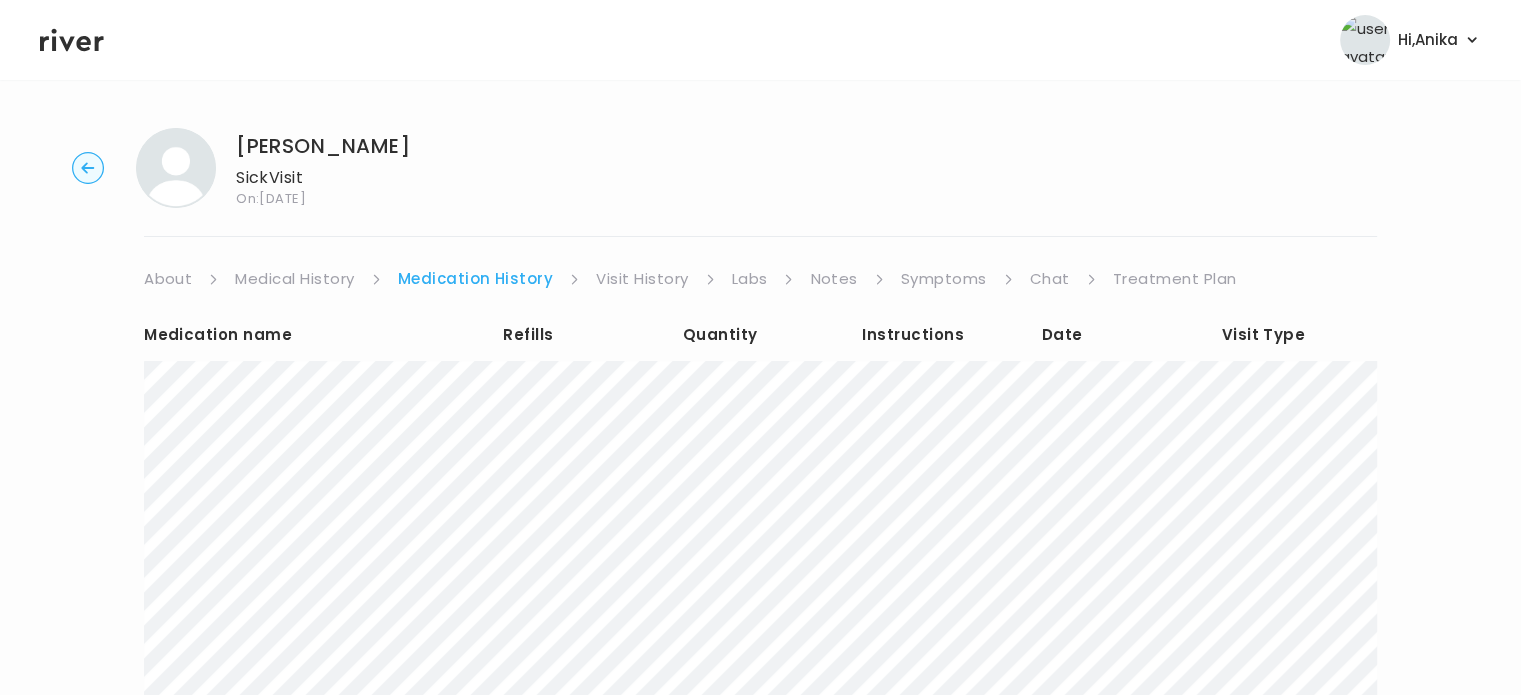 click on "Visit History" at bounding box center (642, 279) 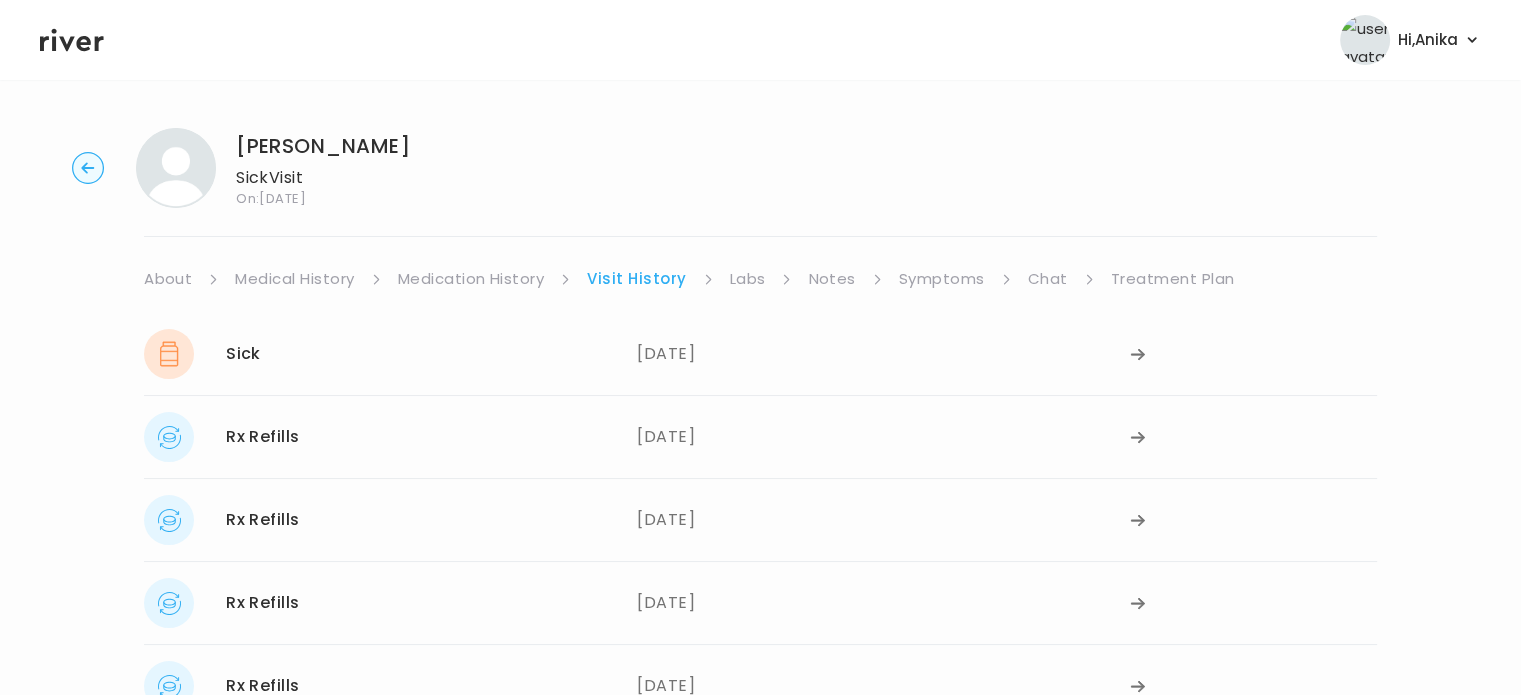 click on "Labs" at bounding box center (748, 279) 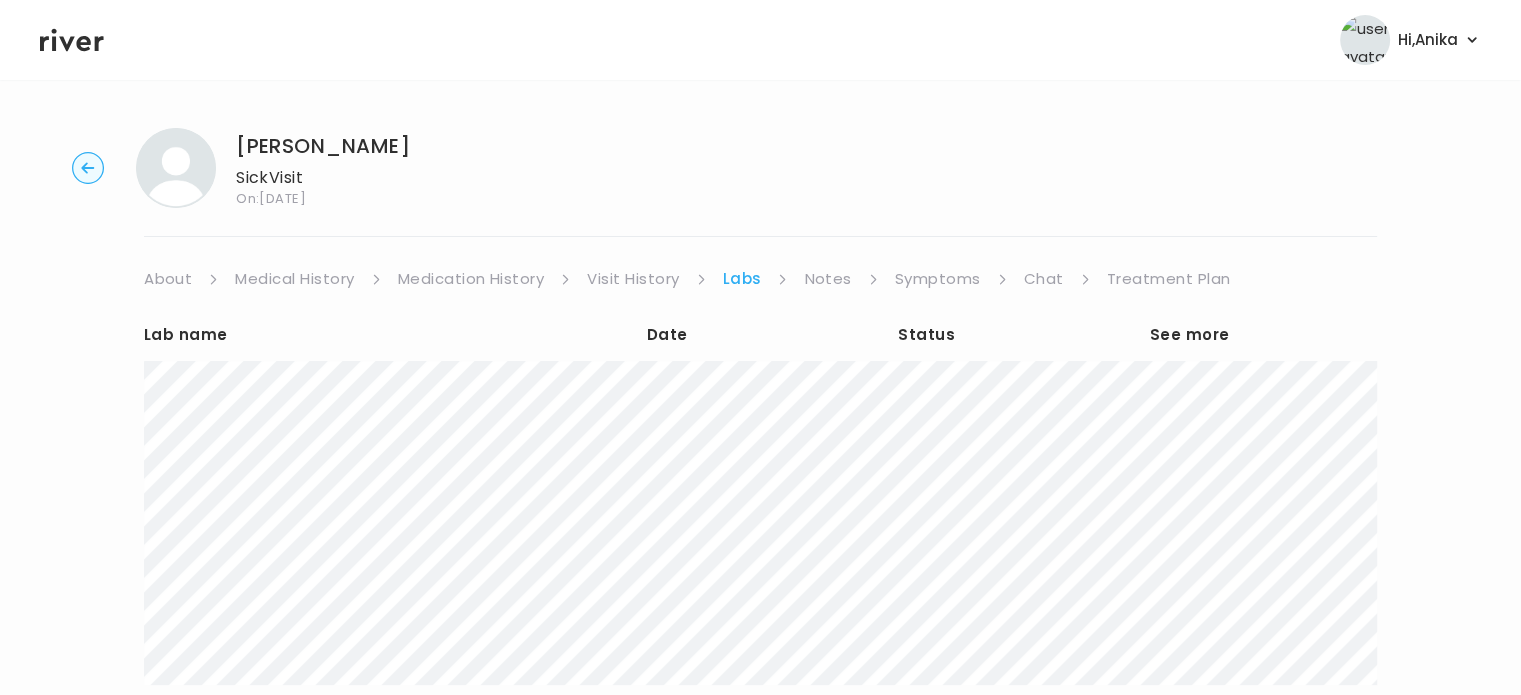 click on "Notes" at bounding box center (827, 279) 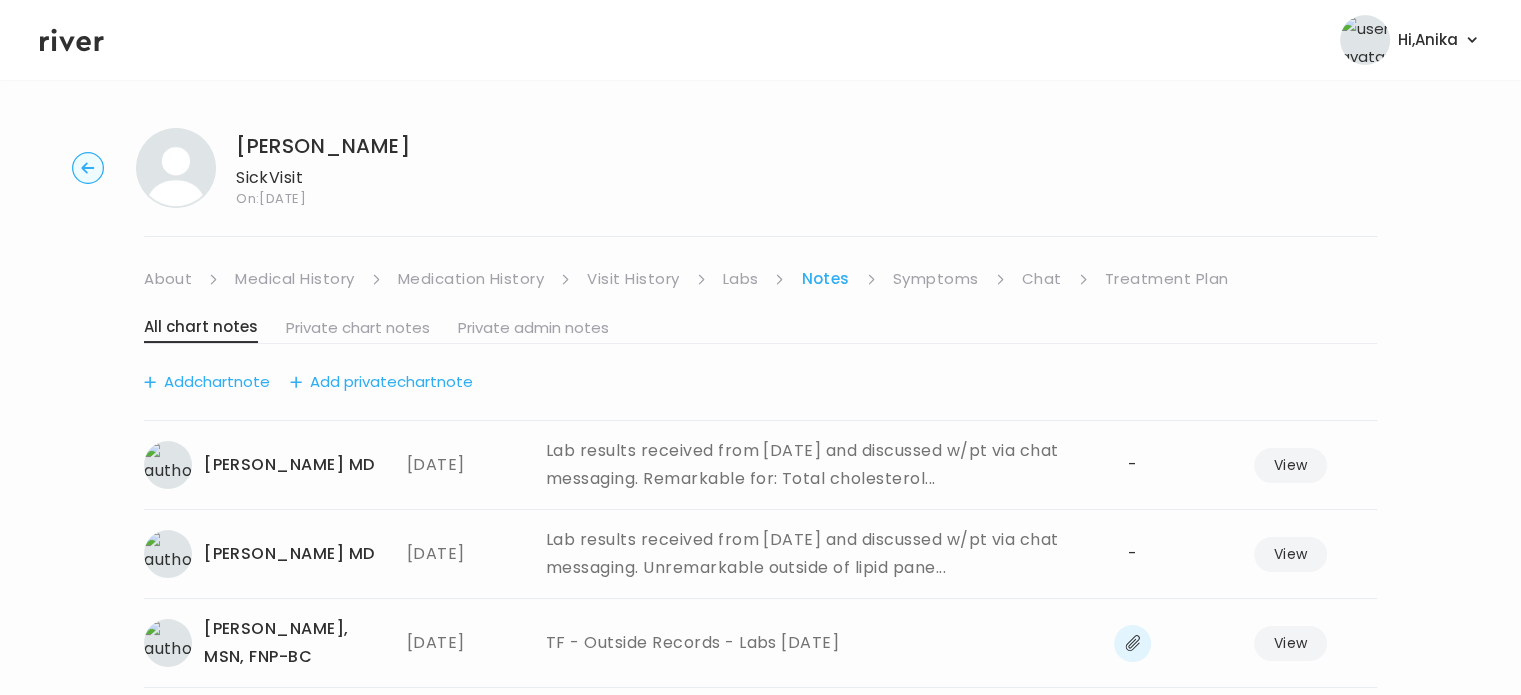 click on "Symptoms" at bounding box center [936, 279] 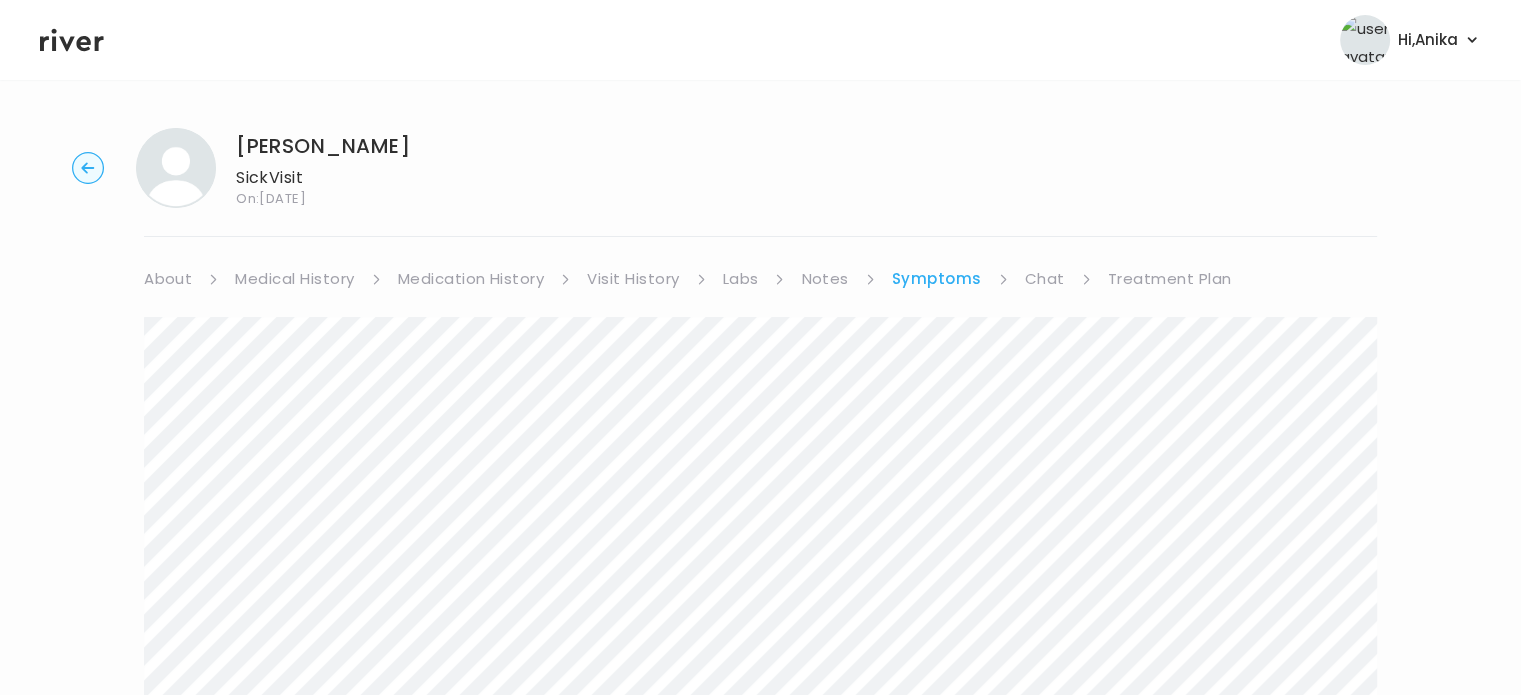 click on "Chat" at bounding box center (1045, 279) 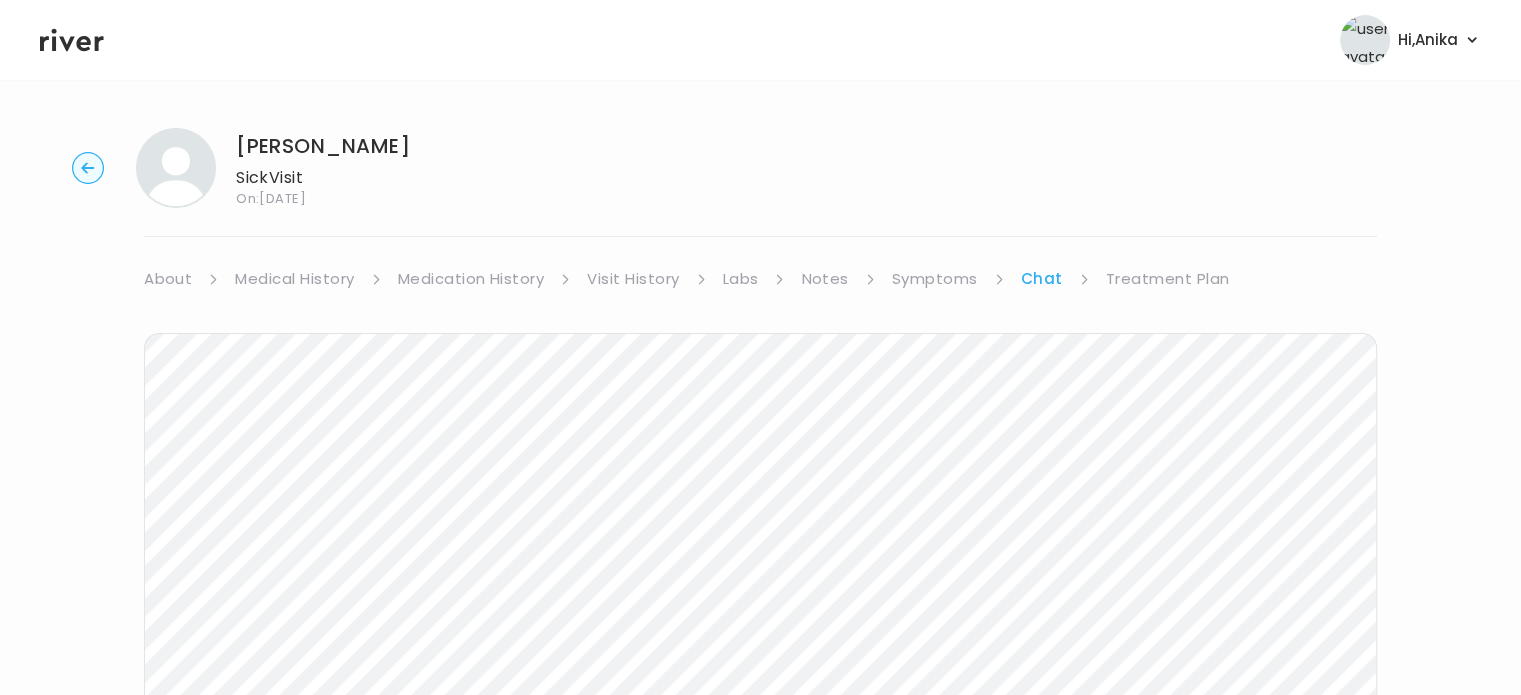 scroll, scrollTop: 25, scrollLeft: 0, axis: vertical 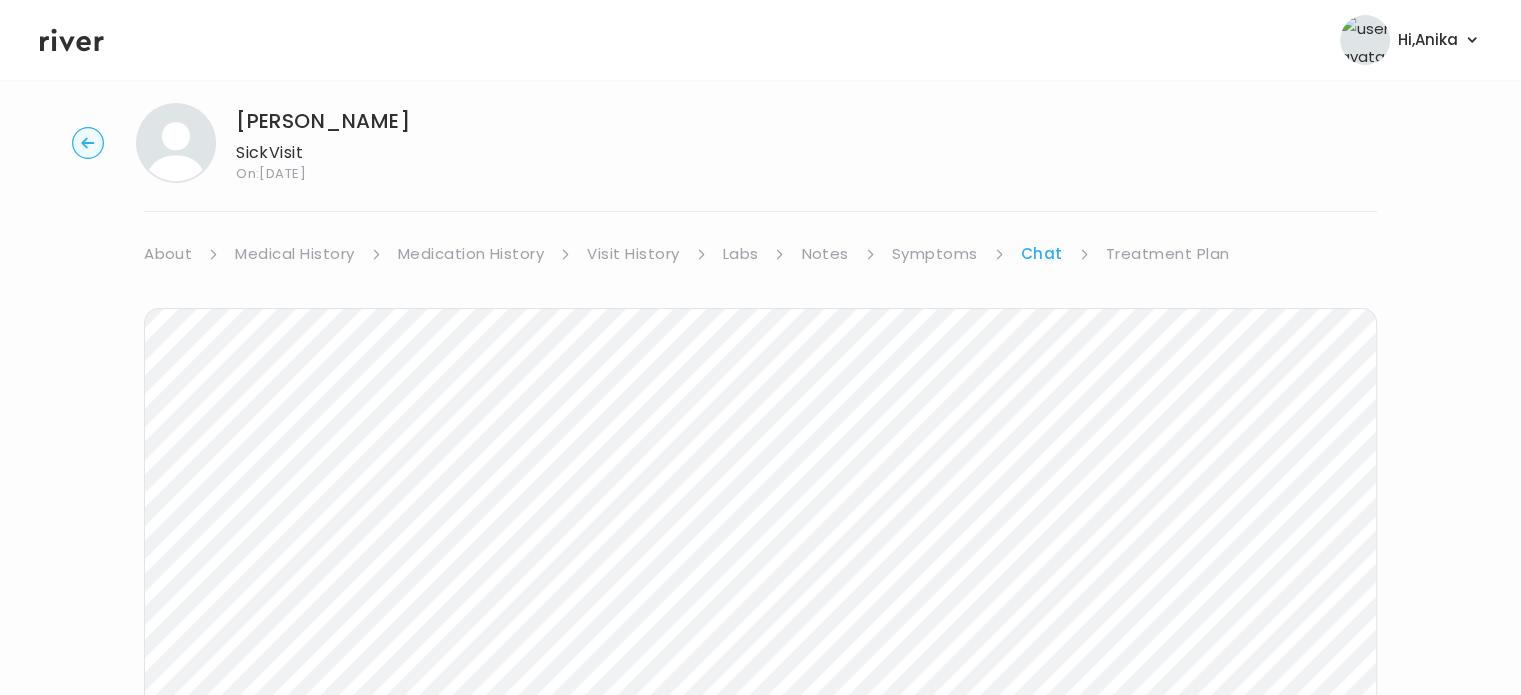 click on "Treatment Plan" at bounding box center [1168, 254] 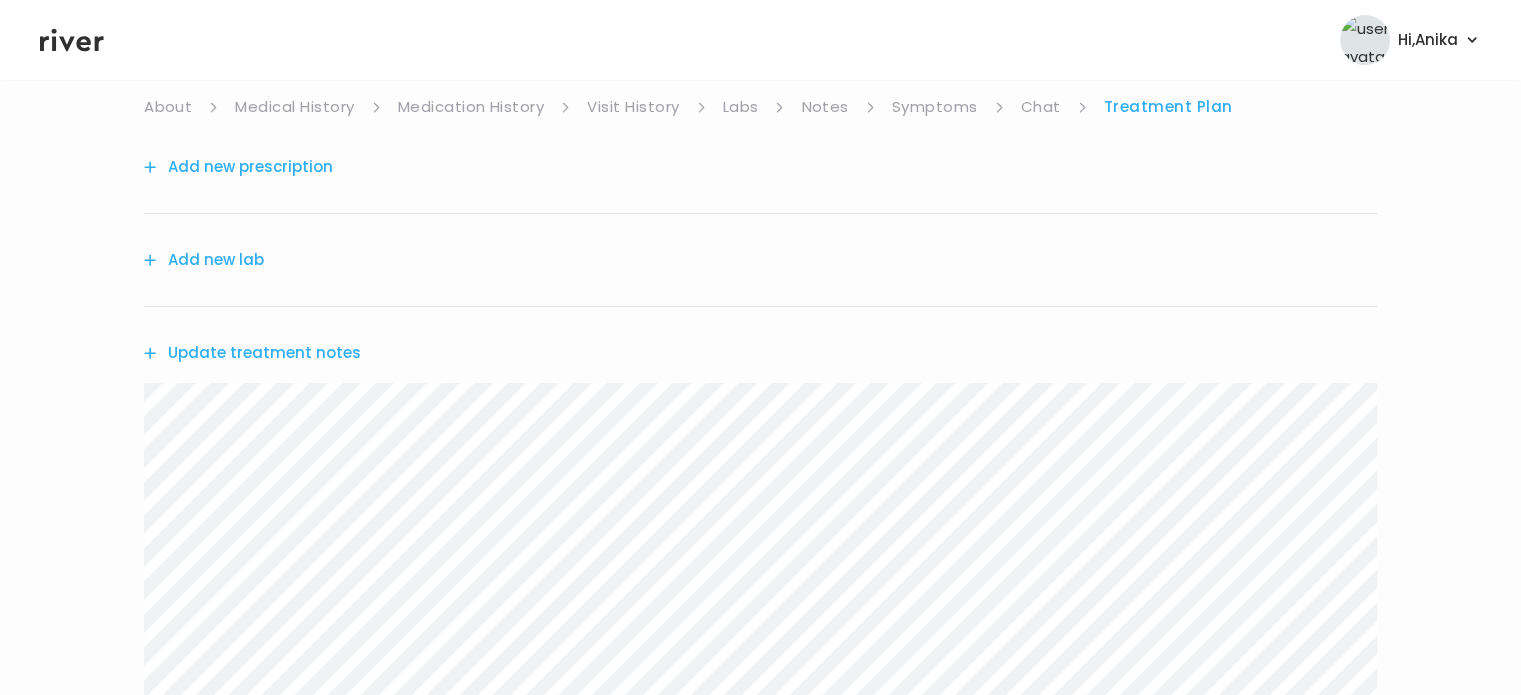 scroll, scrollTop: 172, scrollLeft: 0, axis: vertical 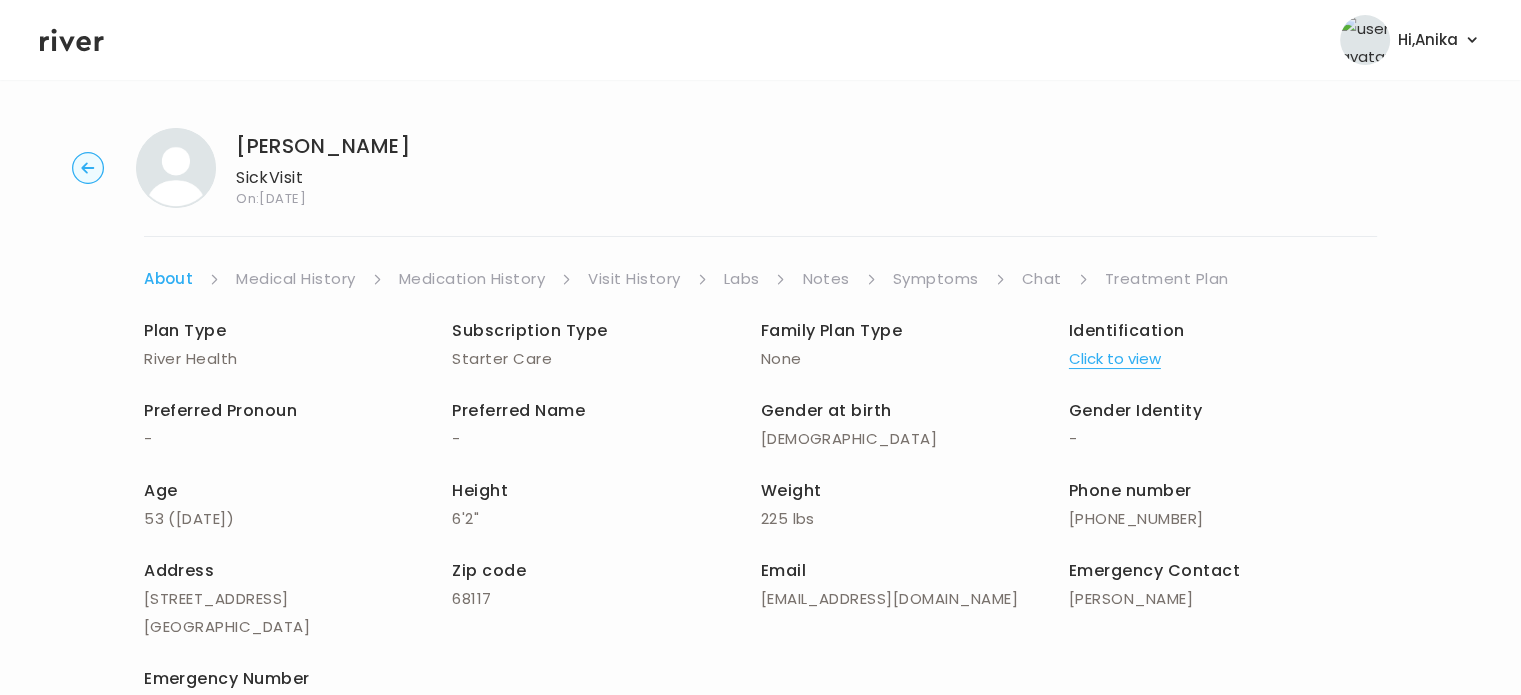 click 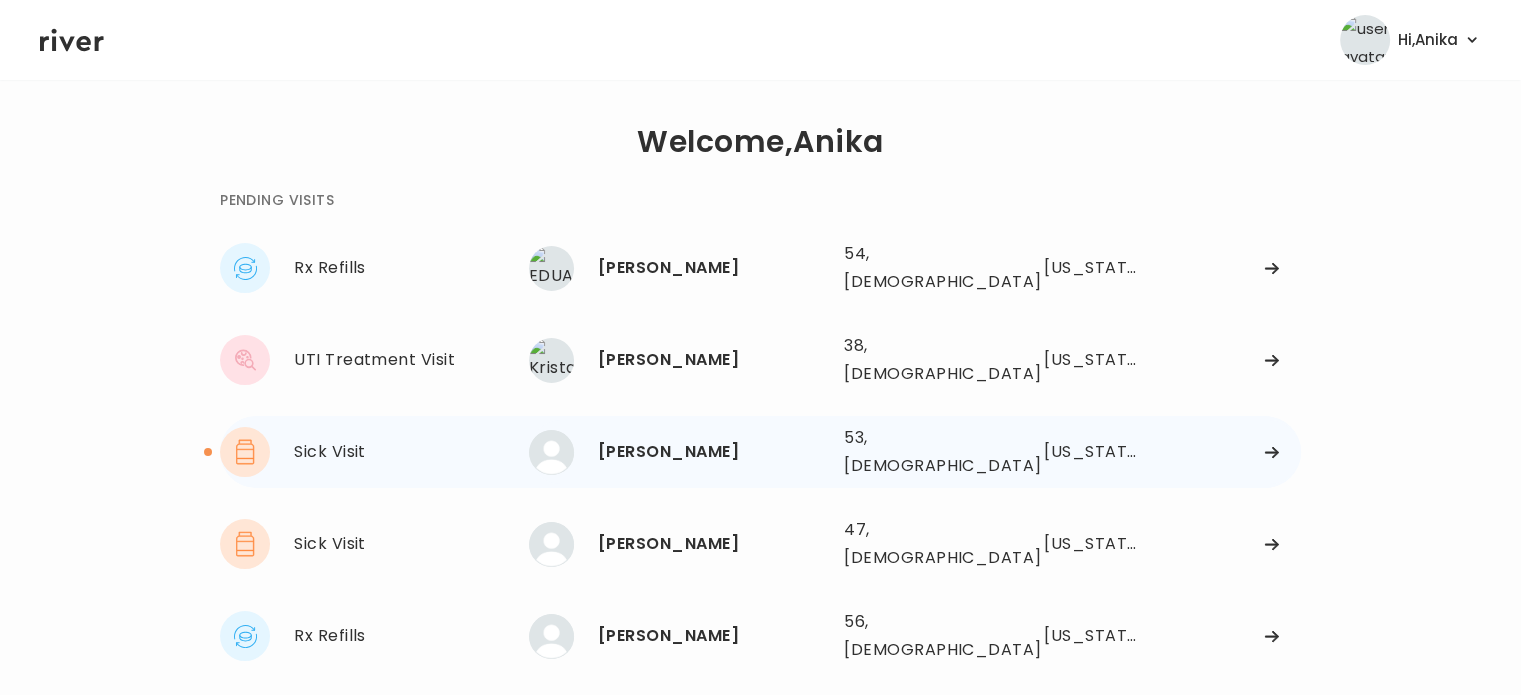 click on "Terry Filer" at bounding box center (713, 452) 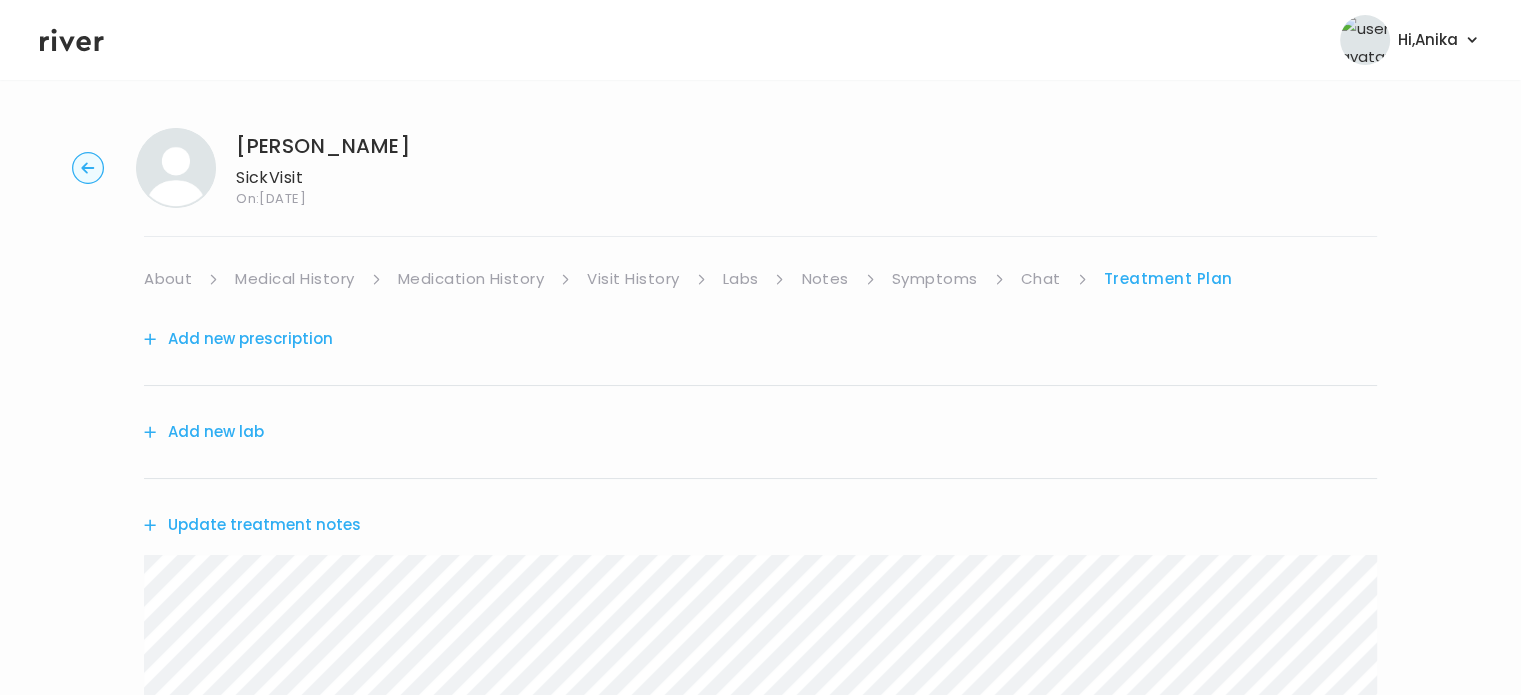 click 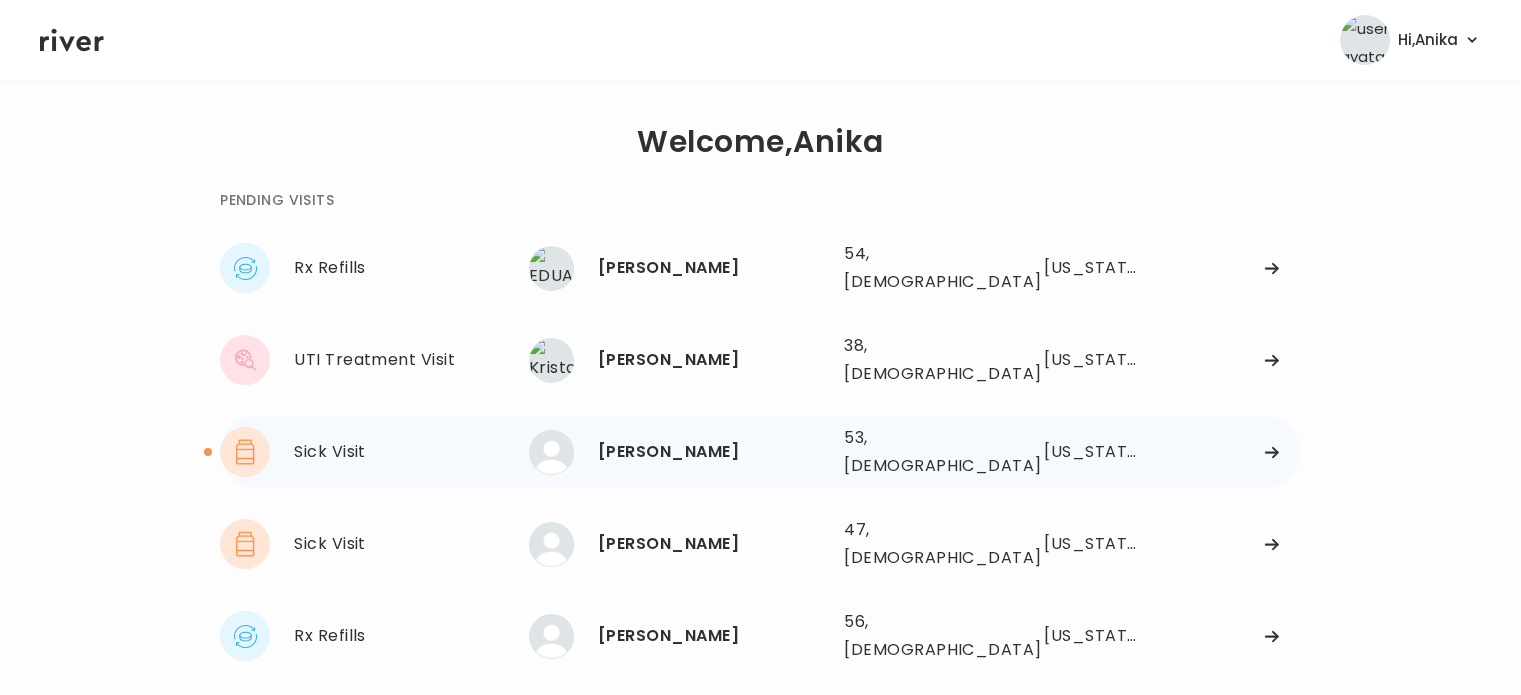 click on "Terry Filer" at bounding box center (713, 452) 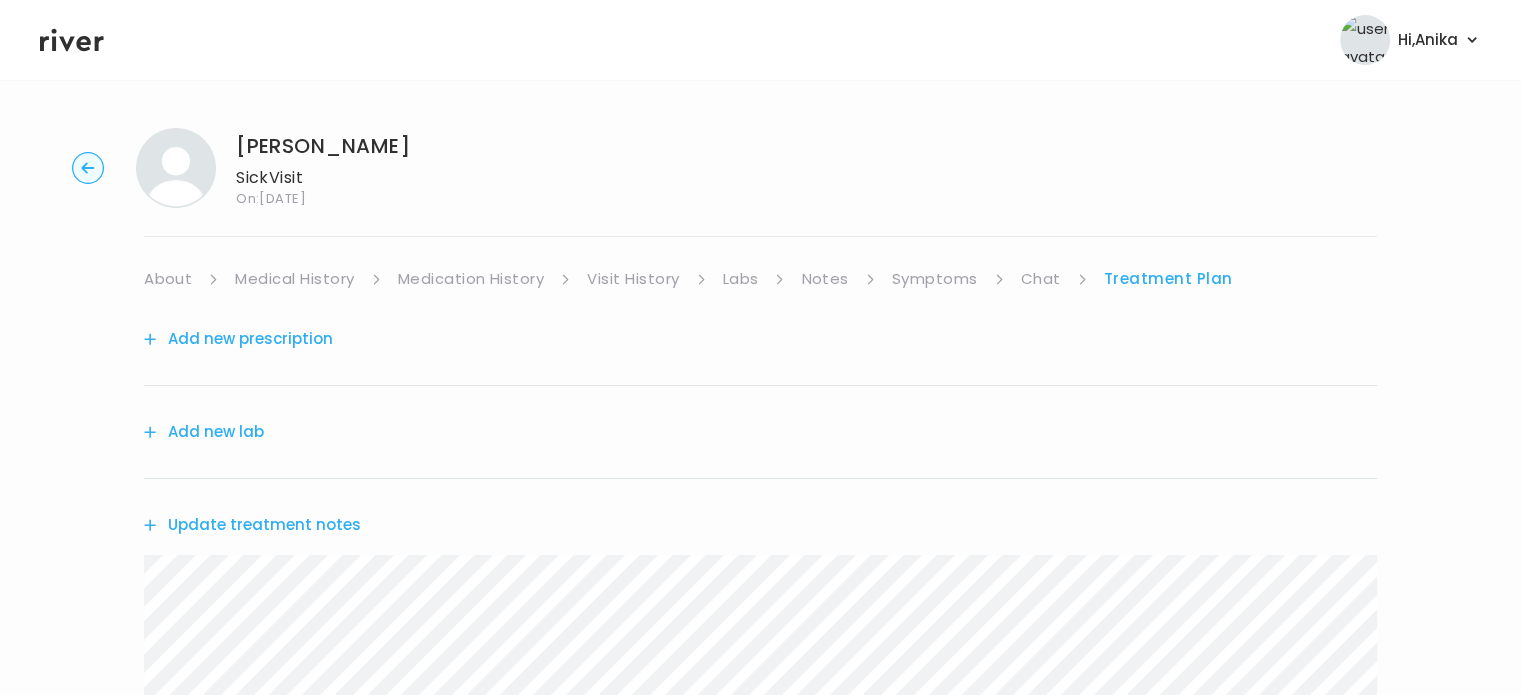 click on "Treatment Plan" at bounding box center [1168, 279] 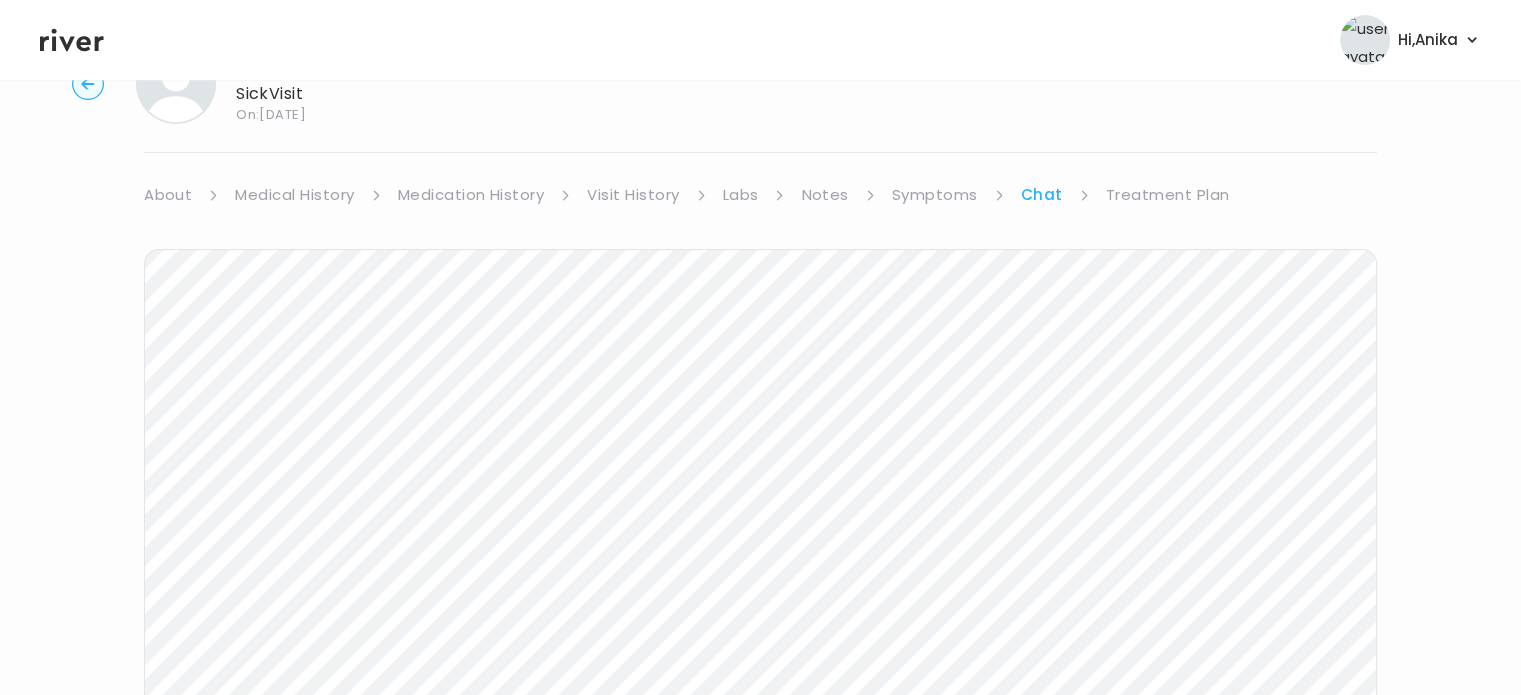 scroll, scrollTop: 0, scrollLeft: 0, axis: both 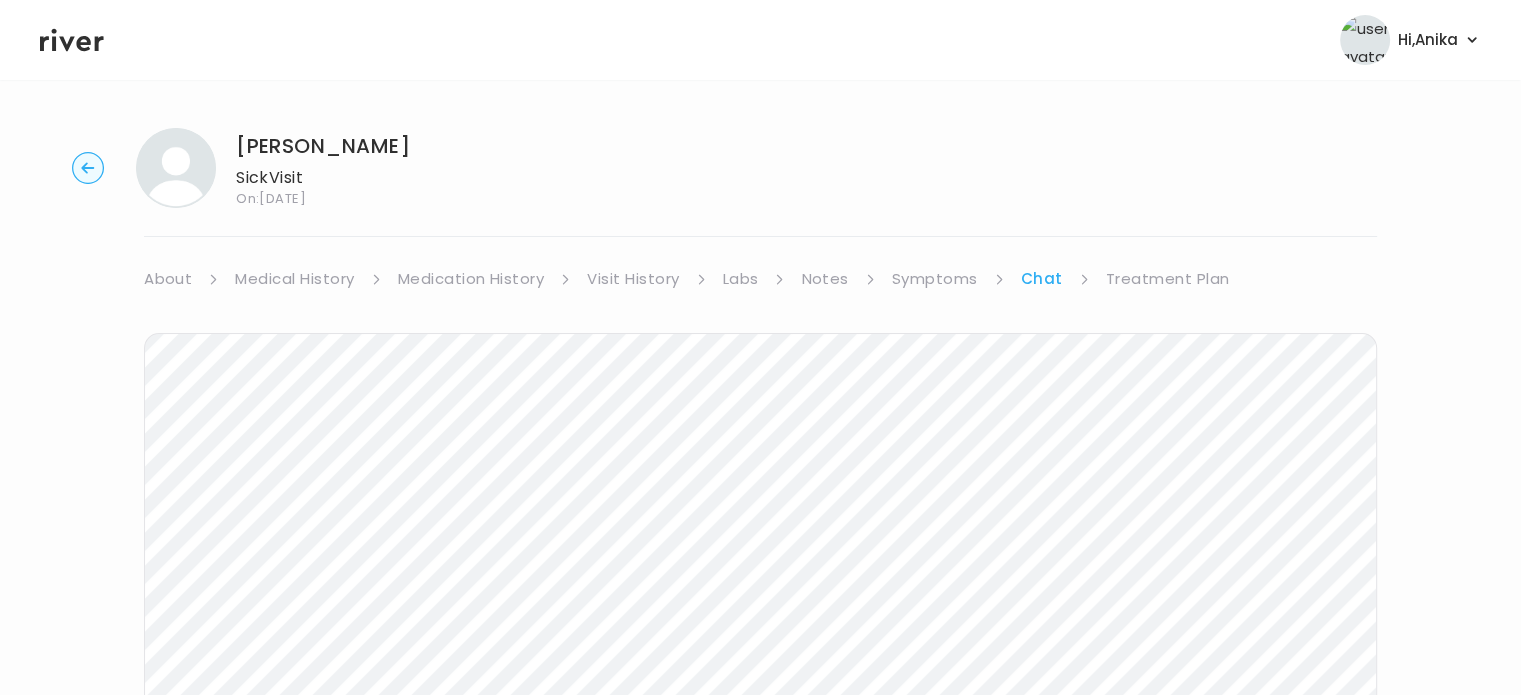 click on "Symptoms" at bounding box center (935, 279) 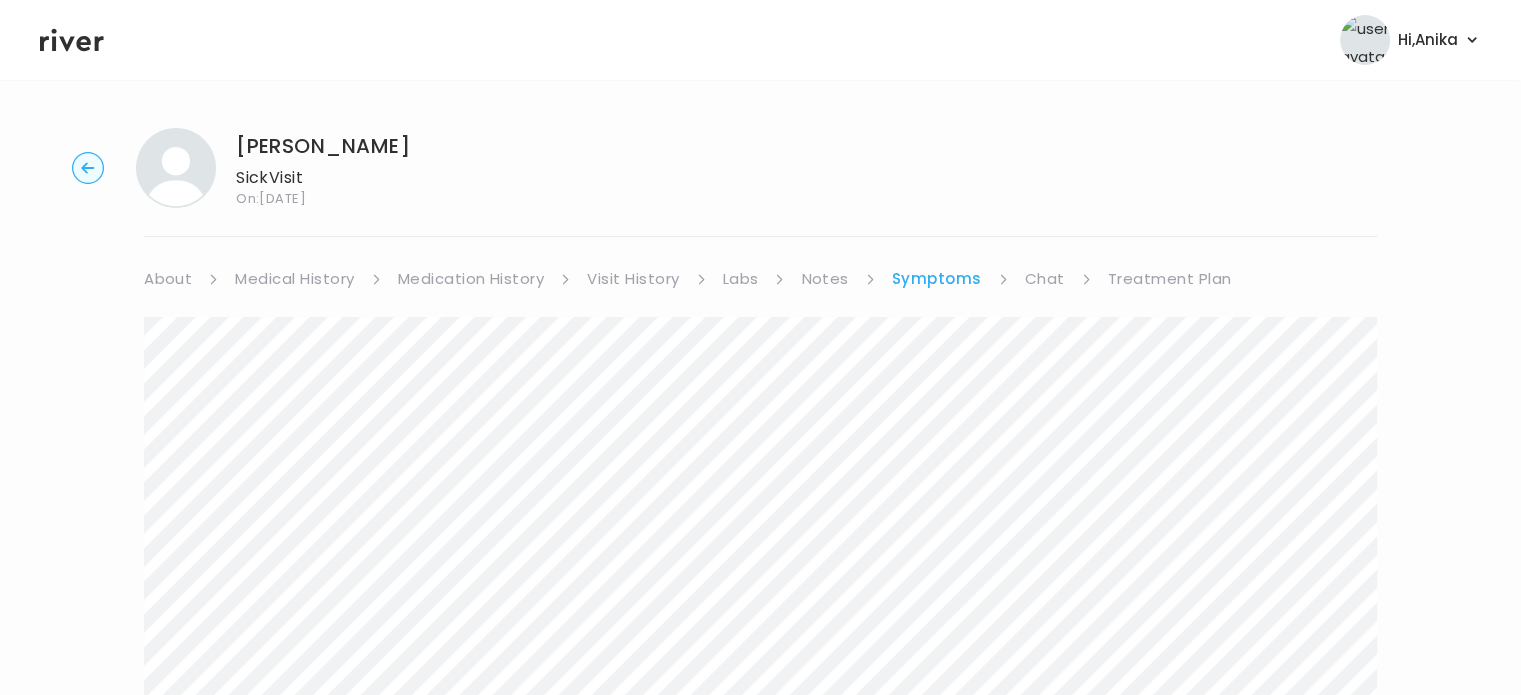 click on "Notes" at bounding box center (824, 279) 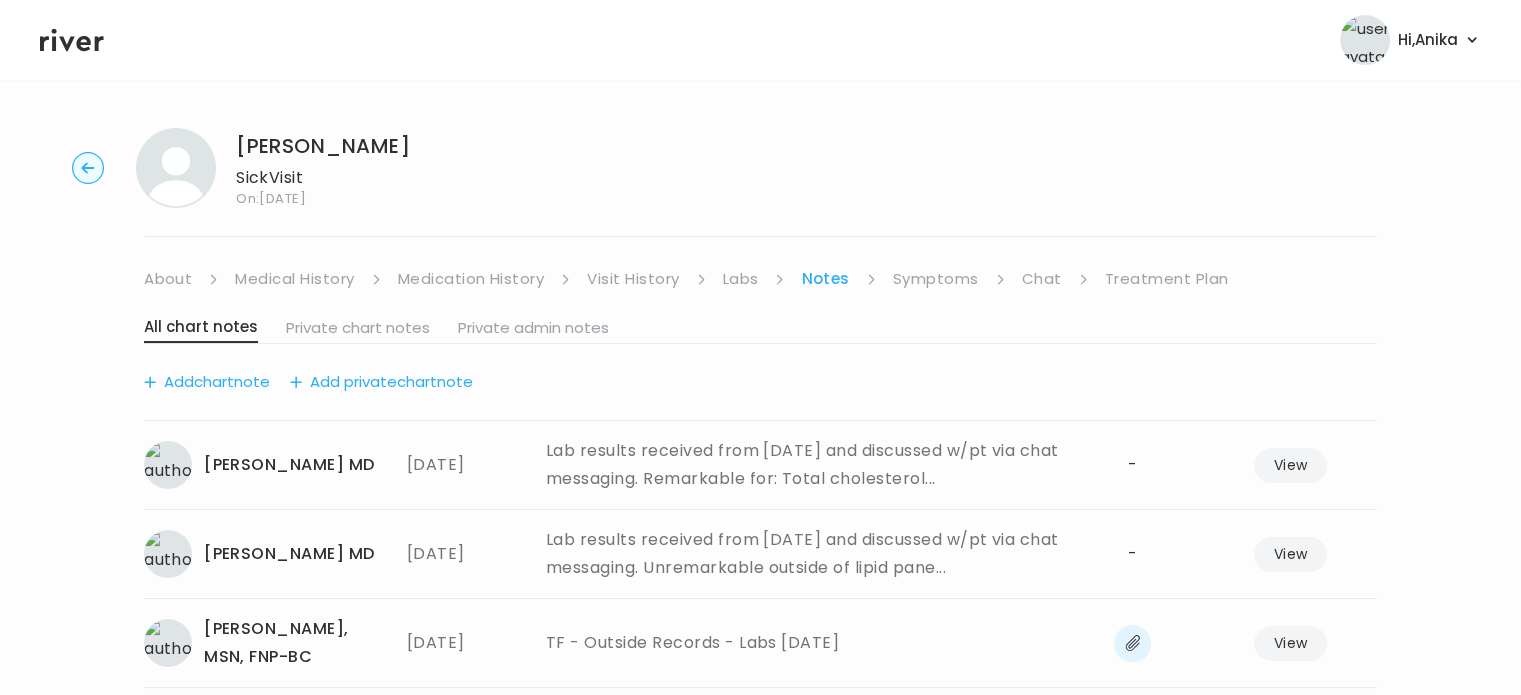 click on "About Medical History Medication History Visit History Labs Notes Symptoms Chat Treatment Plan" at bounding box center (760, 279) 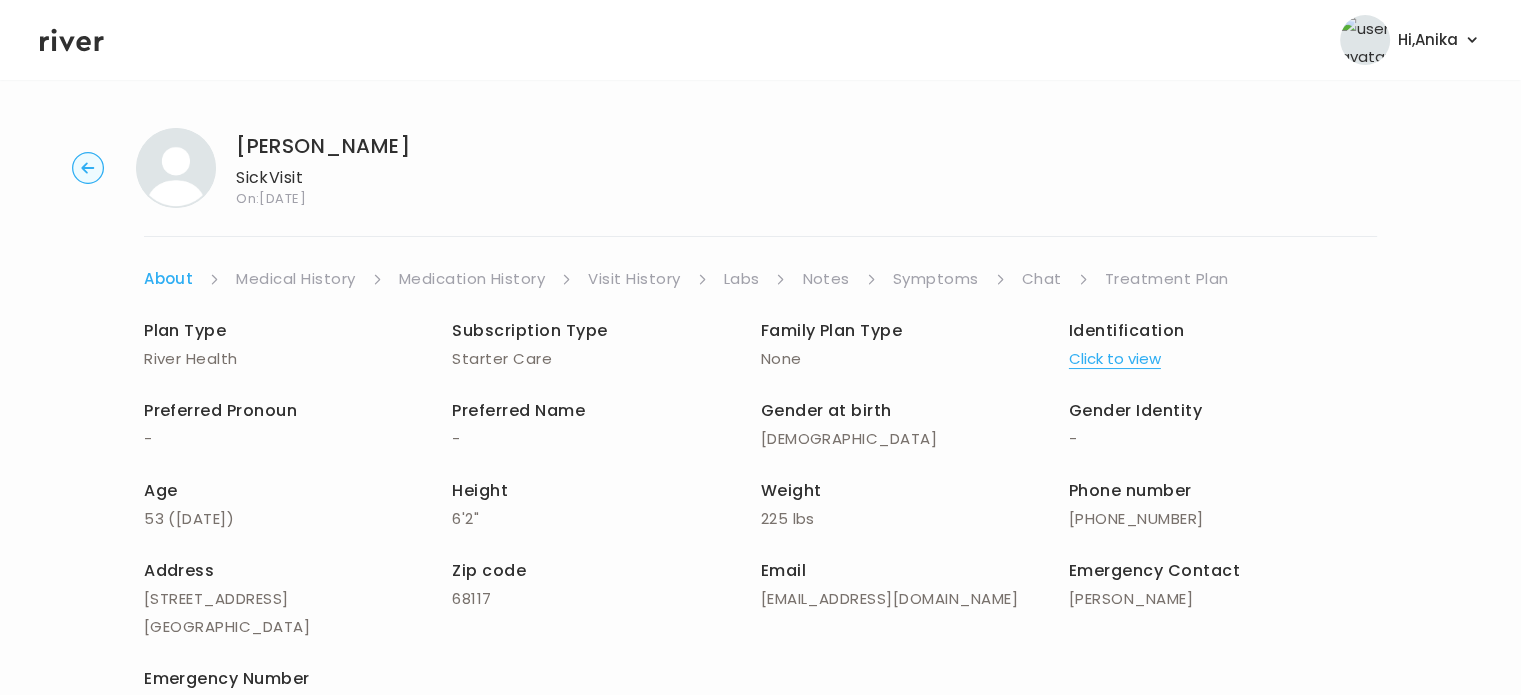 click on "Medical History" at bounding box center [295, 279] 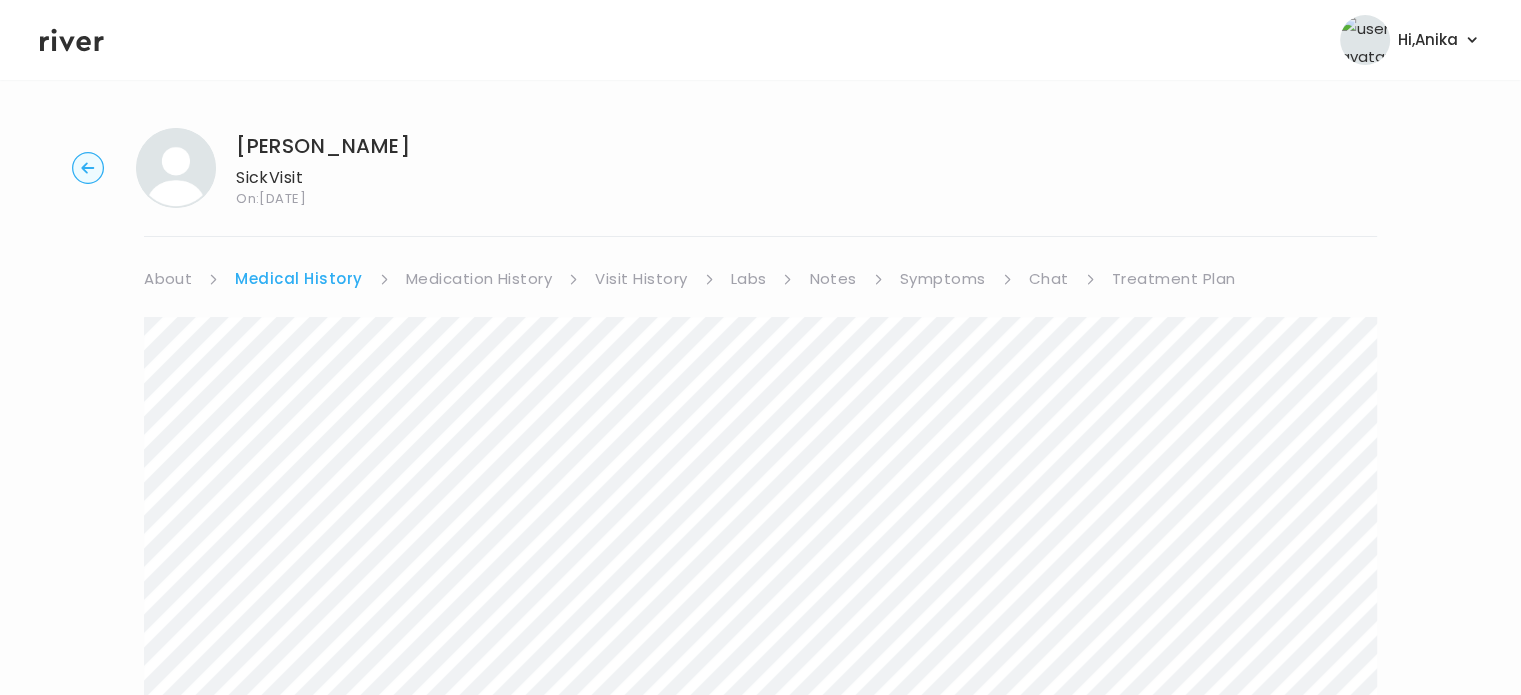click on "Medication History" at bounding box center (479, 279) 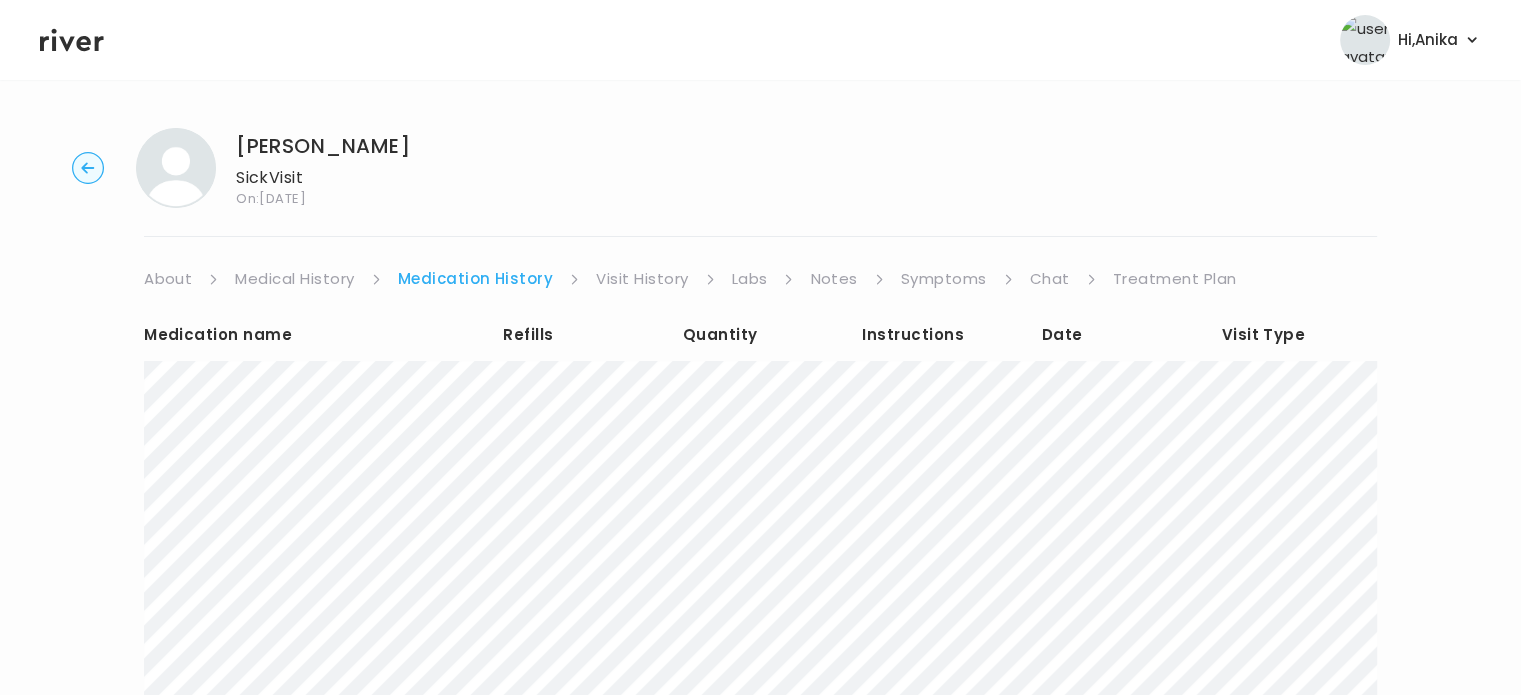 click 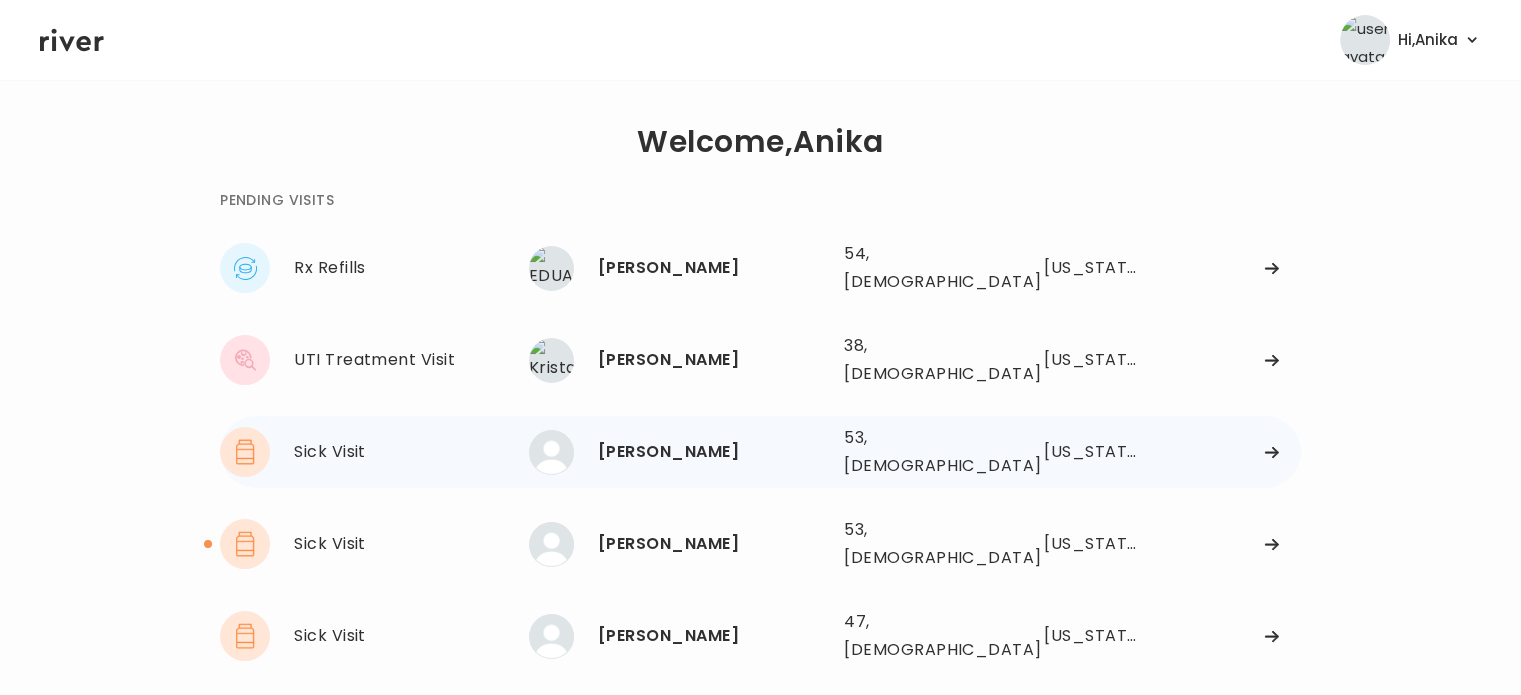 click on "Terry Filer" at bounding box center [713, 452] 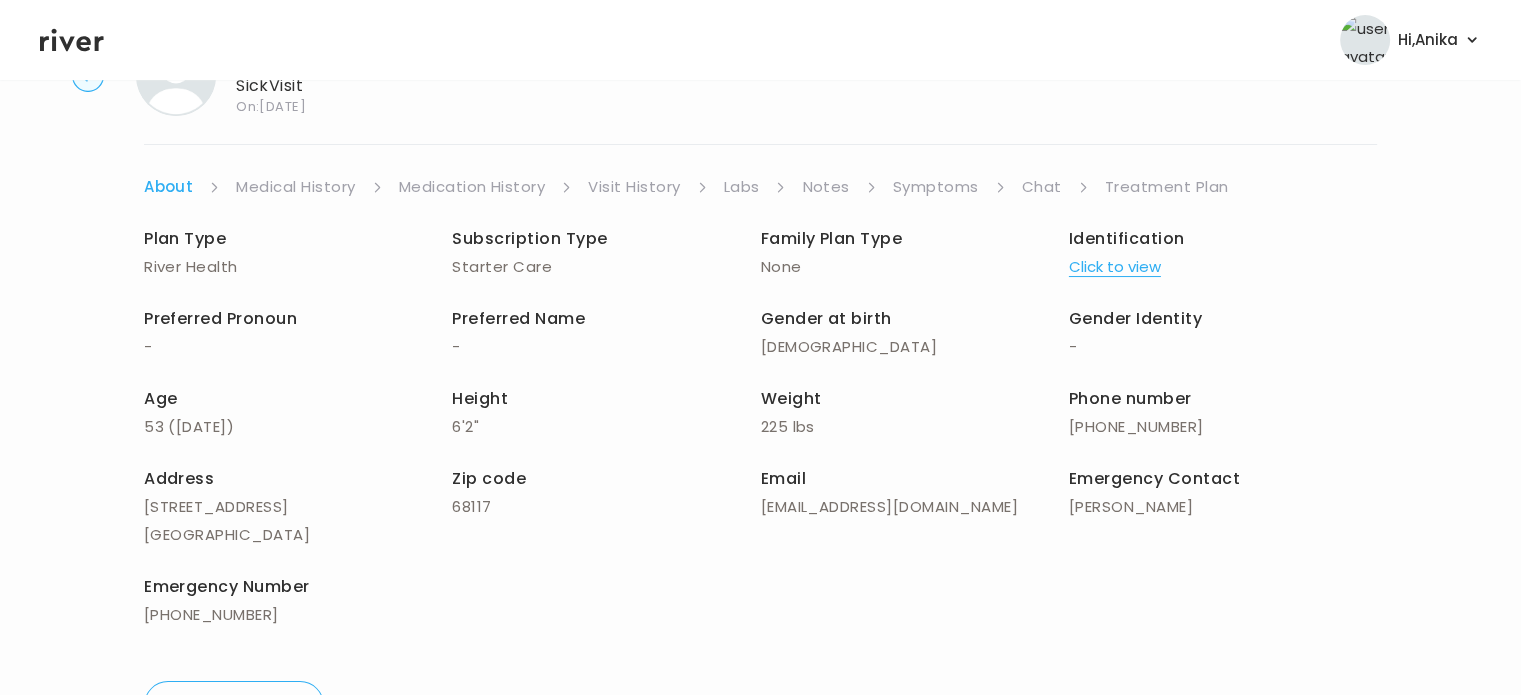 scroll, scrollTop: 73, scrollLeft: 0, axis: vertical 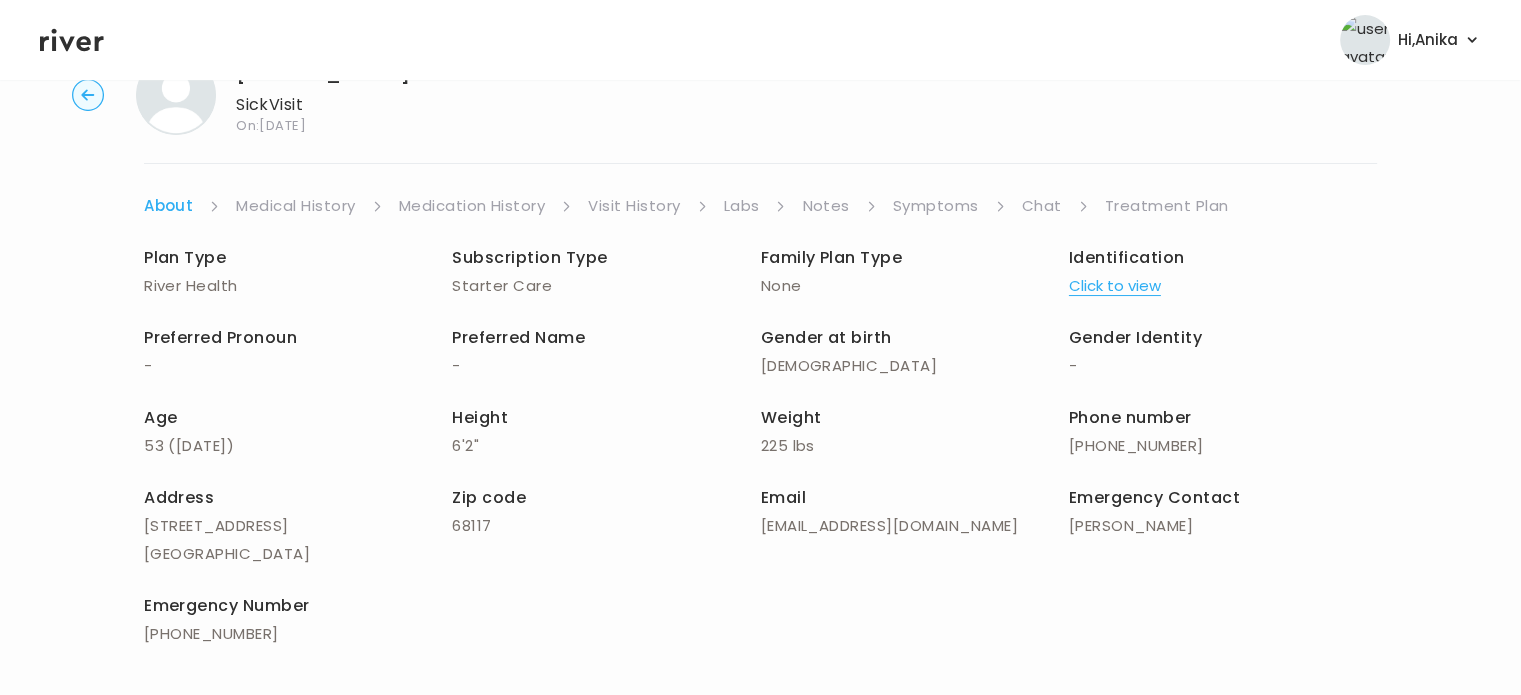 click on "Treatment Plan" at bounding box center [1167, 206] 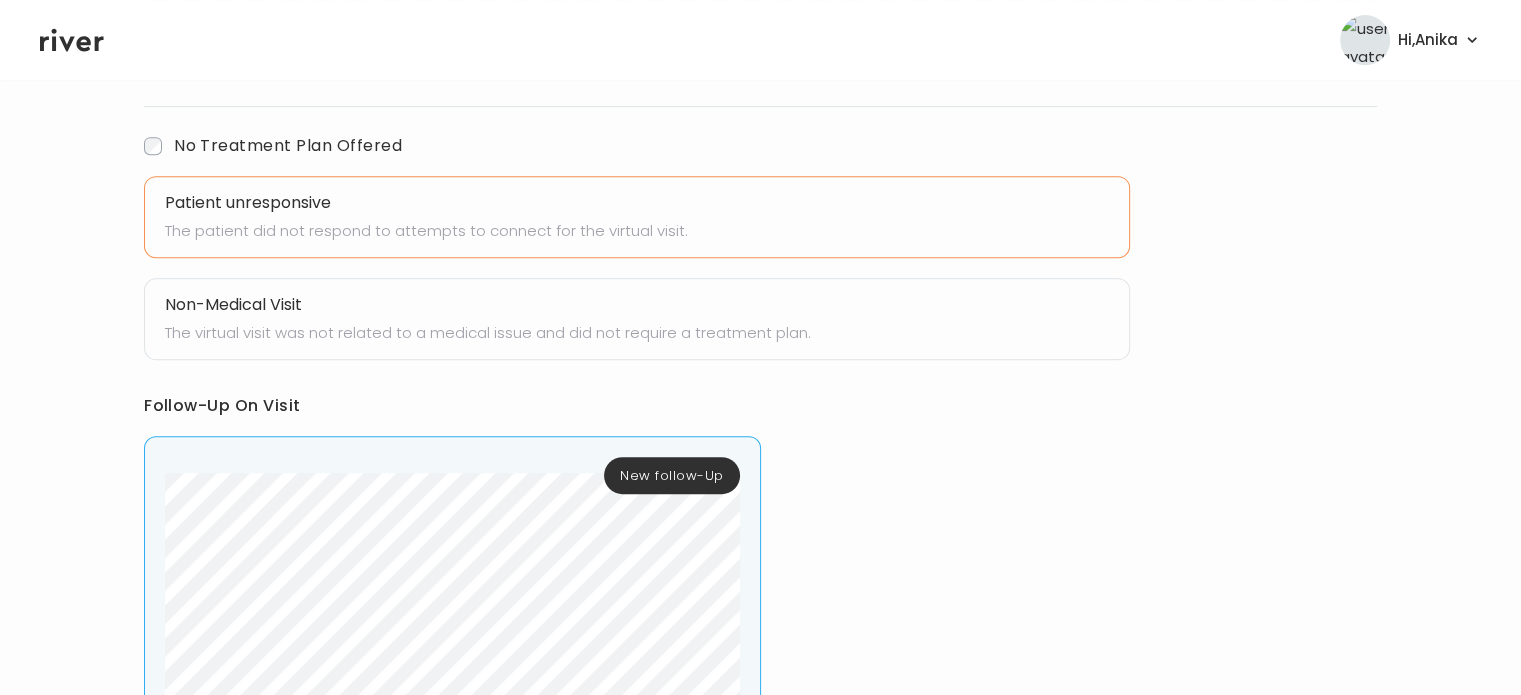 scroll, scrollTop: 1093, scrollLeft: 0, axis: vertical 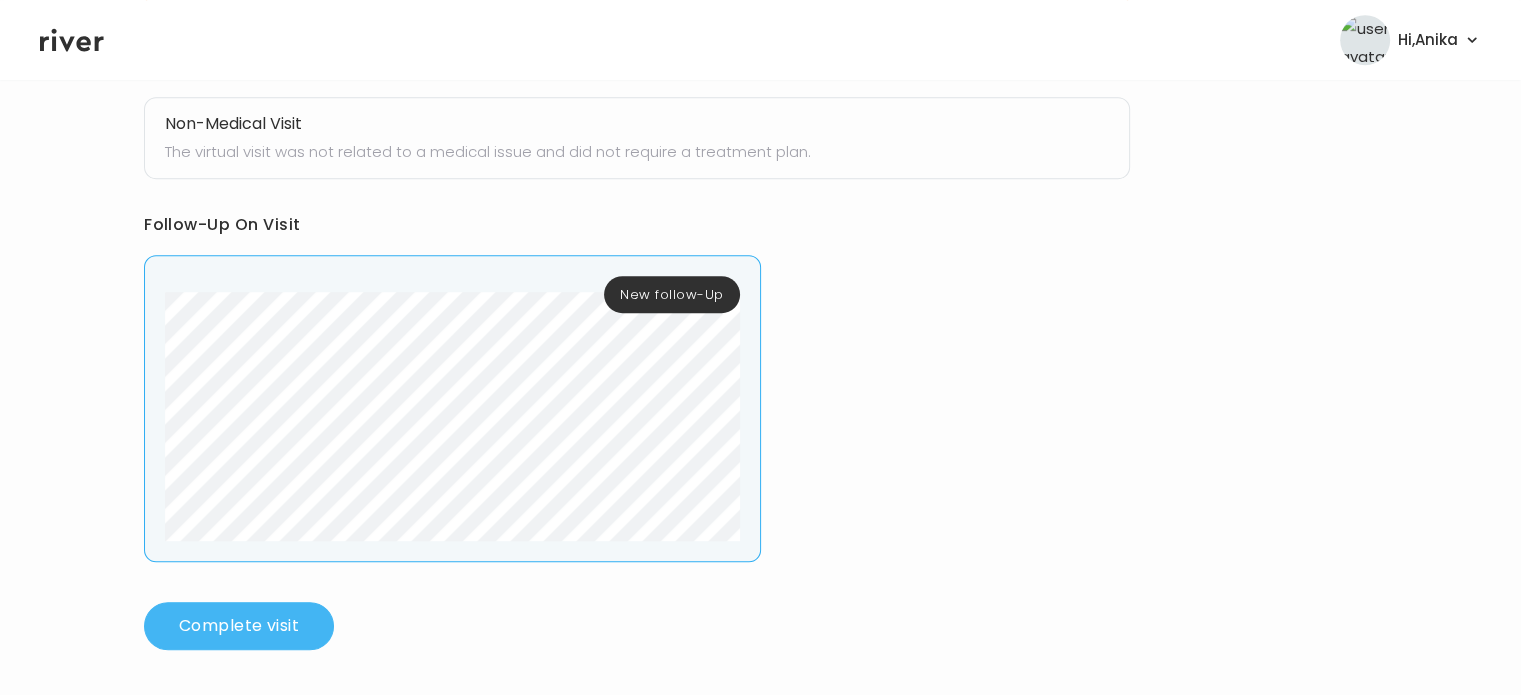 click on "Complete visit" at bounding box center [239, 626] 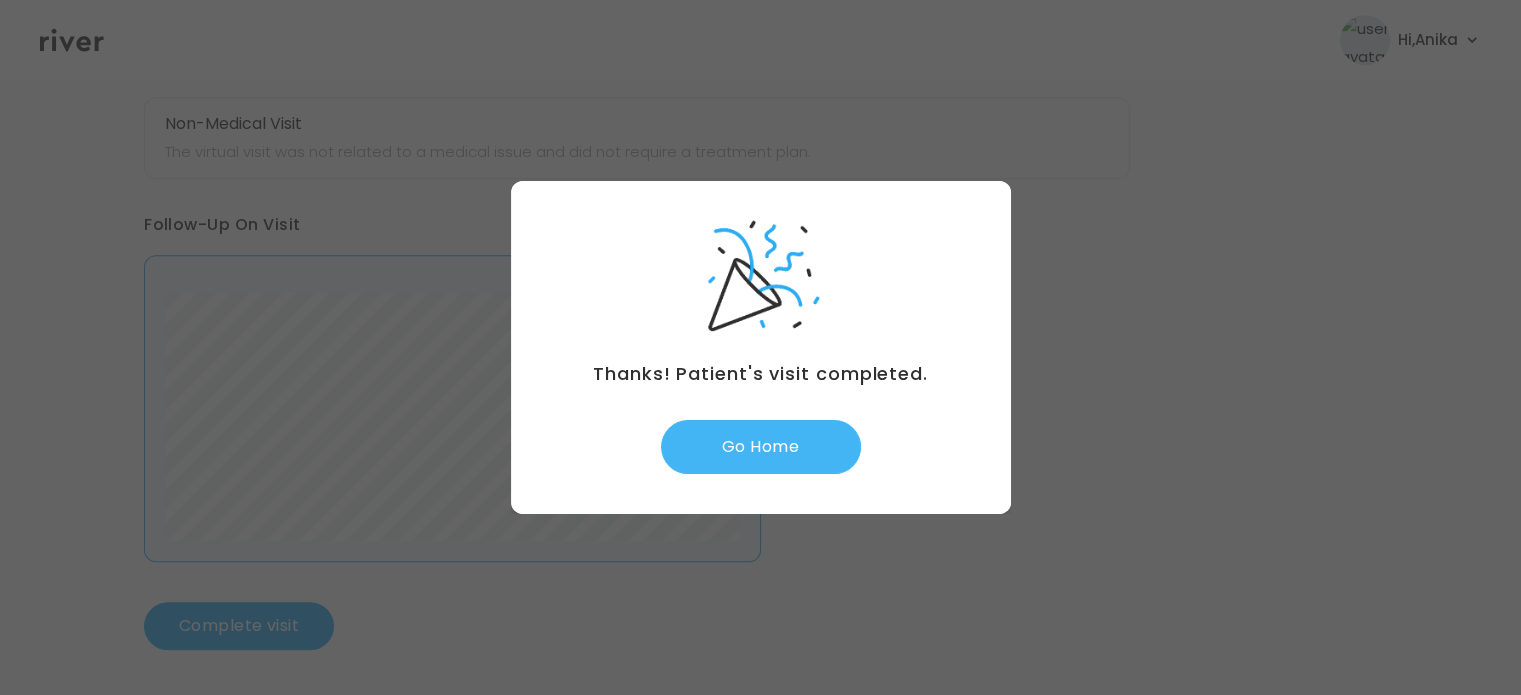 click on "Go Home" at bounding box center (761, 447) 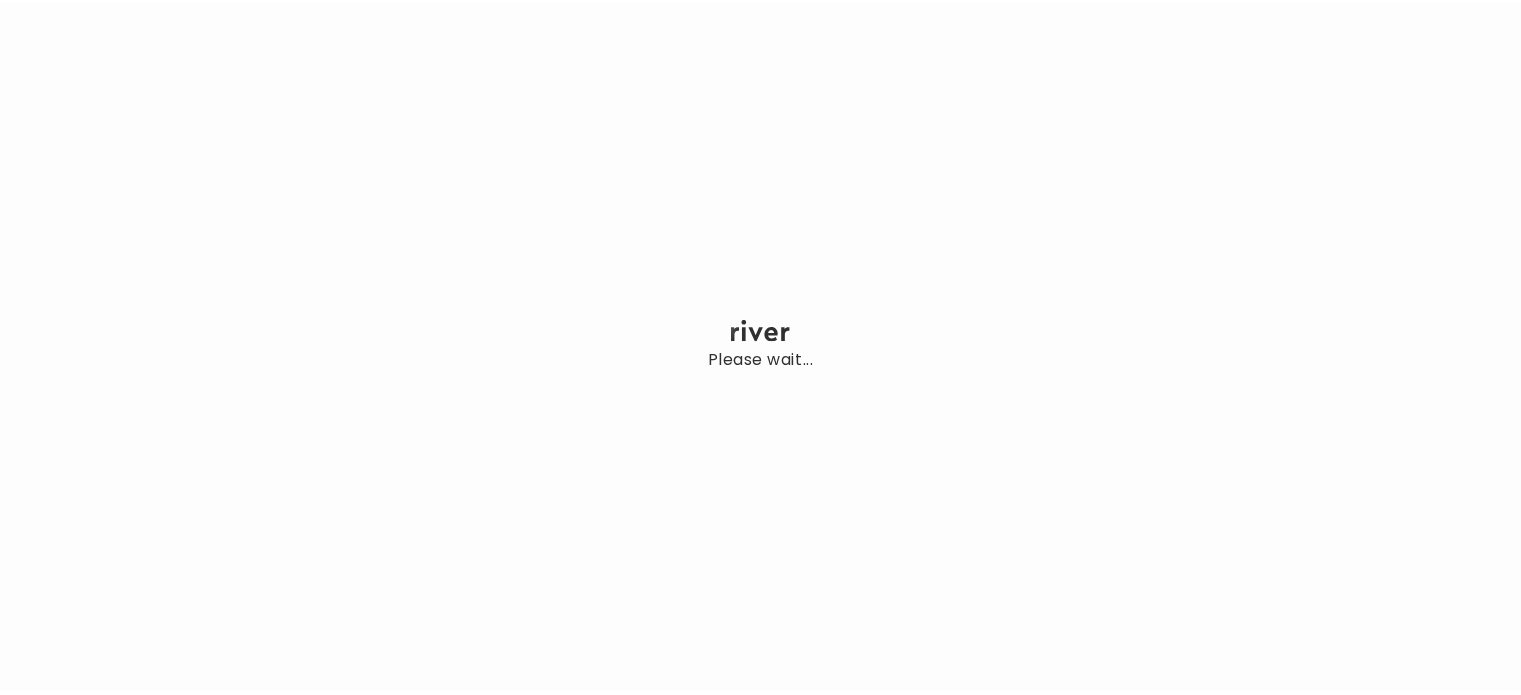 scroll, scrollTop: 0, scrollLeft: 0, axis: both 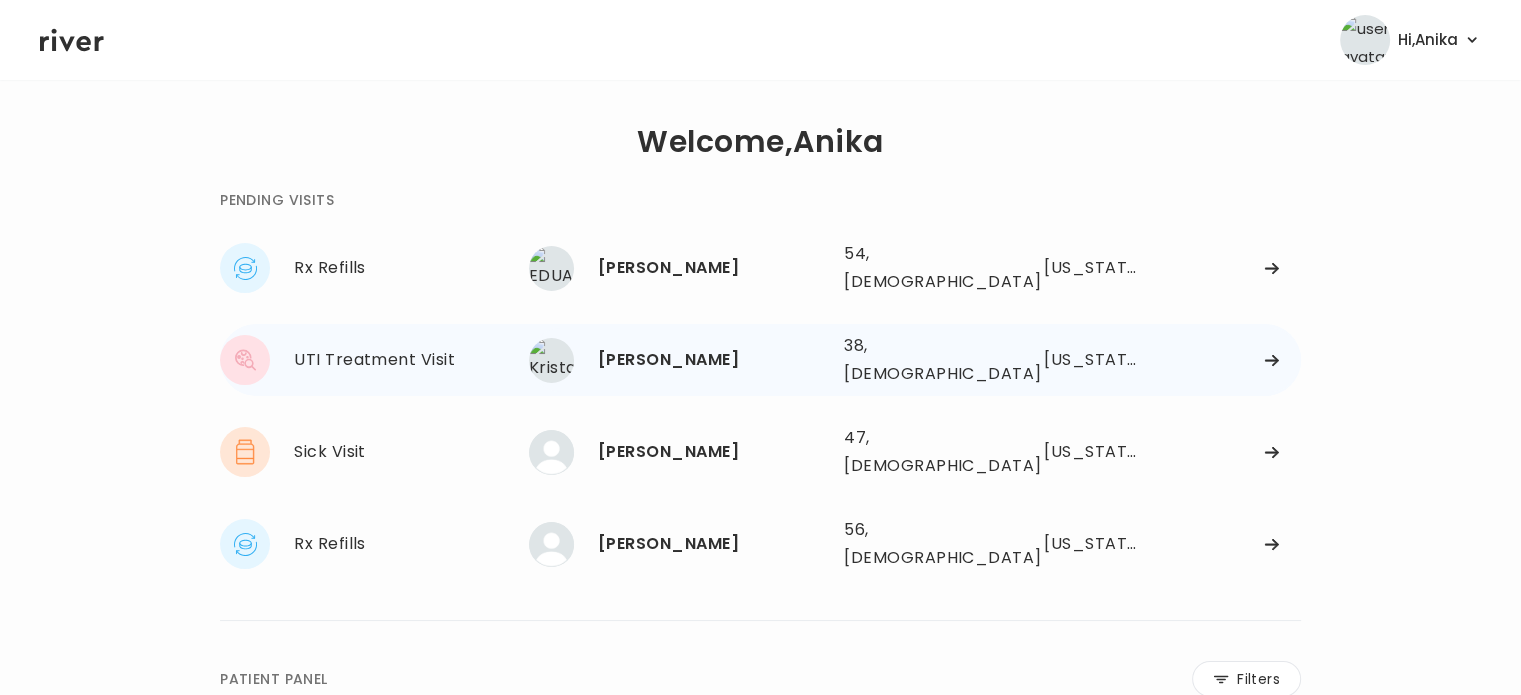 click on "[PERSON_NAME]" at bounding box center (713, 360) 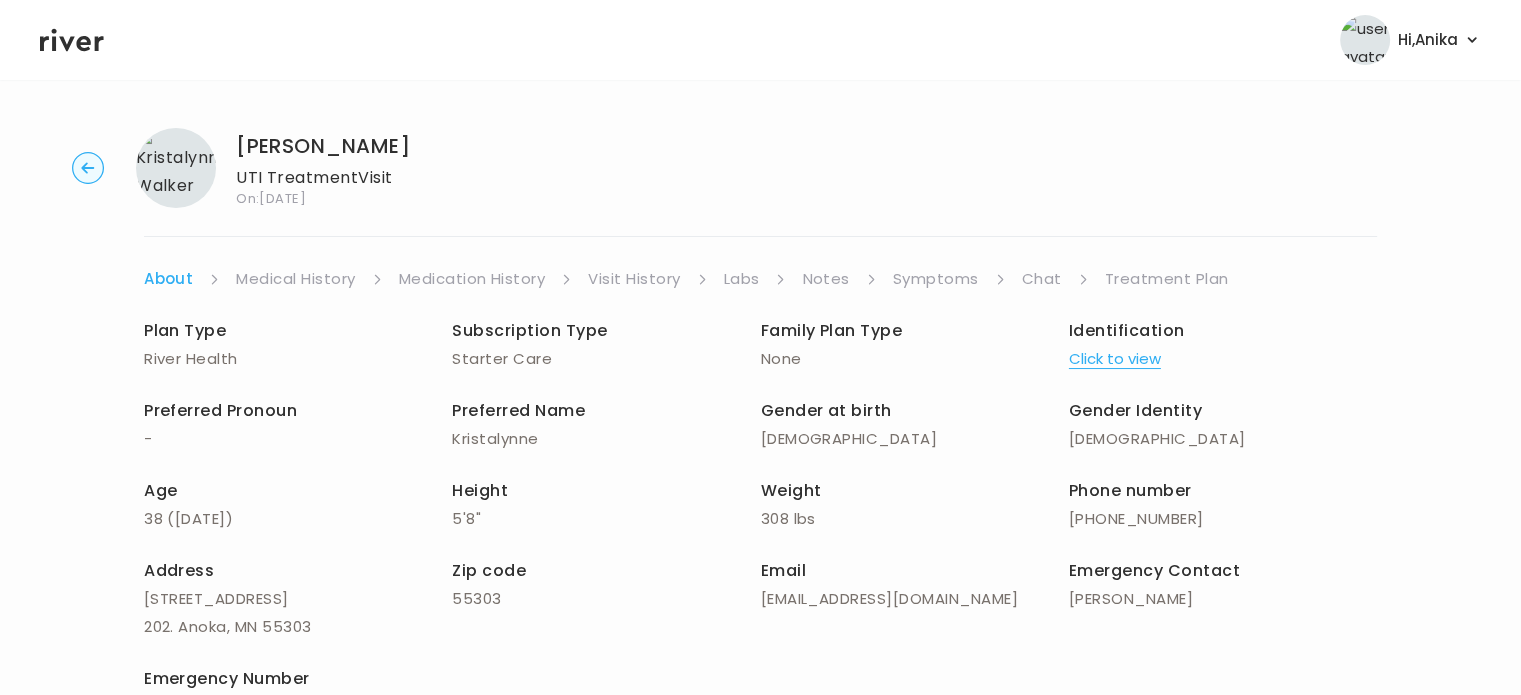 click on "[PERSON_NAME] UTI Treatment  Visit On:  [DATE] About Medical History Medication History Visit History Labs Notes Symptoms Chat Treatment Plan Plan Type River Health Subscription Type Starter Care Family Plan Type None Identification Click to view Preferred Pronoun - Preferred Name [PERSON_NAME]  Gender at birth [DEMOGRAPHIC_DATA] Gender Identity [DEMOGRAPHIC_DATA] Age [DEMOGRAPHIC_DATA]   ( [DATE] ) Height 5'8" Weight 308 lbs Phone number [PHONE_NUMBER] Address [STREET_ADDRESS] [GEOGRAPHIC_DATA] Zip code 55303 Email [EMAIL_ADDRESS][DOMAIN_NAME] Emergency Contact [PERSON_NAME] Emergency Number [PHONE_NUMBER] Identification Click to view Next" at bounding box center (760, 474) 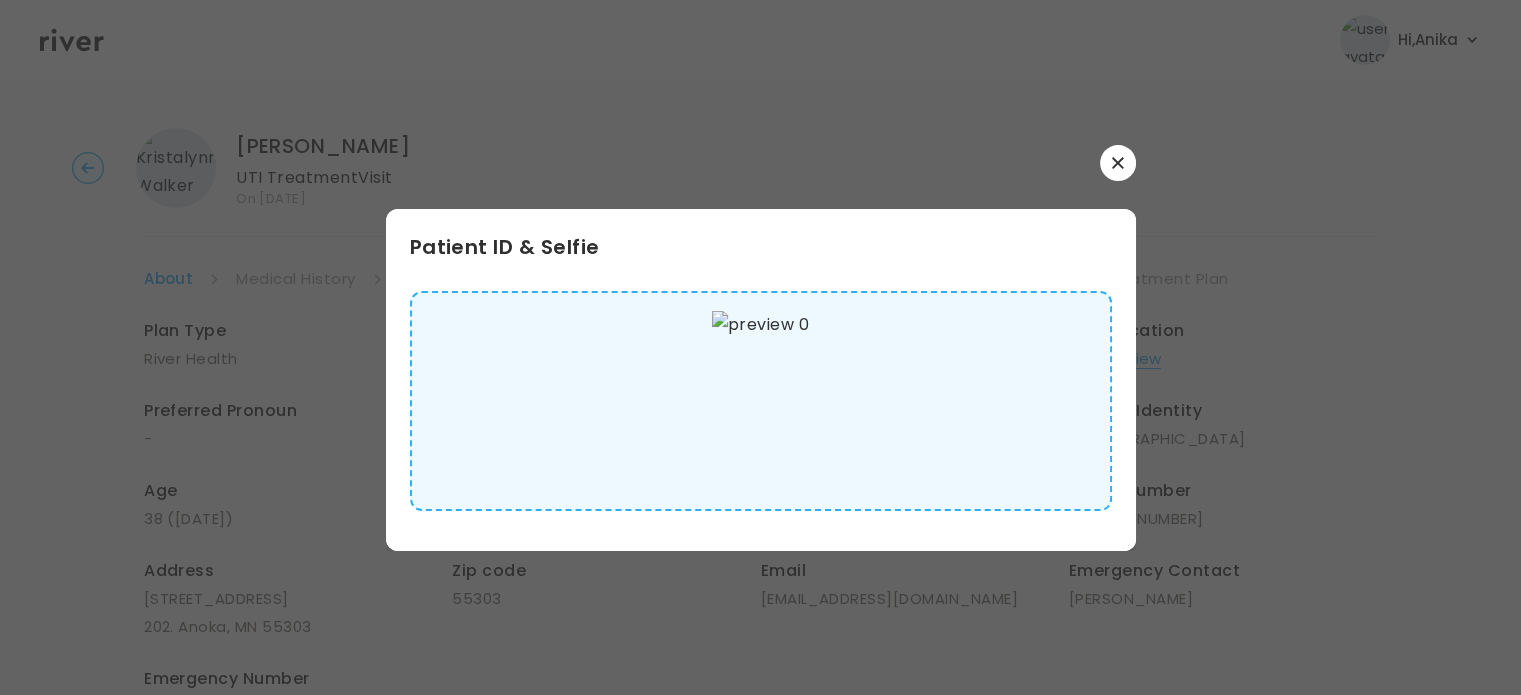 click at bounding box center [1118, 163] 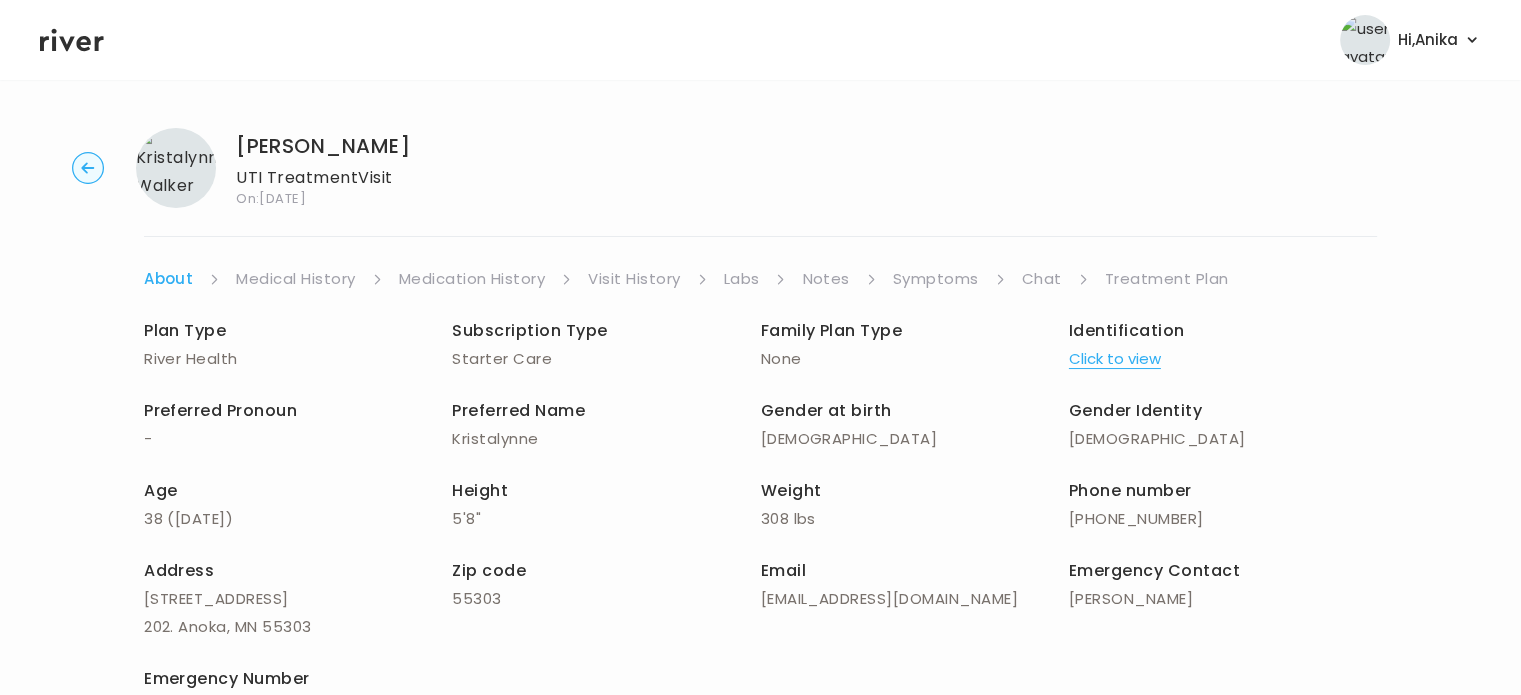 click on "Visit History" at bounding box center (634, 279) 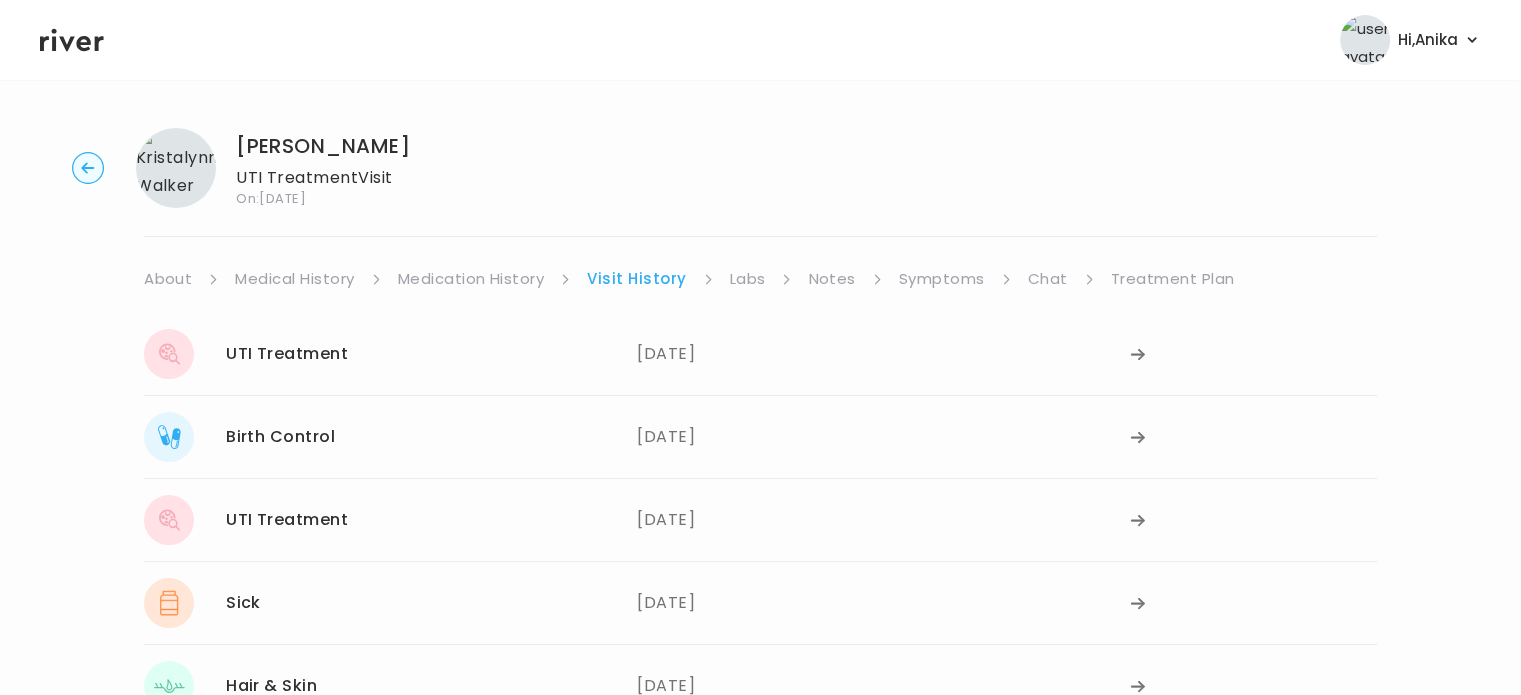 click on "Symptoms" at bounding box center [942, 279] 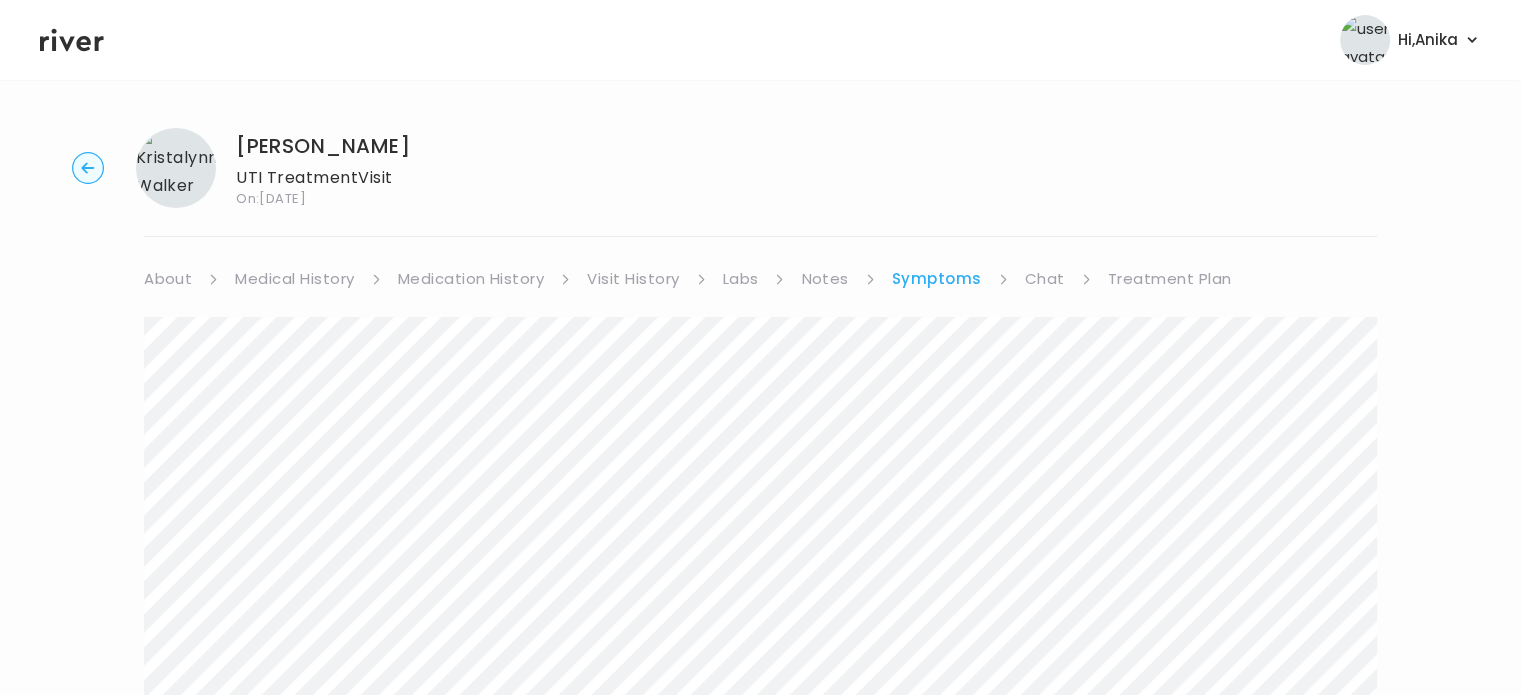 click on "Labs" at bounding box center (741, 279) 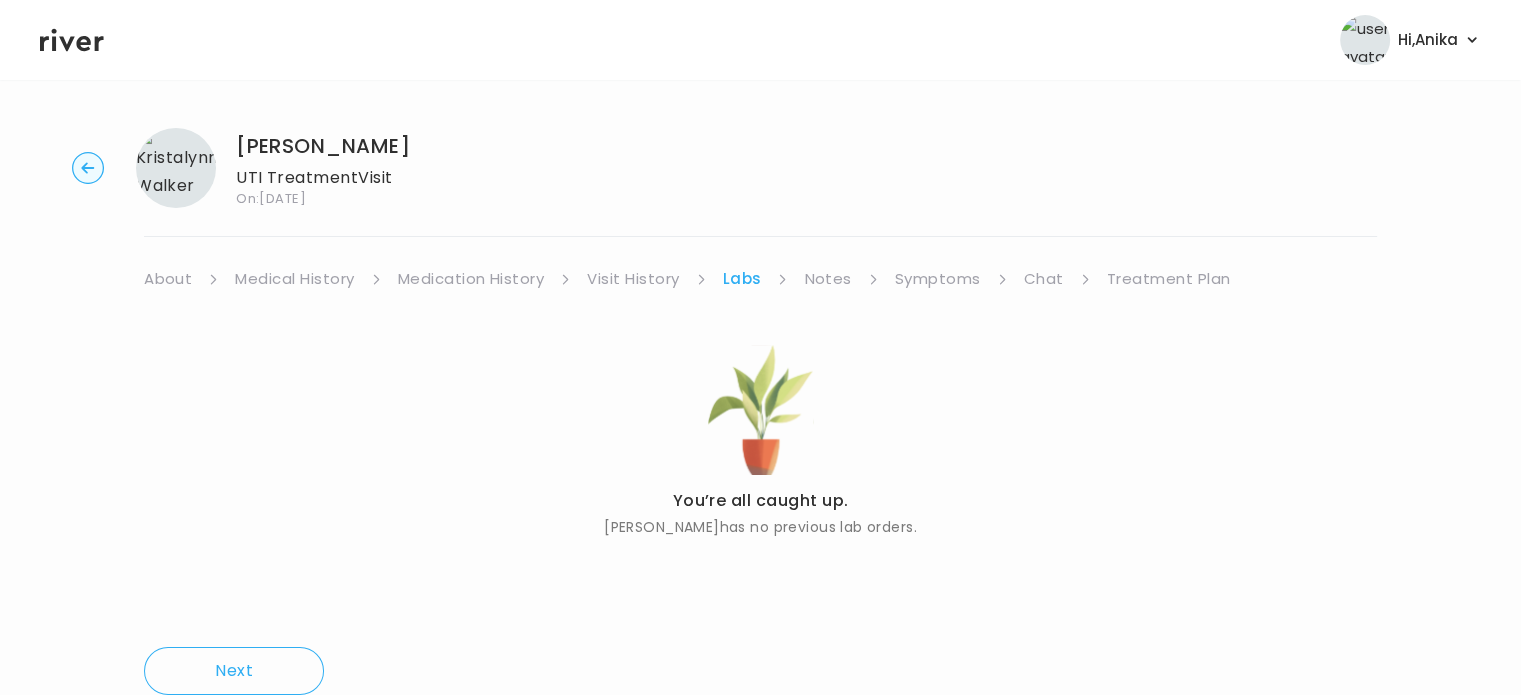 click on "Visit History" at bounding box center (633, 279) 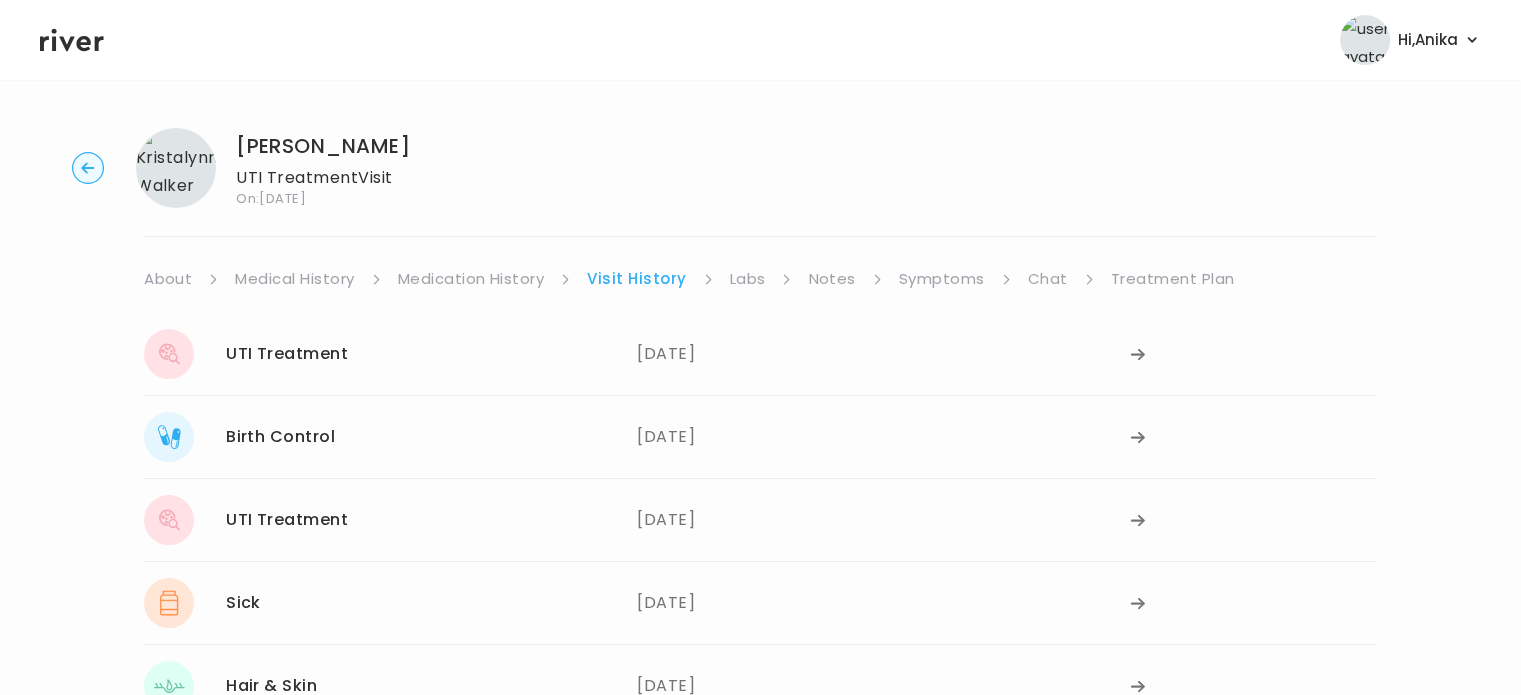 click on "Symptoms" at bounding box center [942, 279] 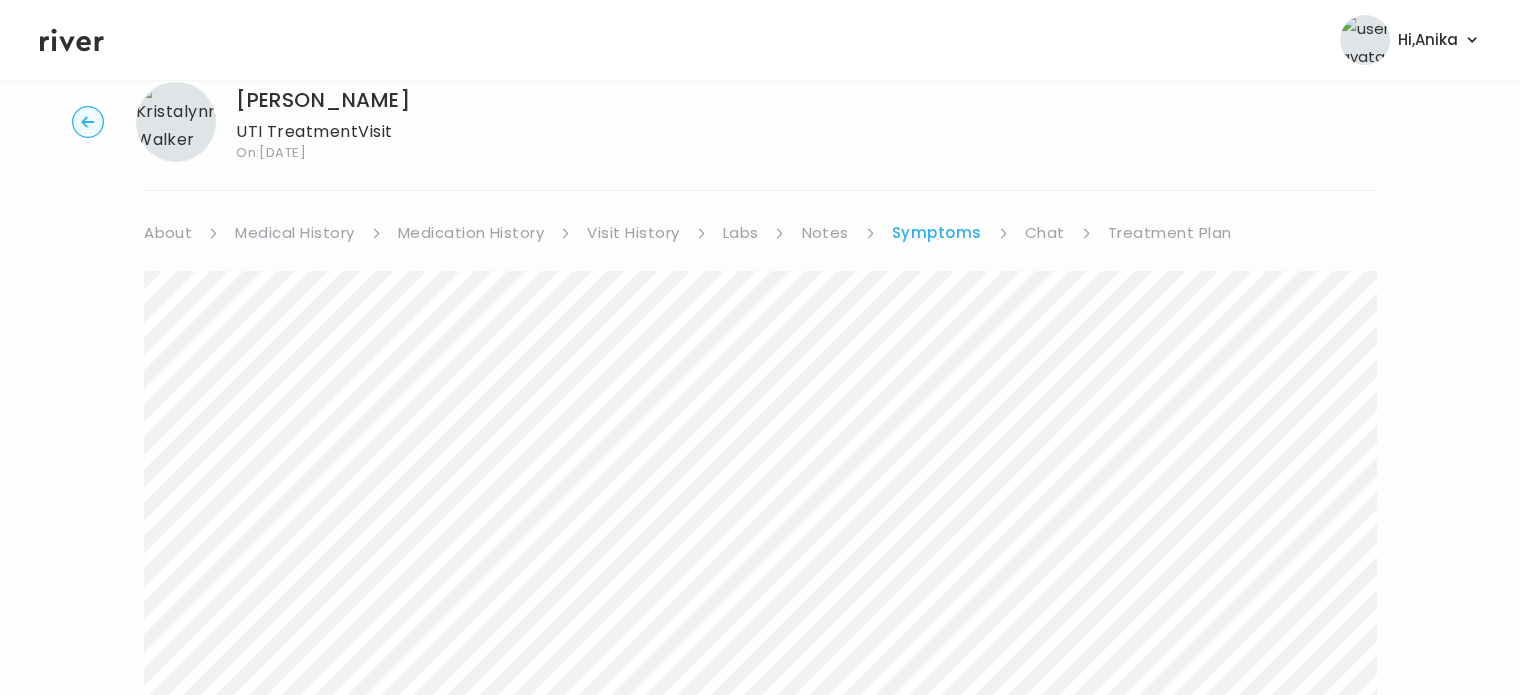 scroll, scrollTop: 0, scrollLeft: 0, axis: both 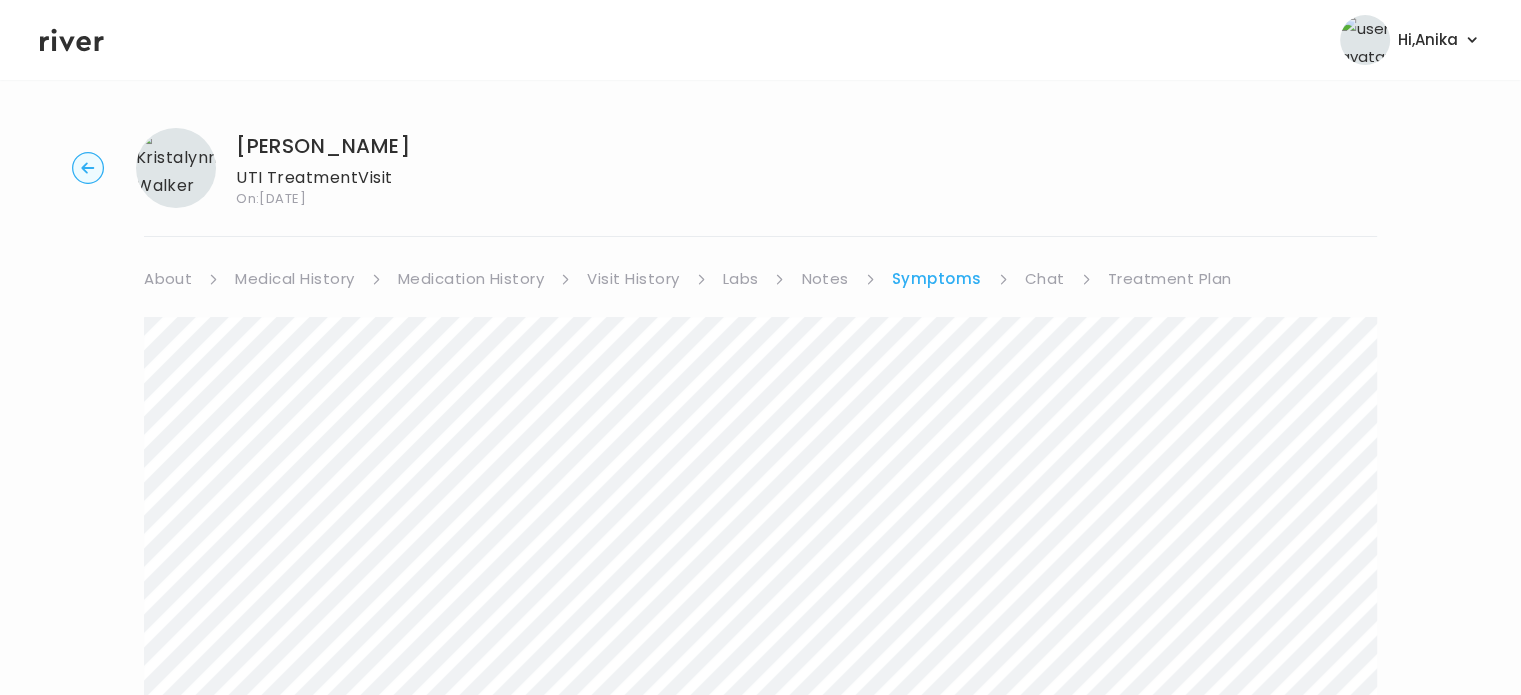click on "Visit History" at bounding box center [633, 279] 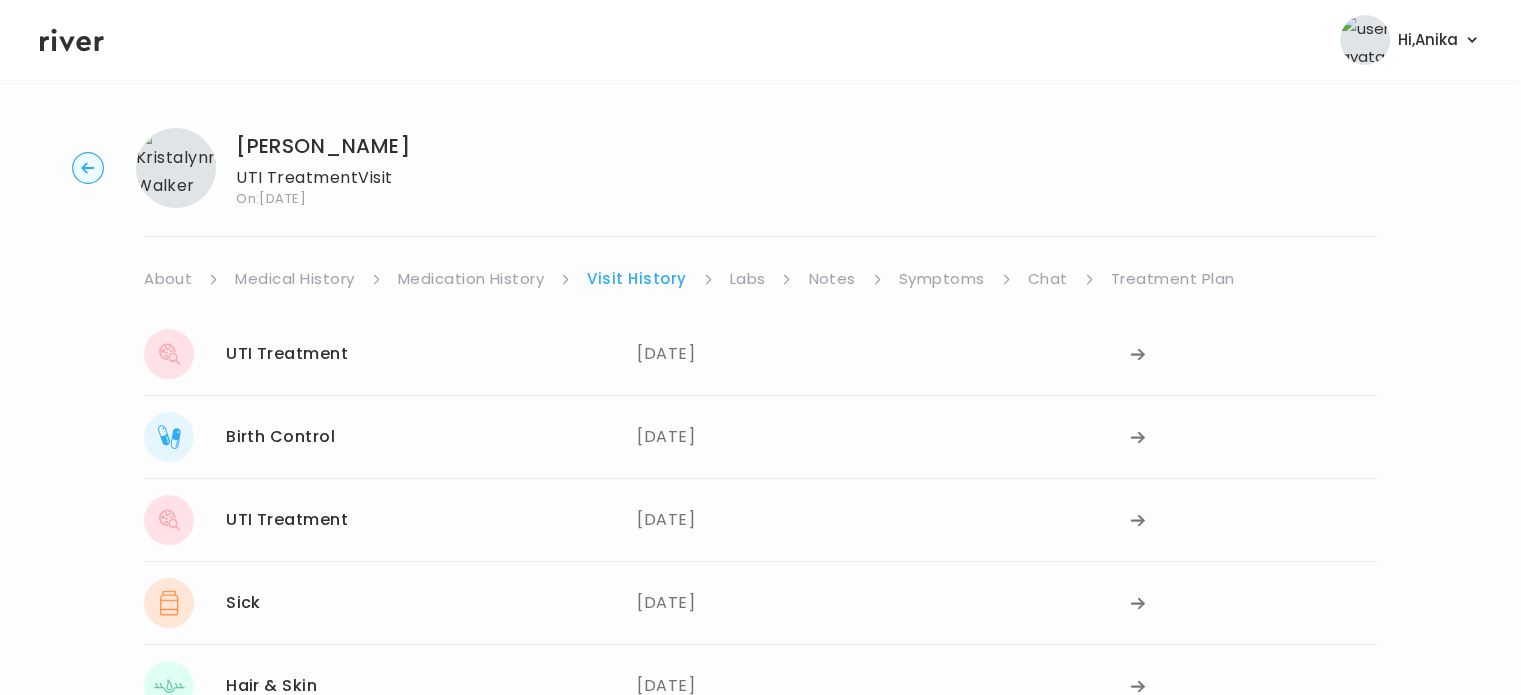 click on "Medication History" at bounding box center (471, 279) 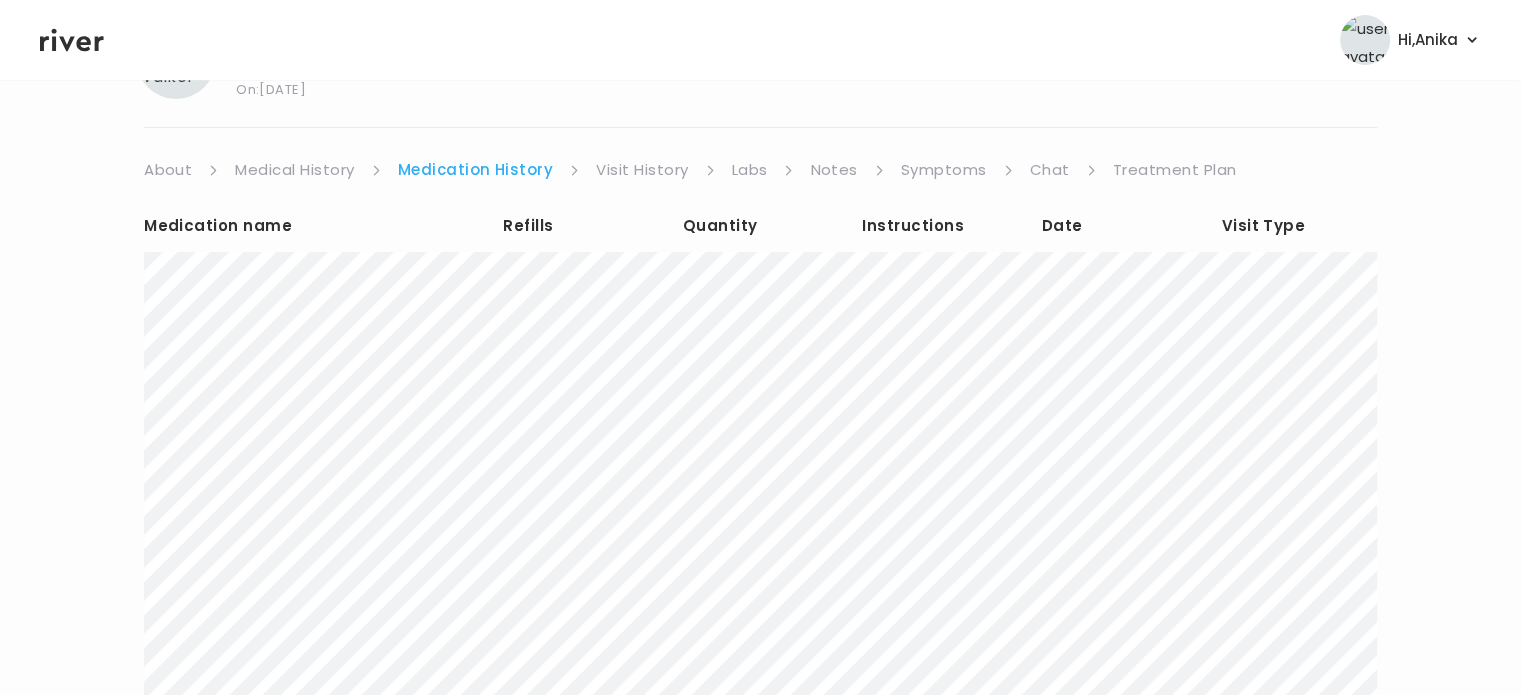 scroll, scrollTop: 113, scrollLeft: 0, axis: vertical 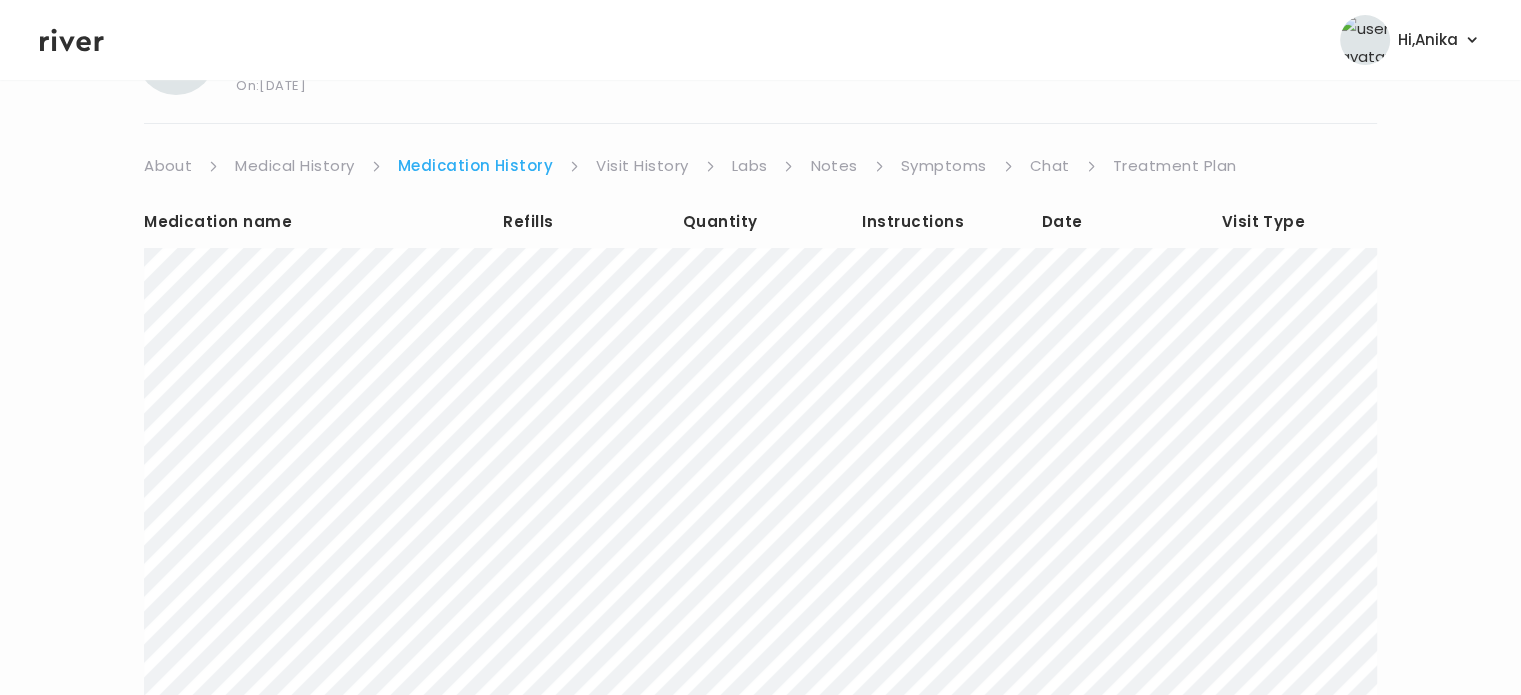 click on "Medical History" at bounding box center (294, 166) 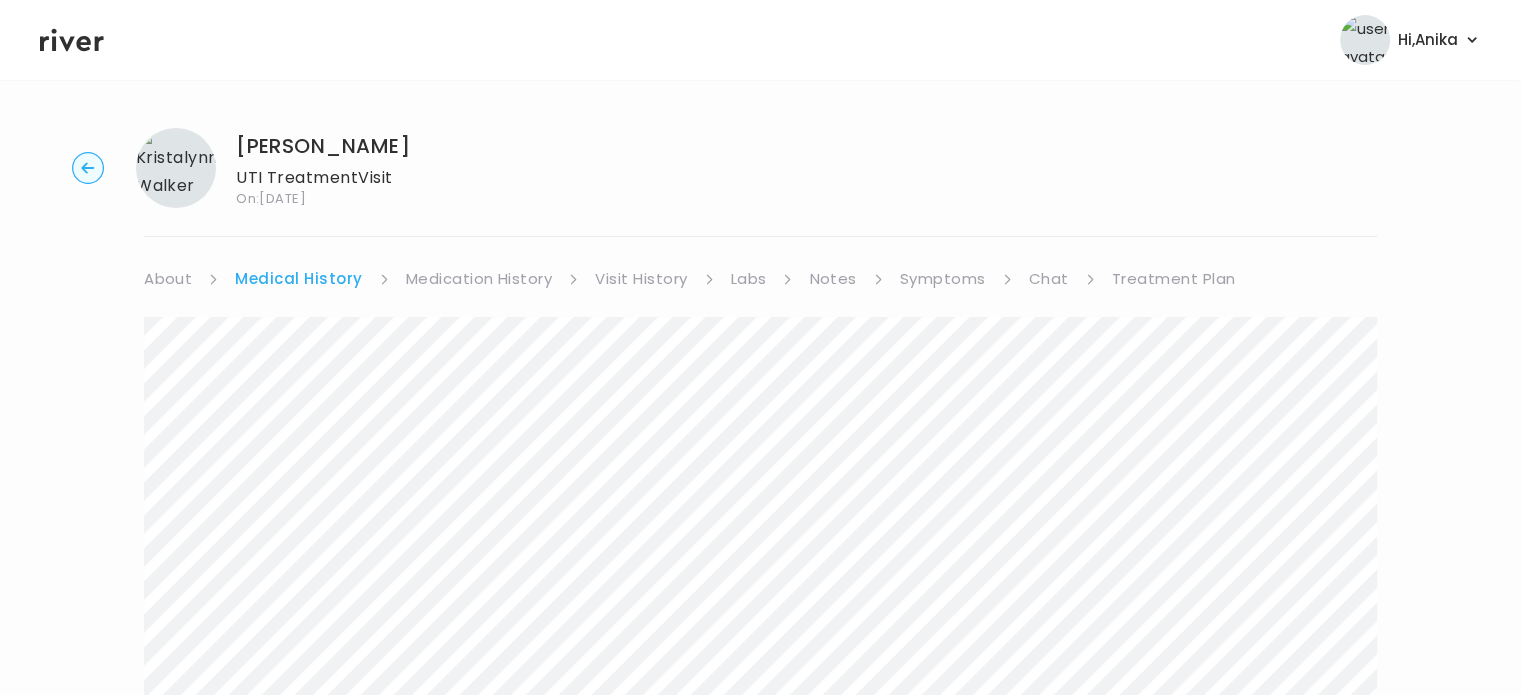 click on "Treatment Plan" at bounding box center [1174, 279] 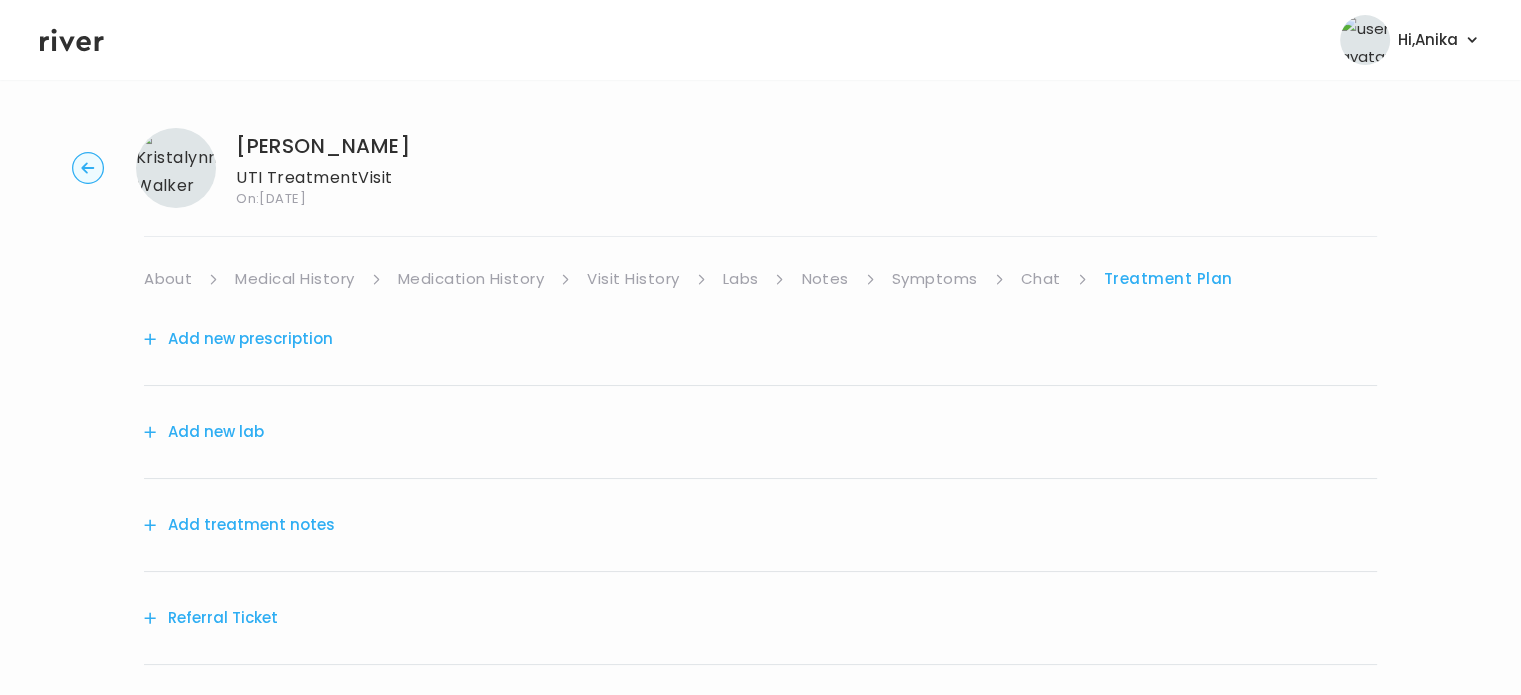 click on "Add treatment notes" at bounding box center [239, 525] 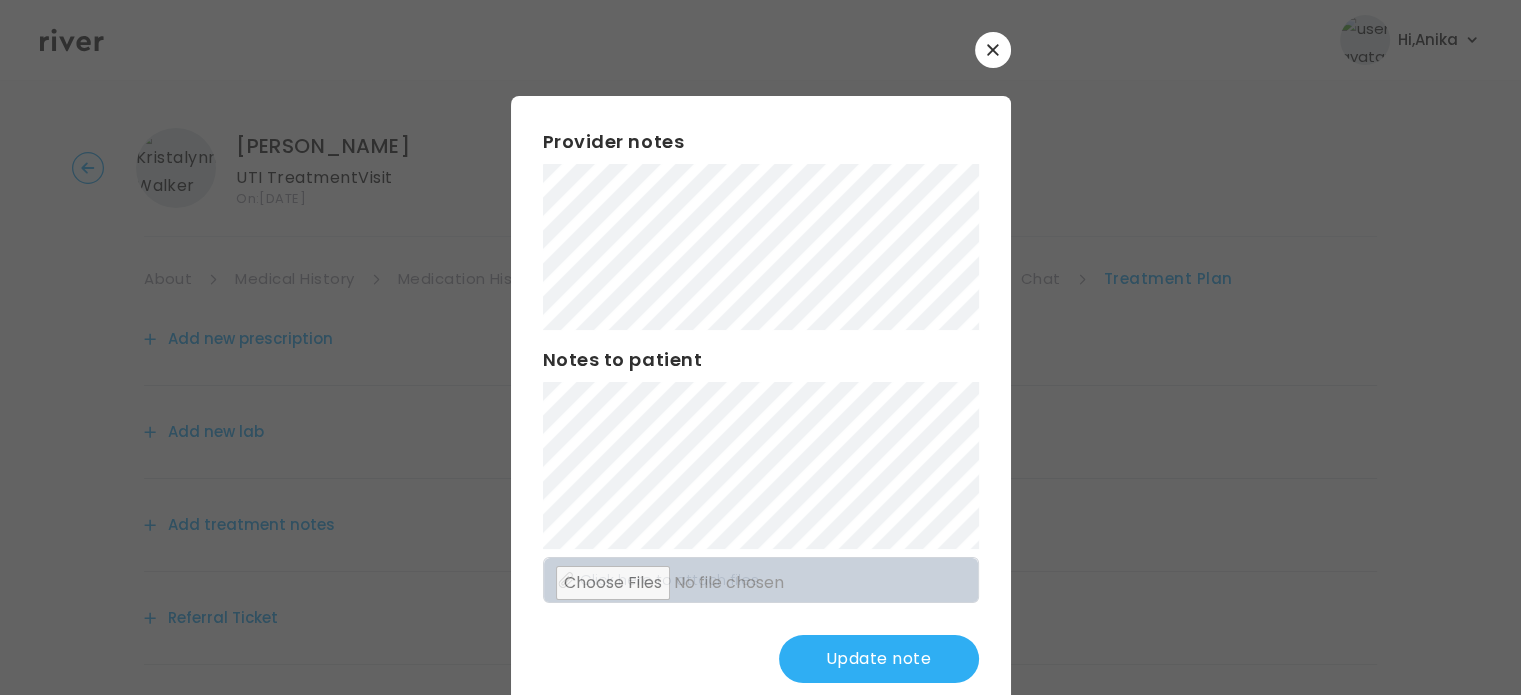 click on "Update note" at bounding box center (879, 659) 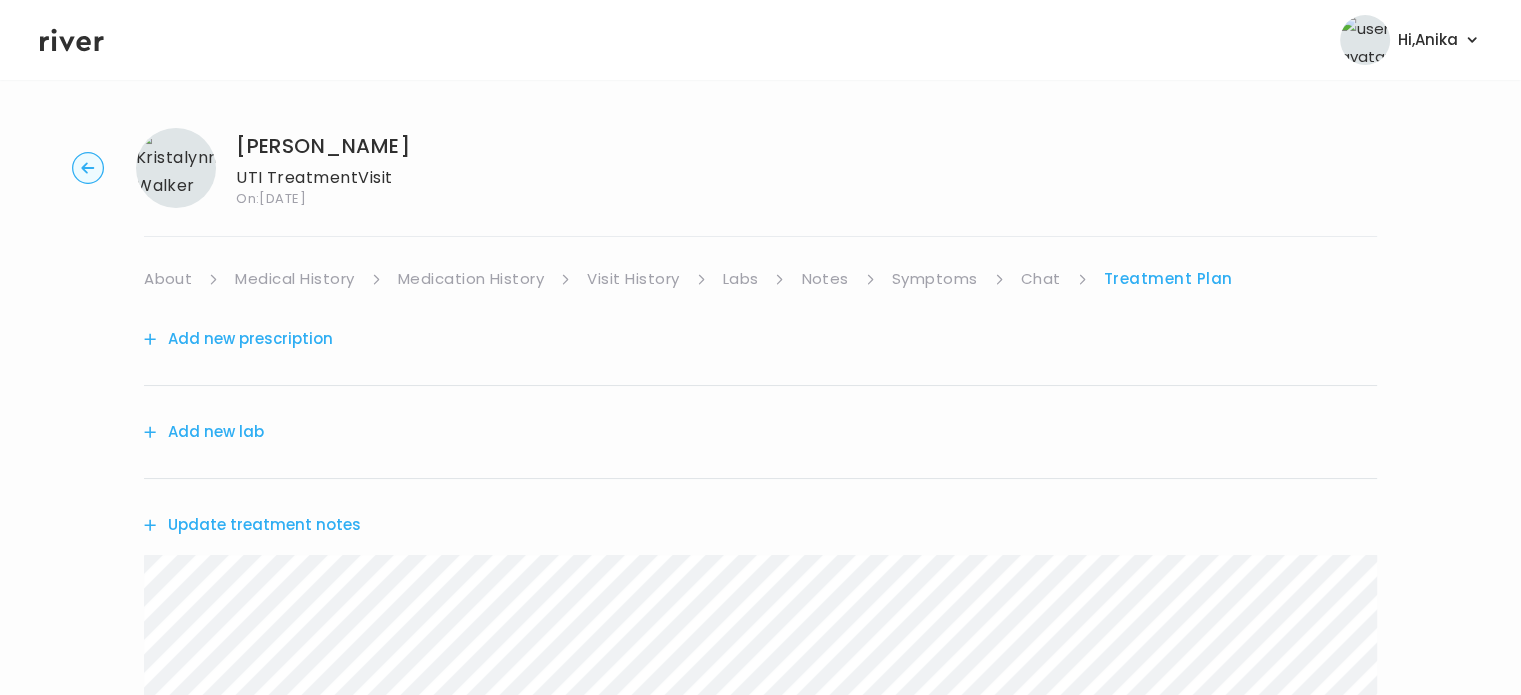 click on "Add new prescription" at bounding box center (238, 339) 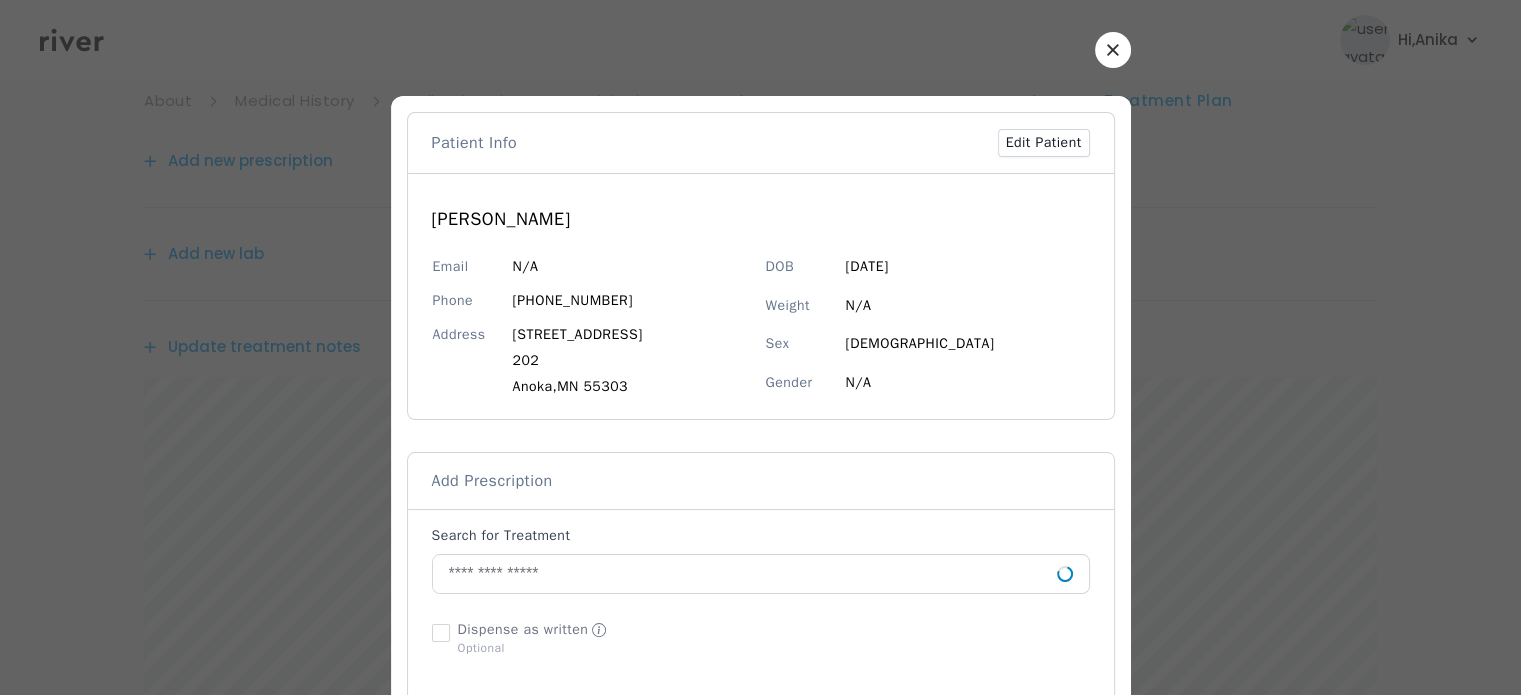 scroll, scrollTop: 200, scrollLeft: 0, axis: vertical 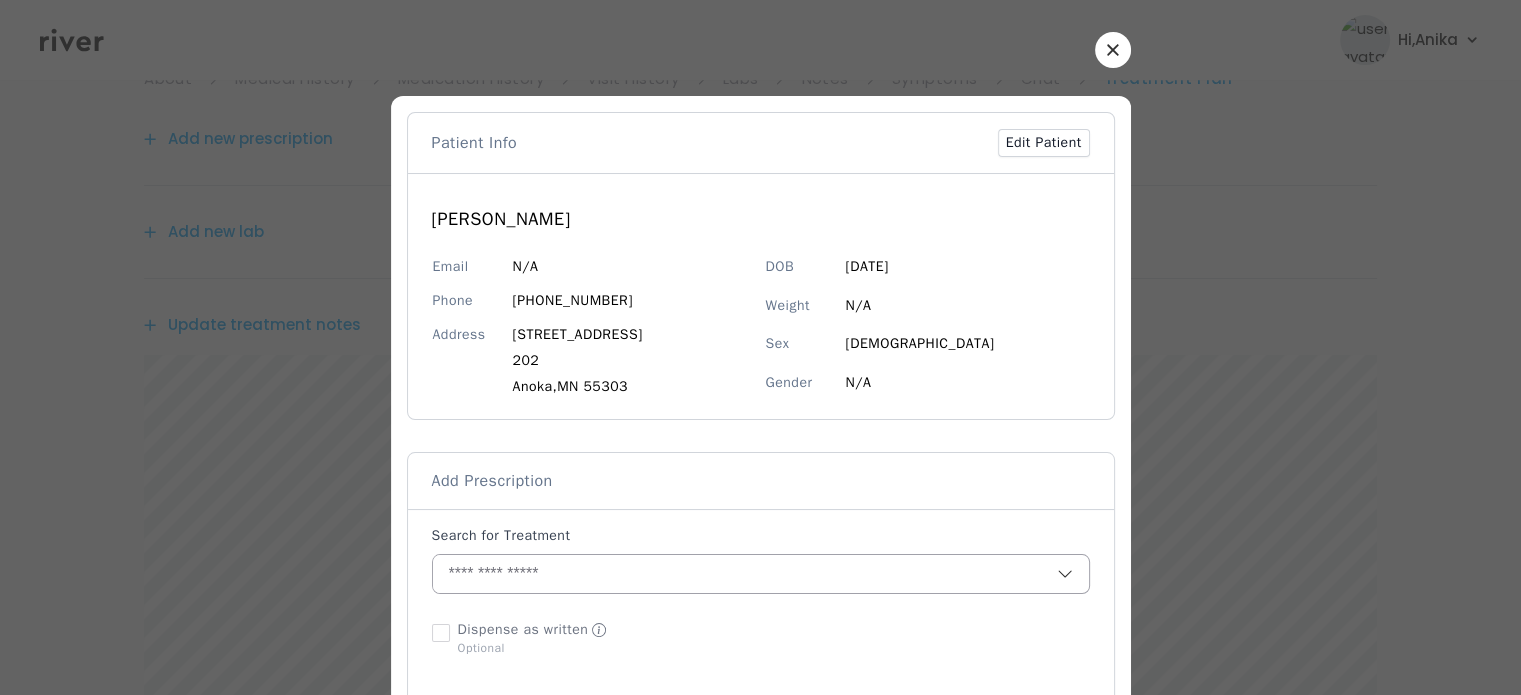 click at bounding box center (745, 574) 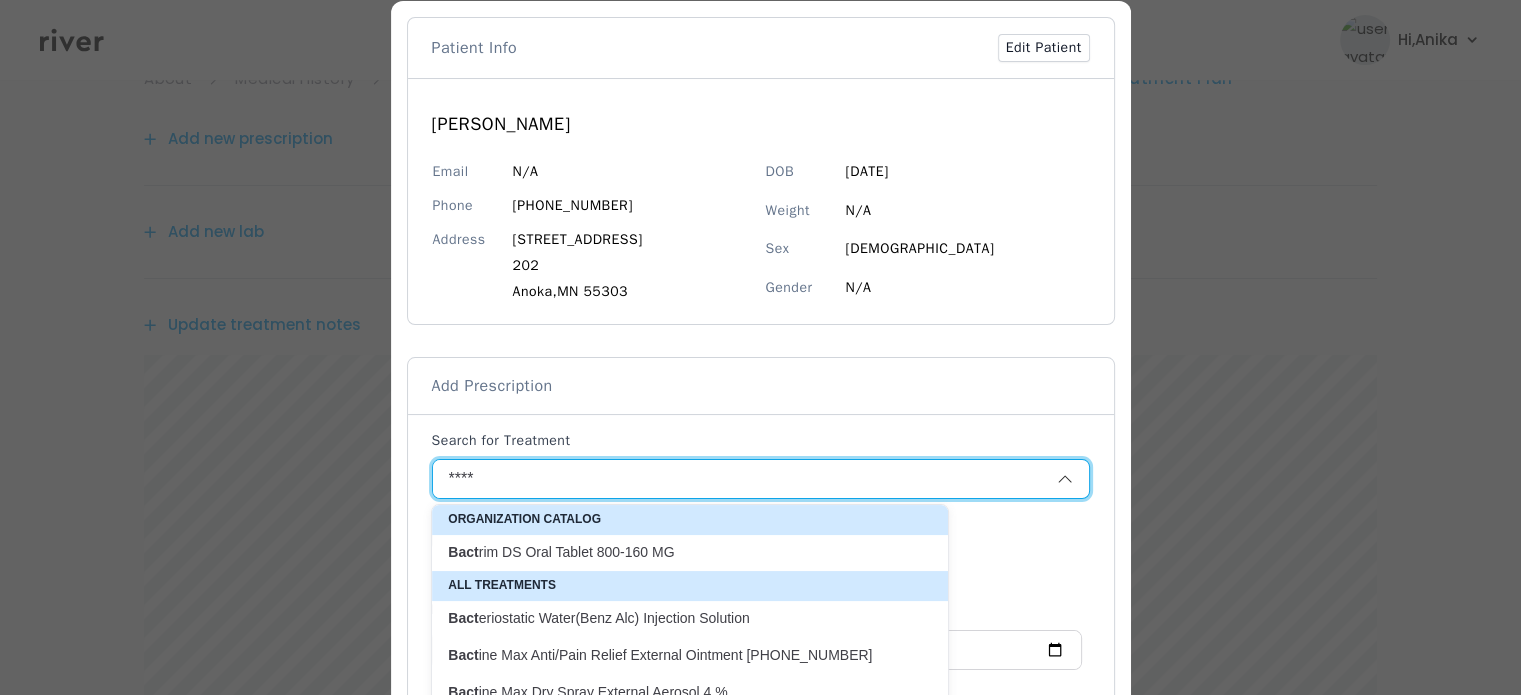 scroll, scrollTop: 112, scrollLeft: 0, axis: vertical 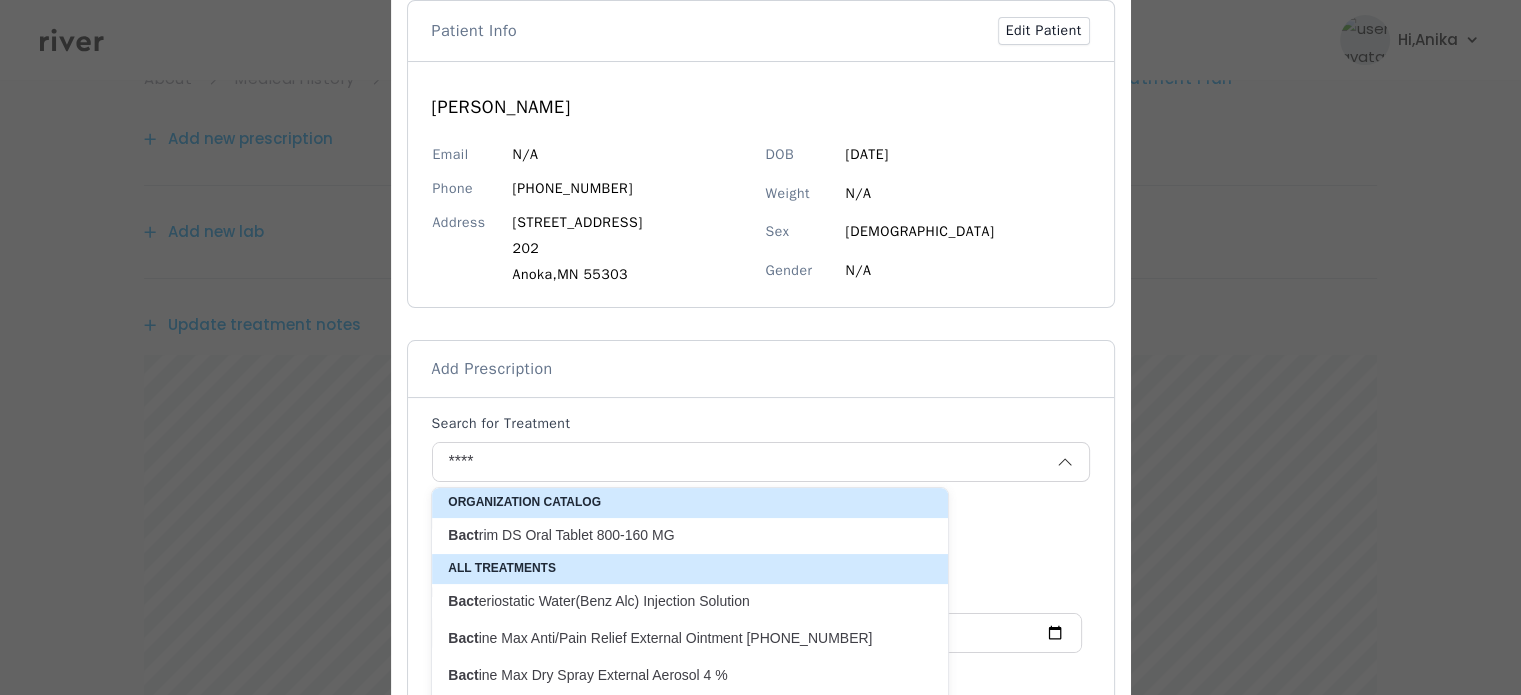 click on "Bact rim DS Oral Tablet 800-160 MG" at bounding box center [678, 535] 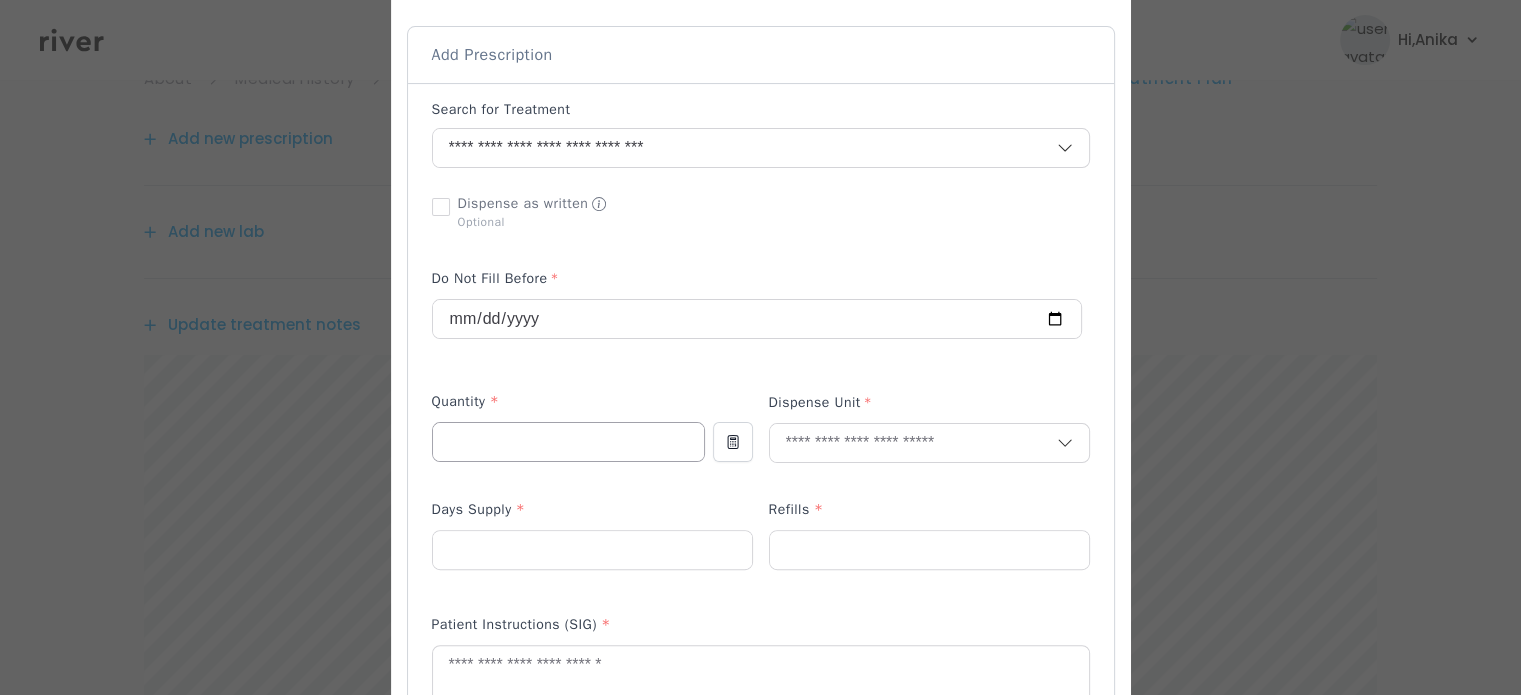 scroll, scrollTop: 438, scrollLeft: 0, axis: vertical 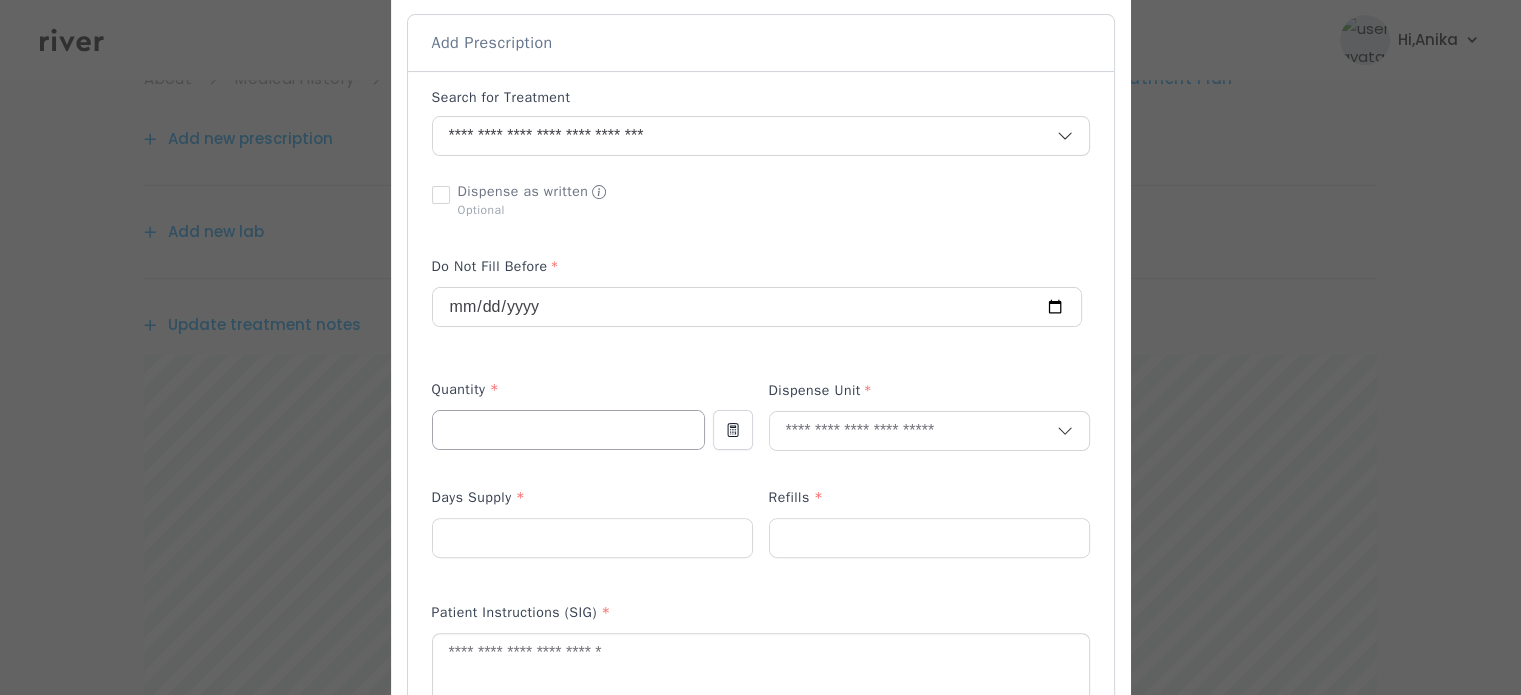 click at bounding box center [568, 430] 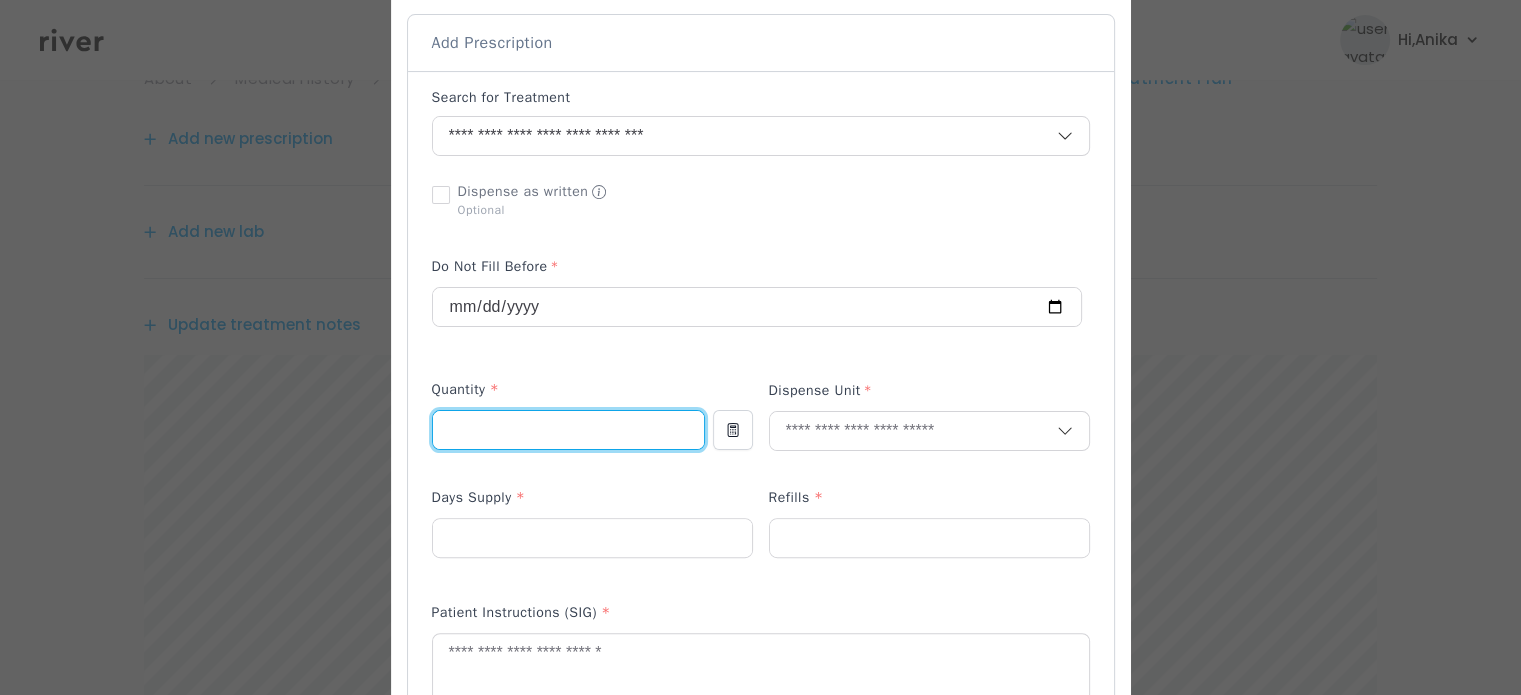 type on "**" 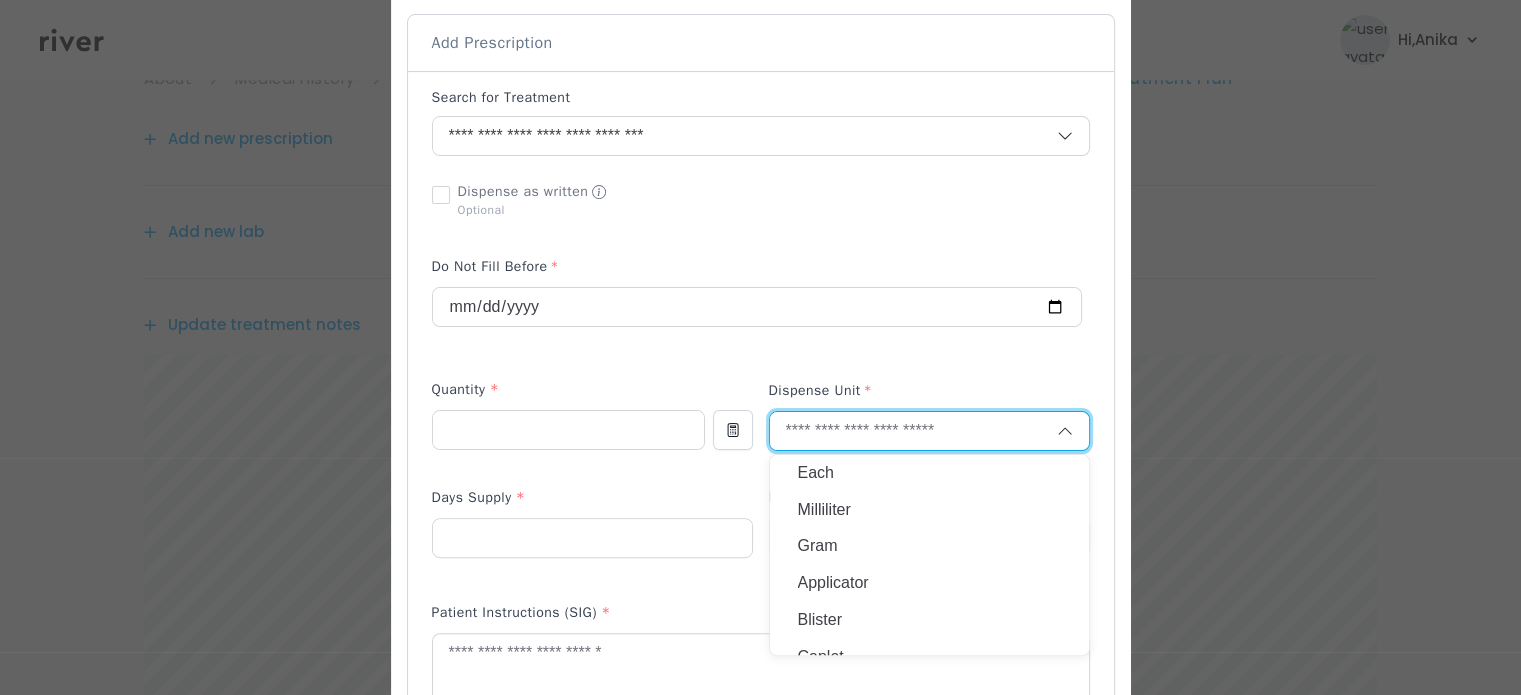 click at bounding box center [913, 431] 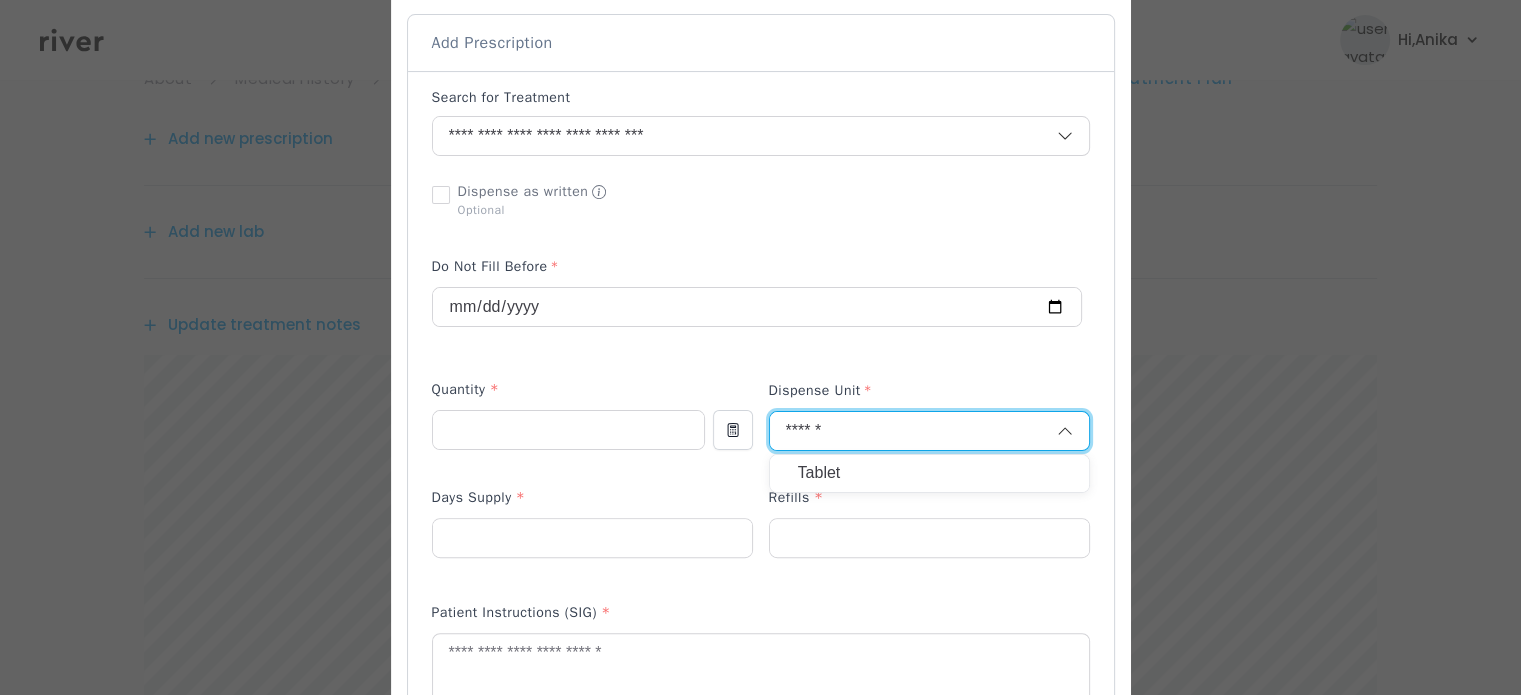 type on "******" 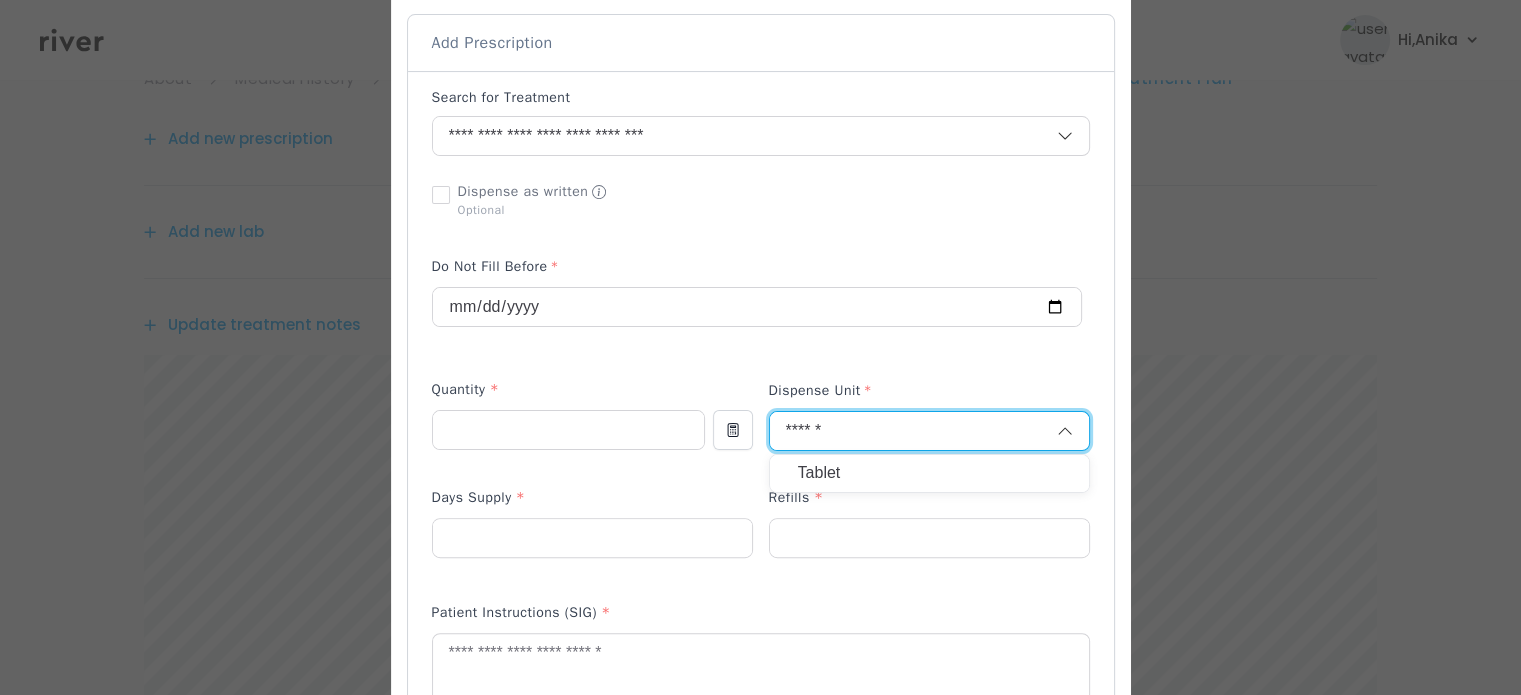 type 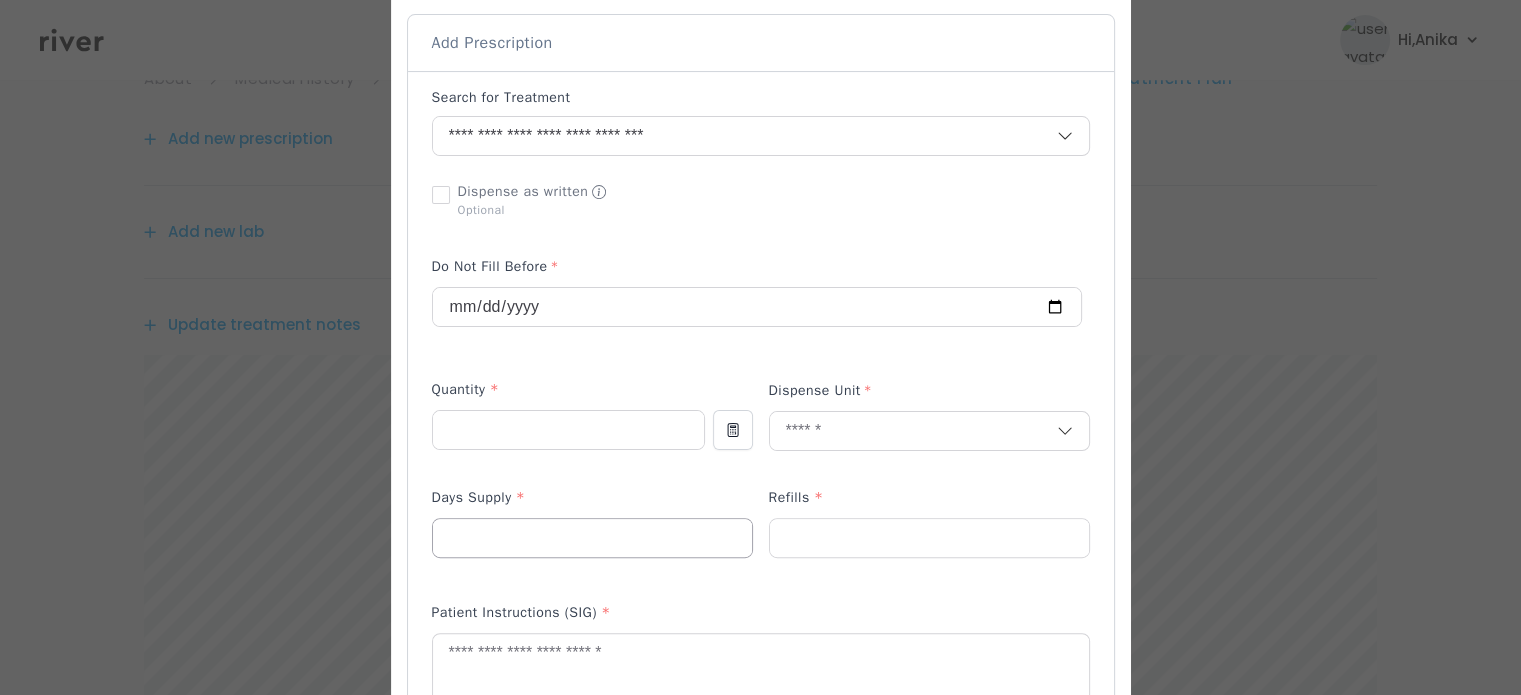 click at bounding box center [592, 538] 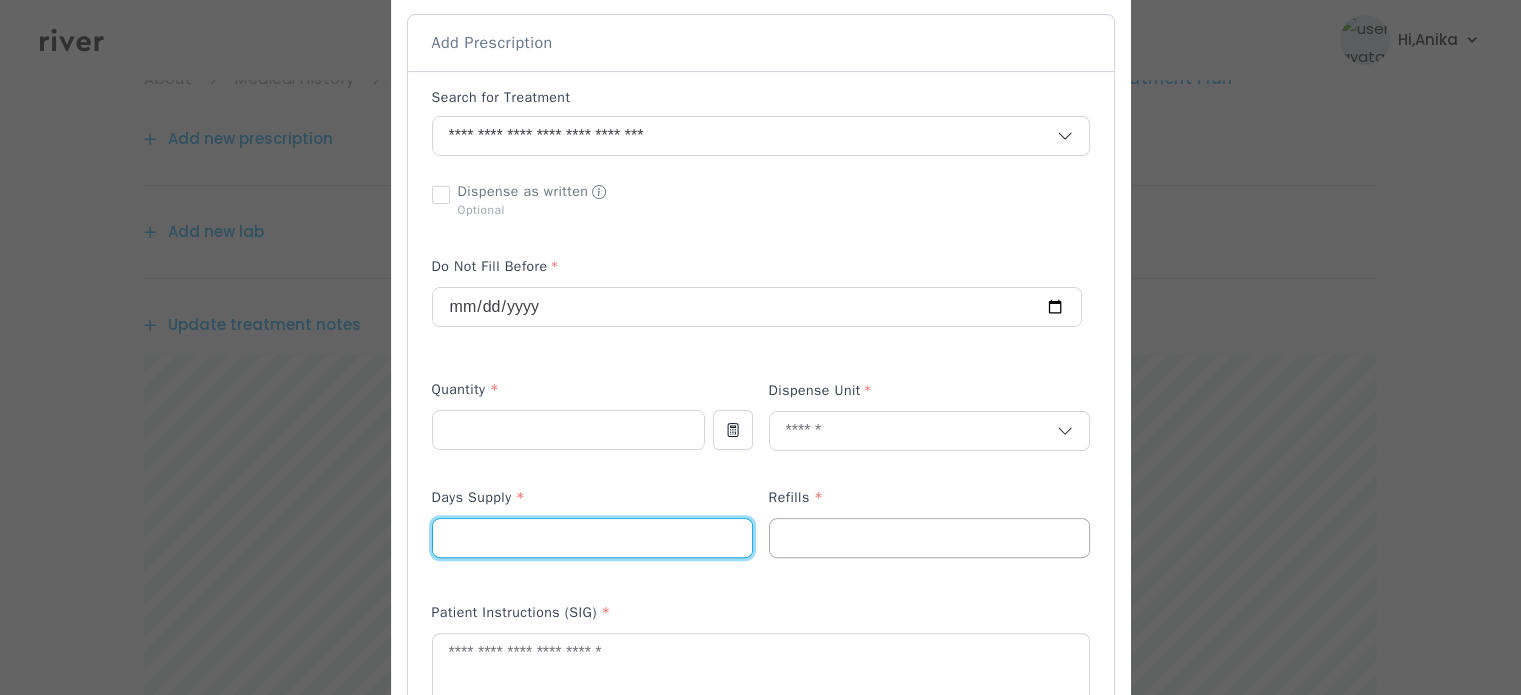 type on "*" 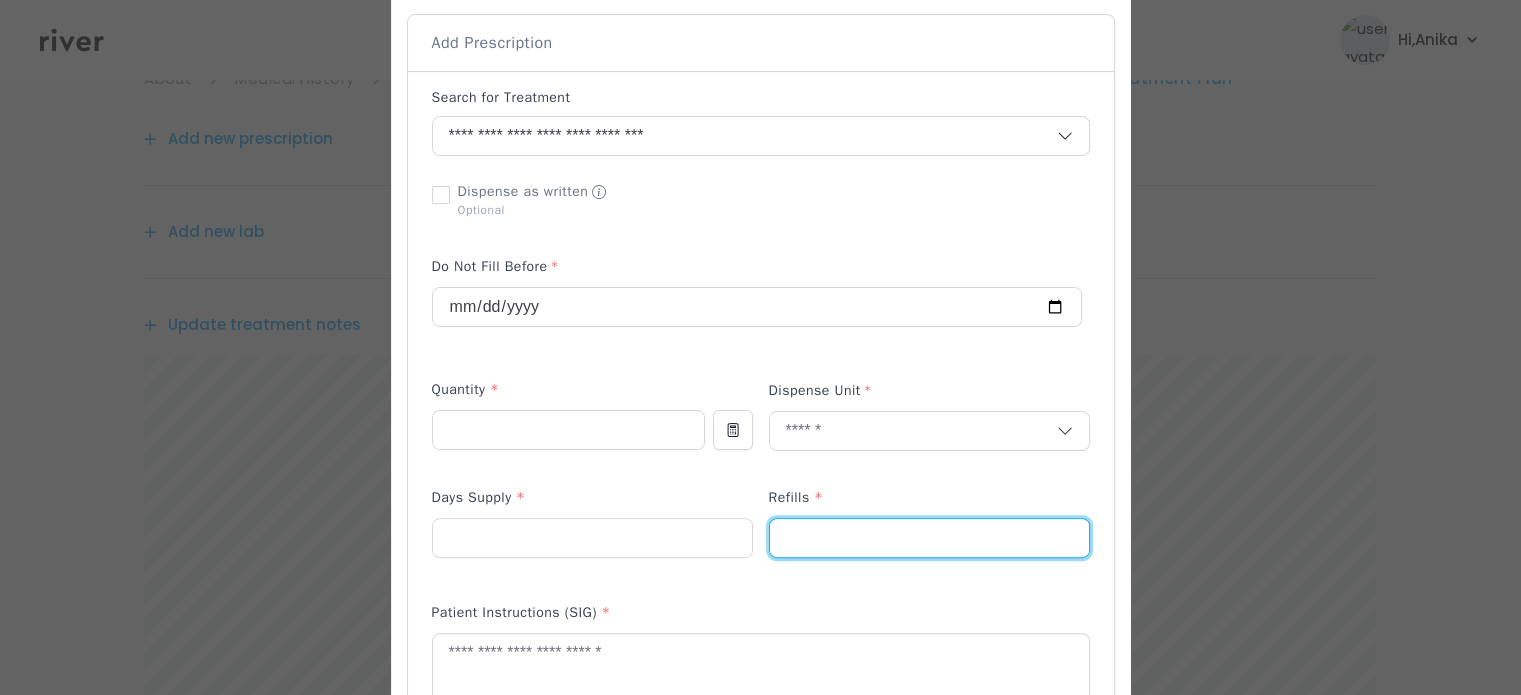 click at bounding box center (929, 538) 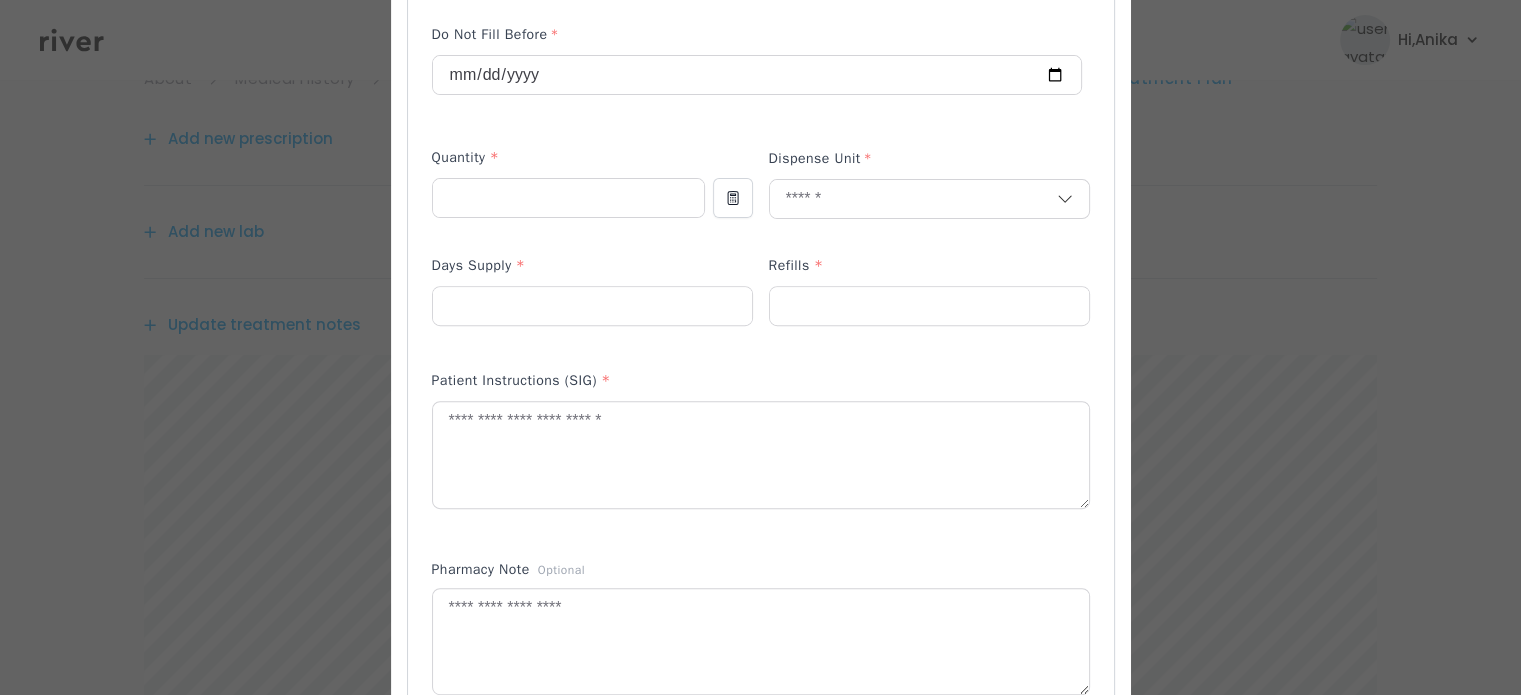 scroll, scrollTop: 672, scrollLeft: 0, axis: vertical 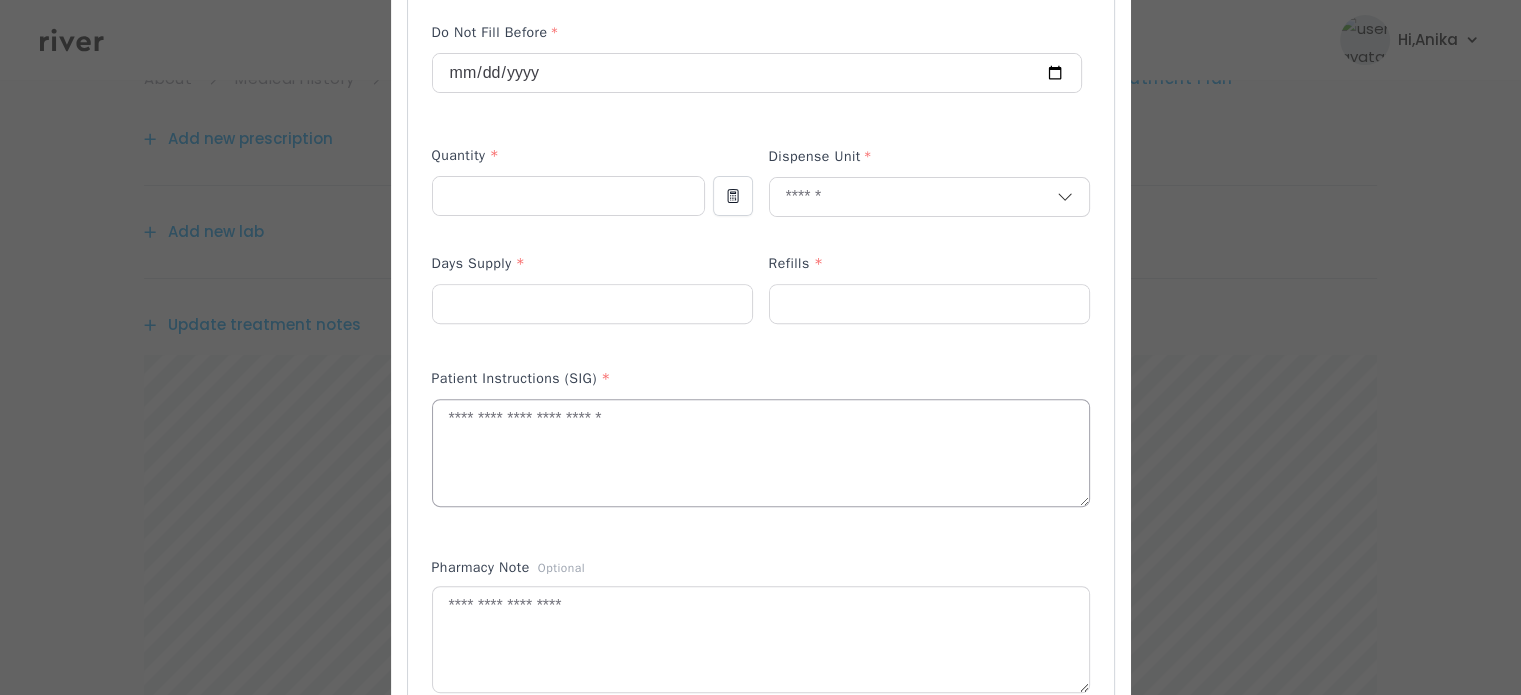 click at bounding box center [761, 453] 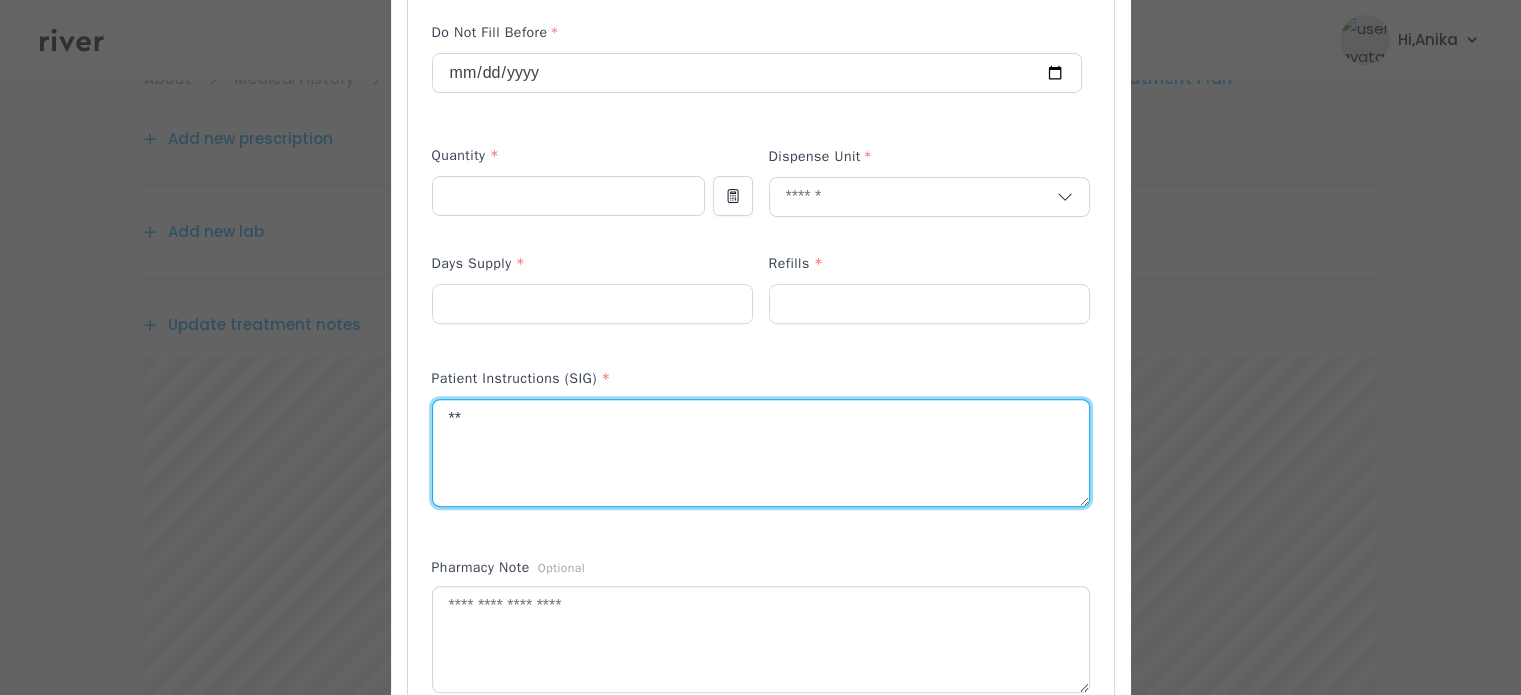 type on "*" 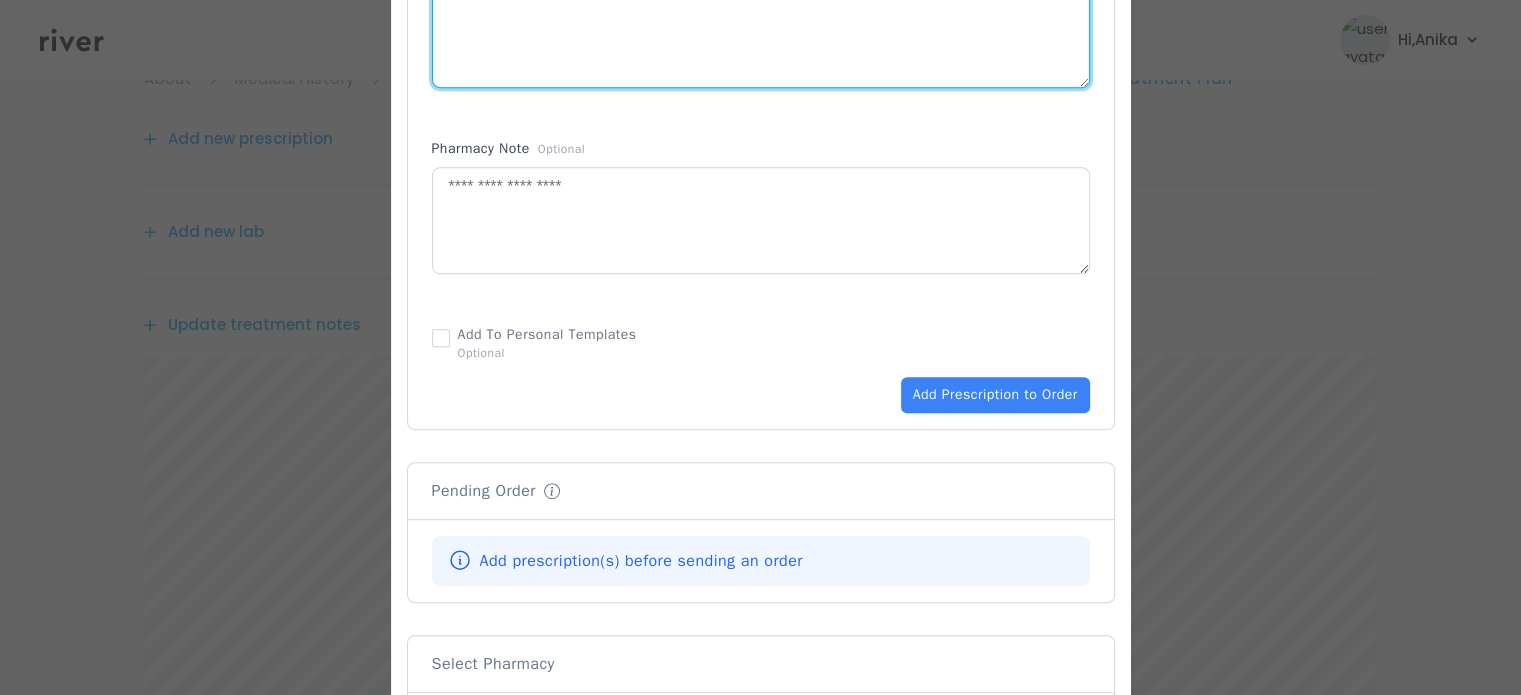 scroll, scrollTop: 1102, scrollLeft: 0, axis: vertical 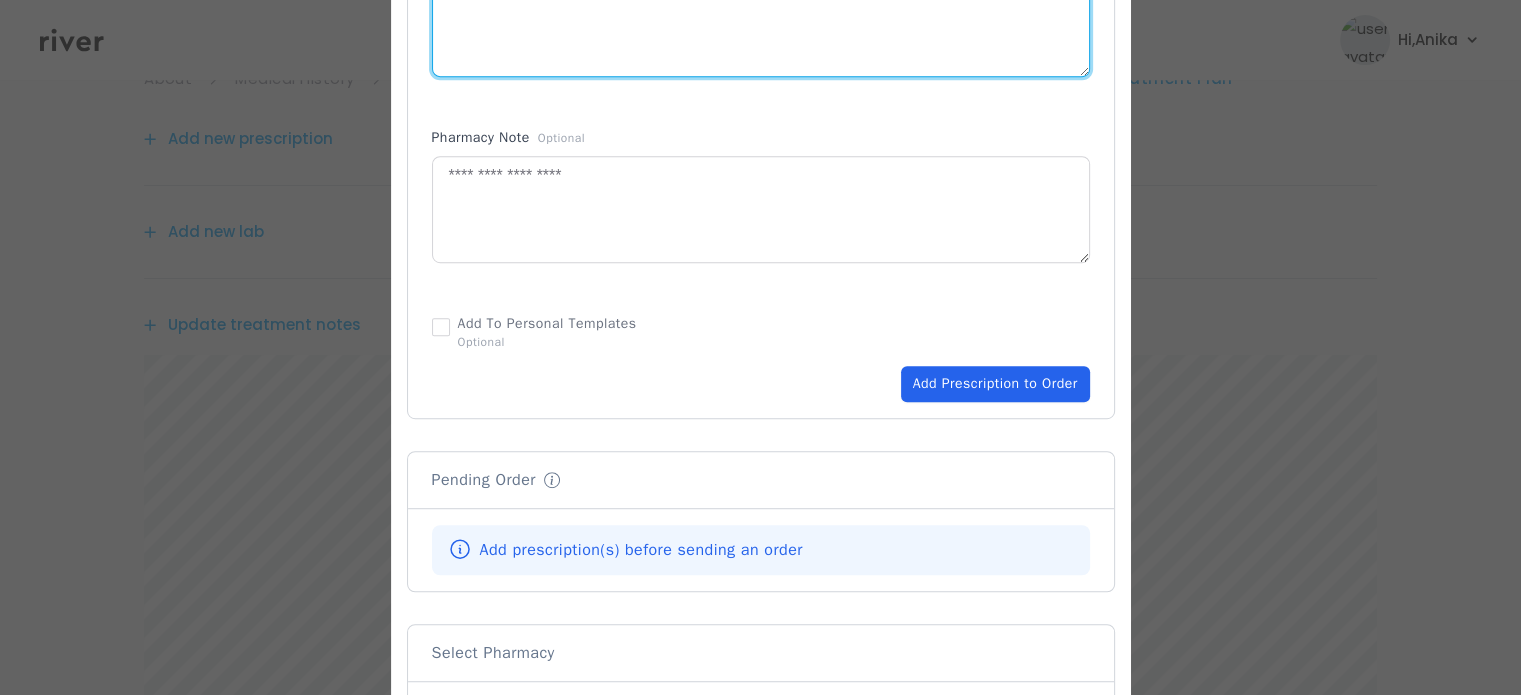 type on "**********" 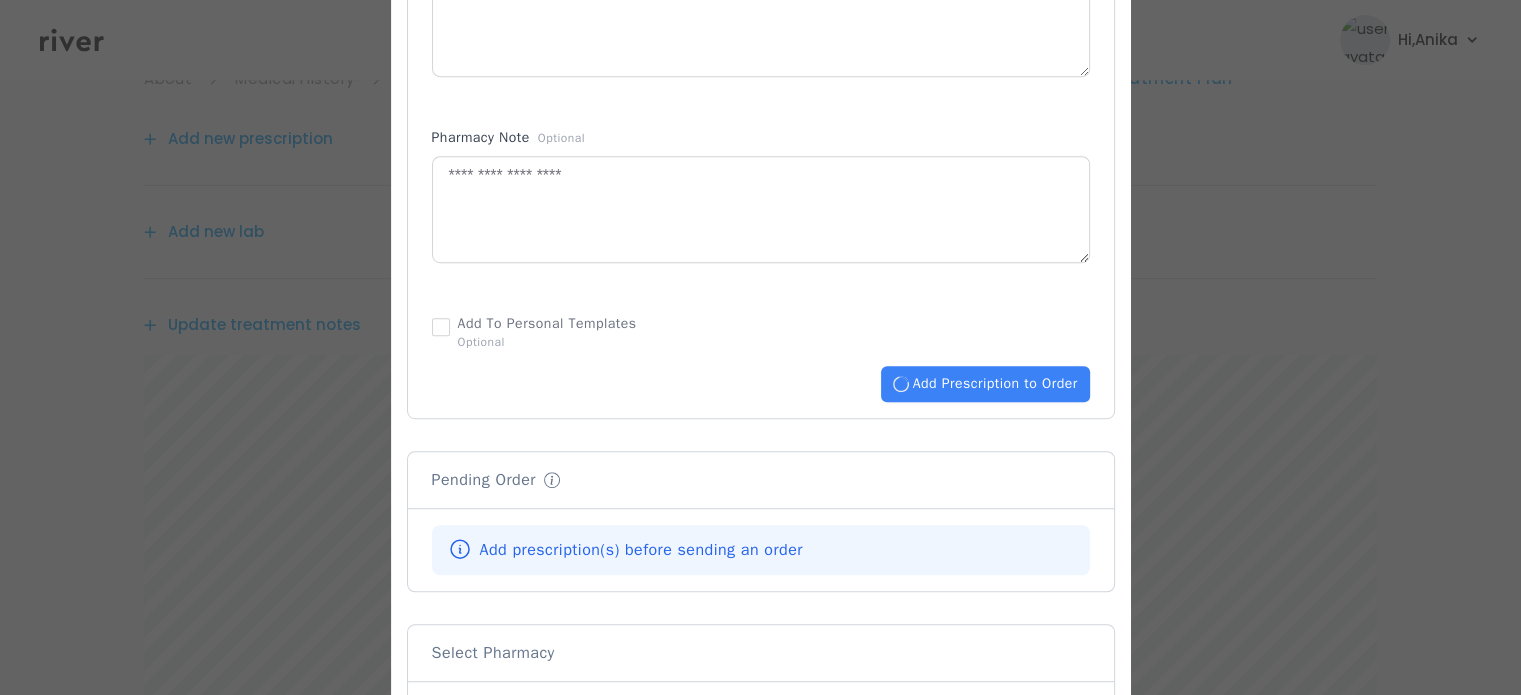 type 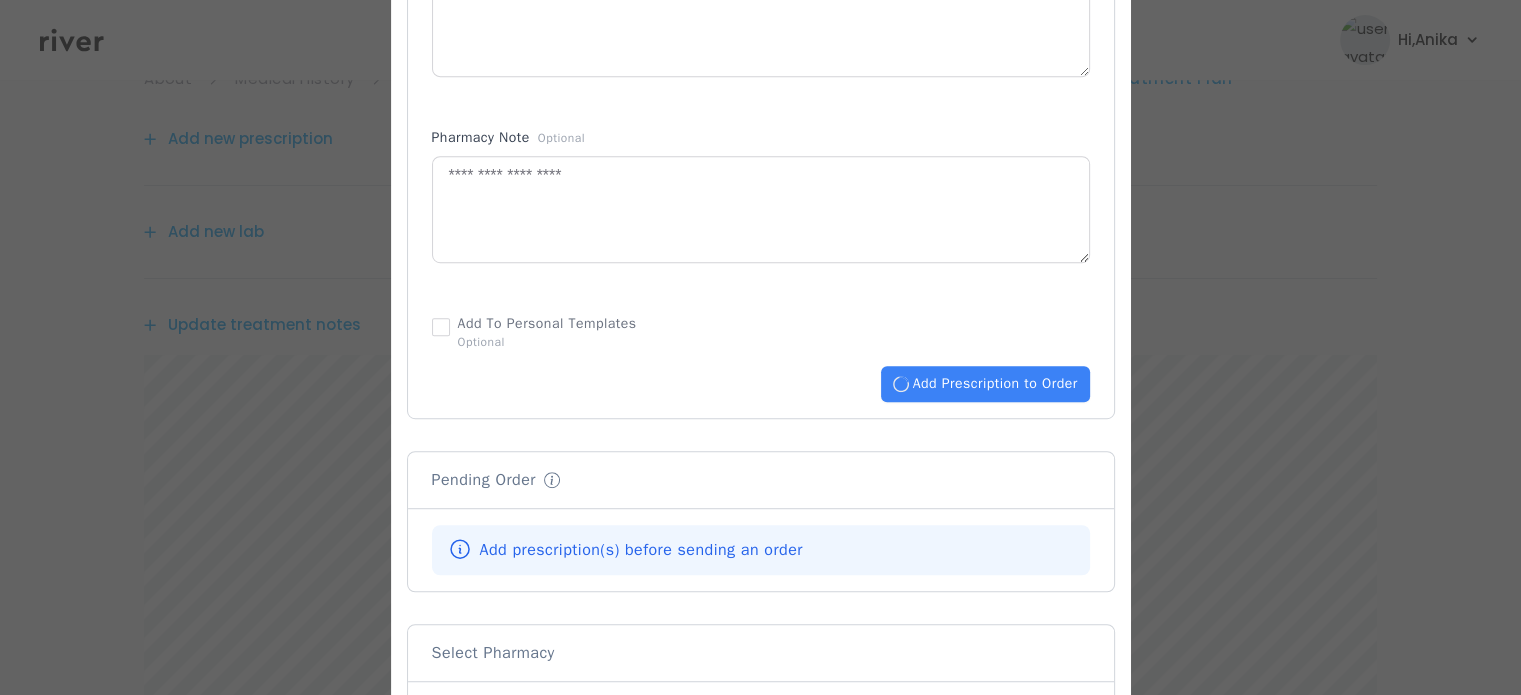 type 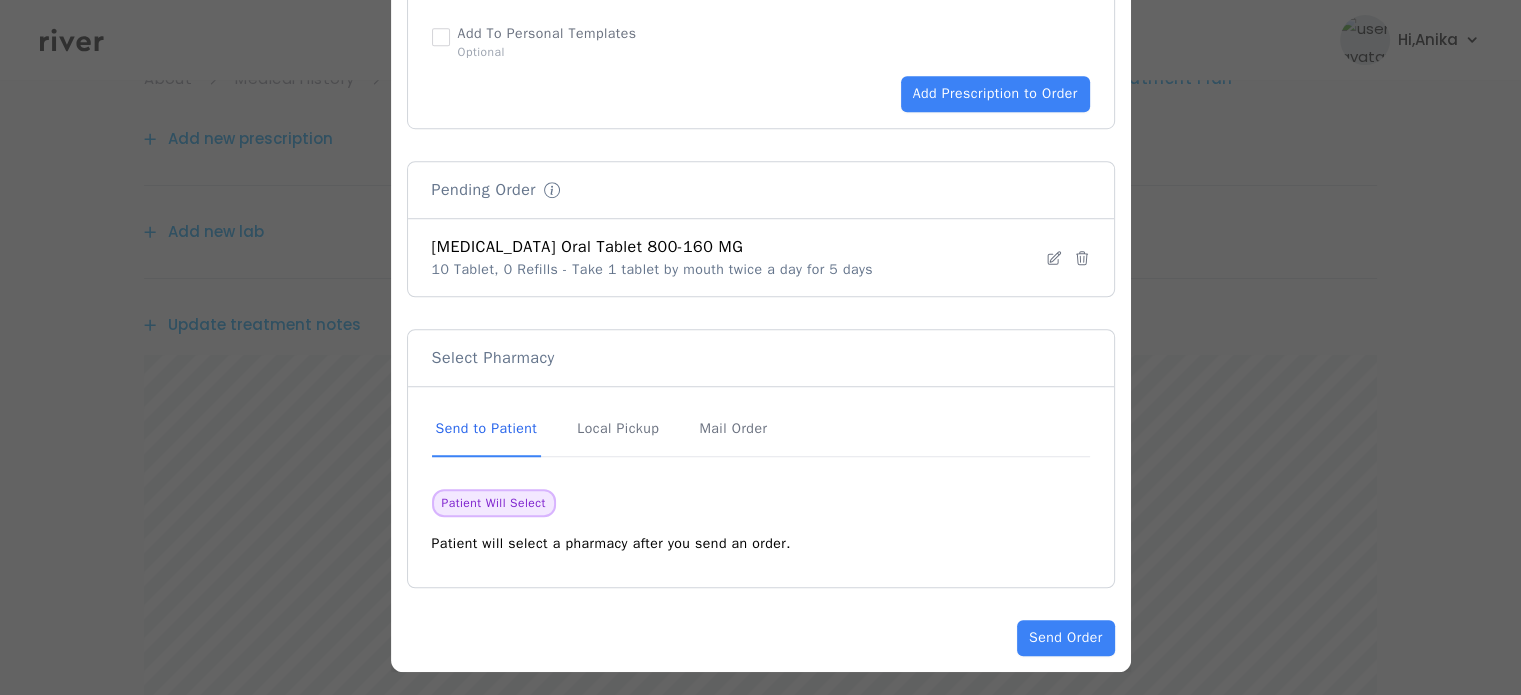 scroll, scrollTop: 1397, scrollLeft: 0, axis: vertical 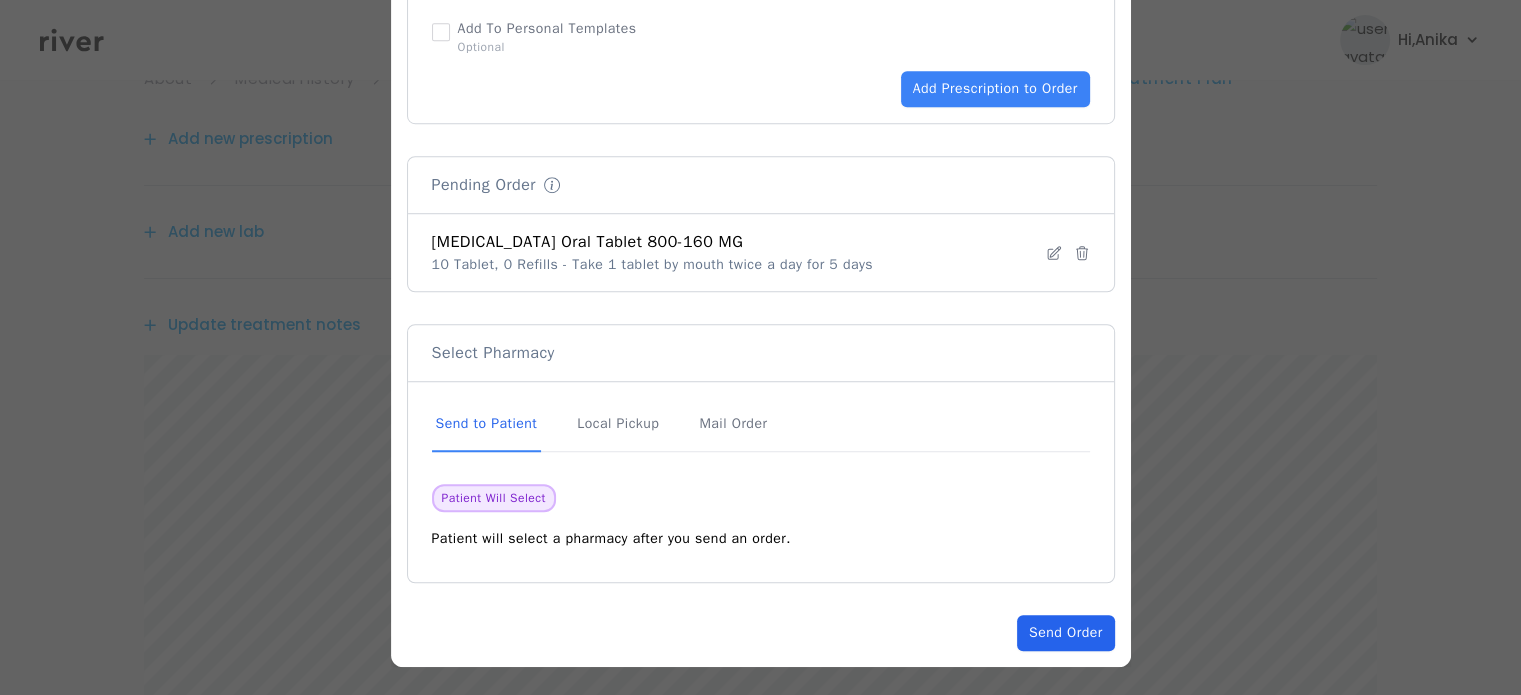 click on "Send Order" 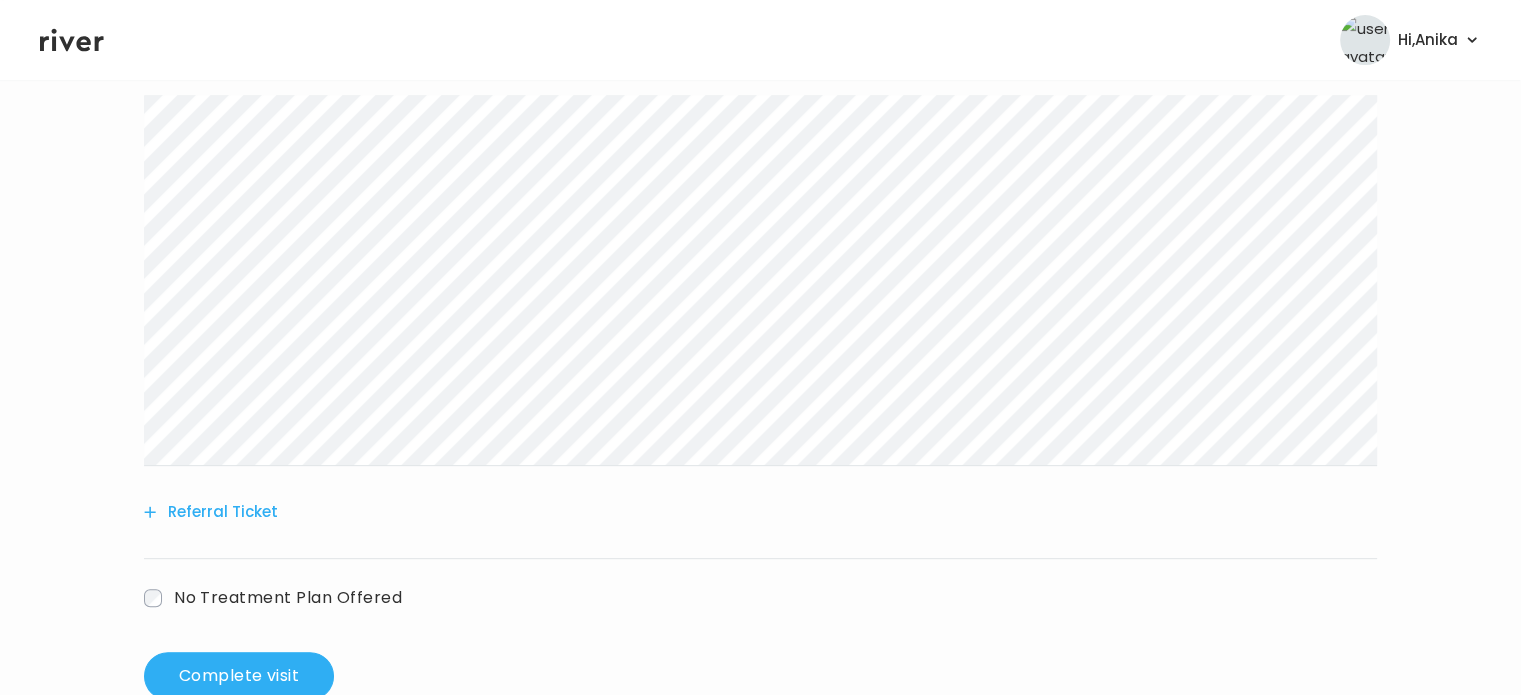 scroll, scrollTop: 716, scrollLeft: 0, axis: vertical 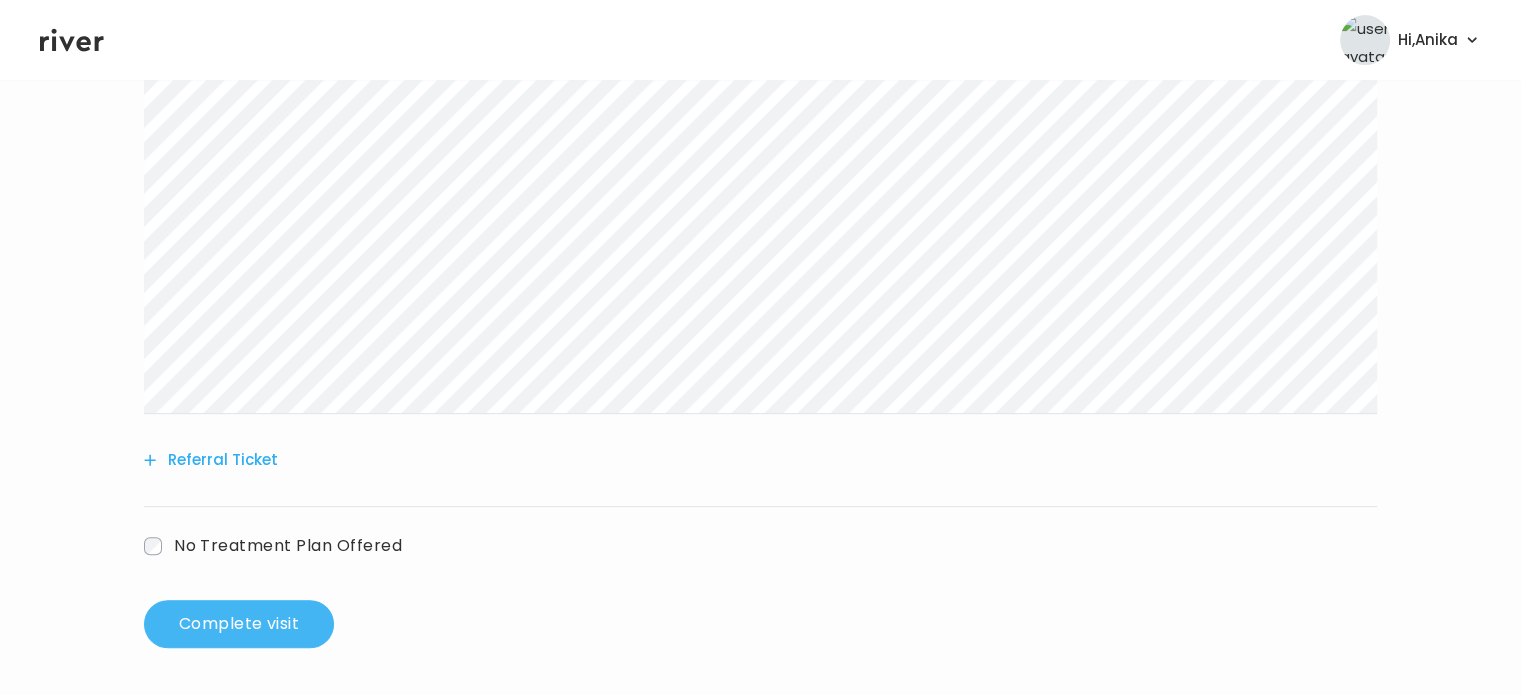 click on "Complete visit" at bounding box center (239, 624) 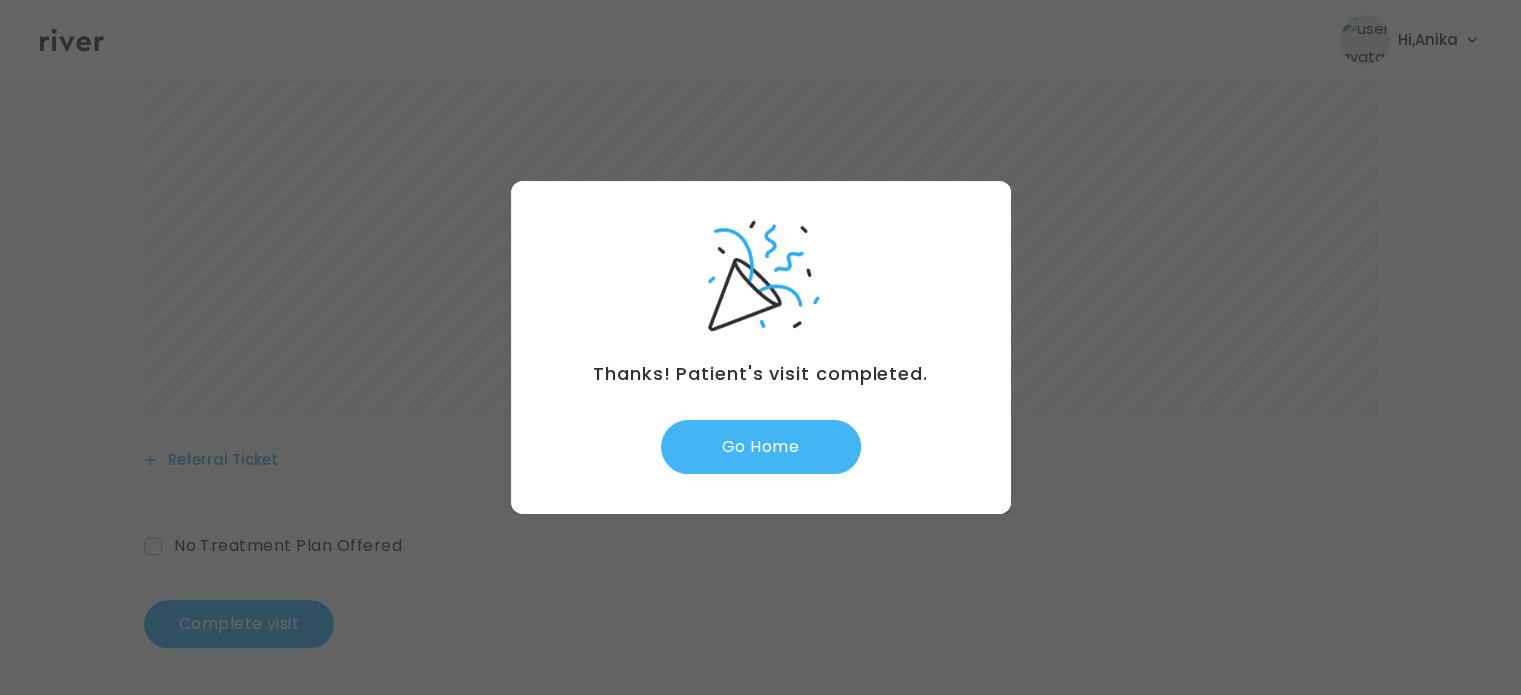 click on "Go Home" at bounding box center [761, 447] 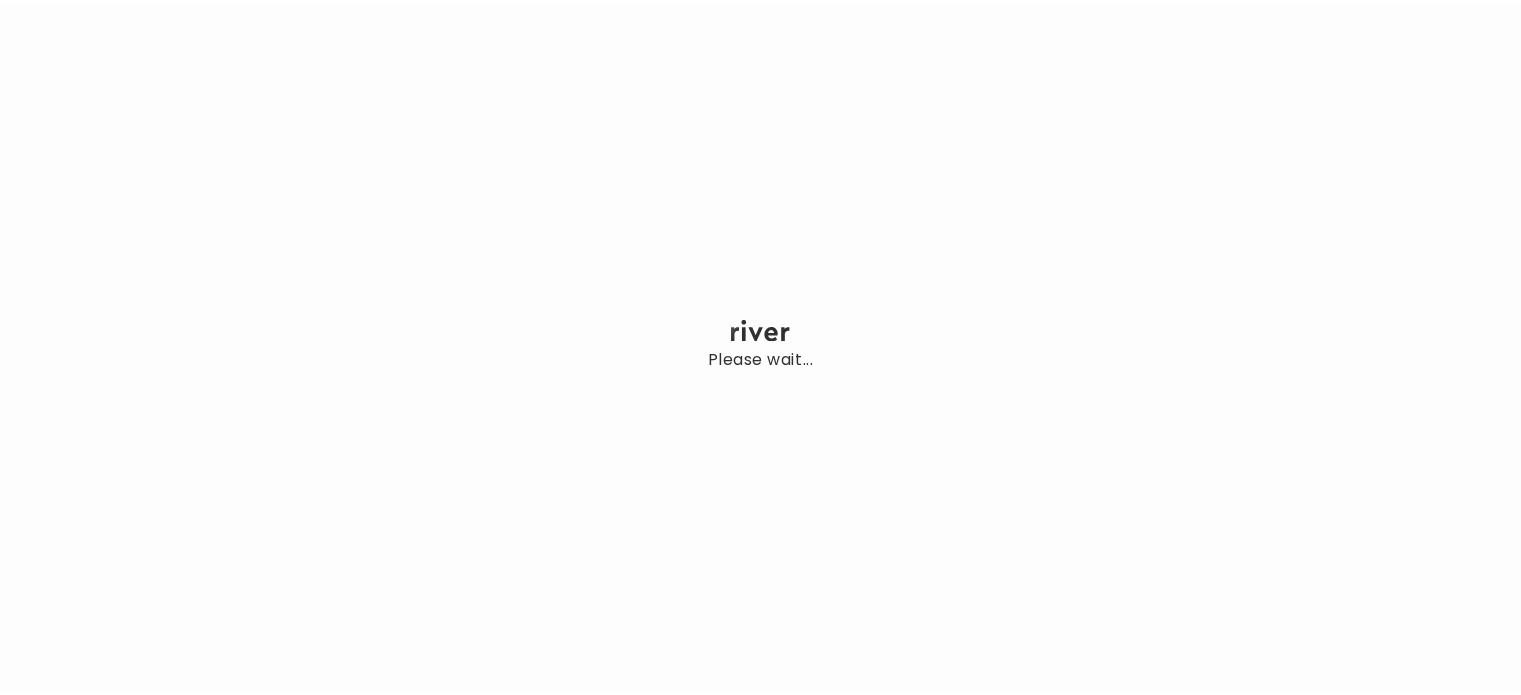 scroll, scrollTop: 0, scrollLeft: 0, axis: both 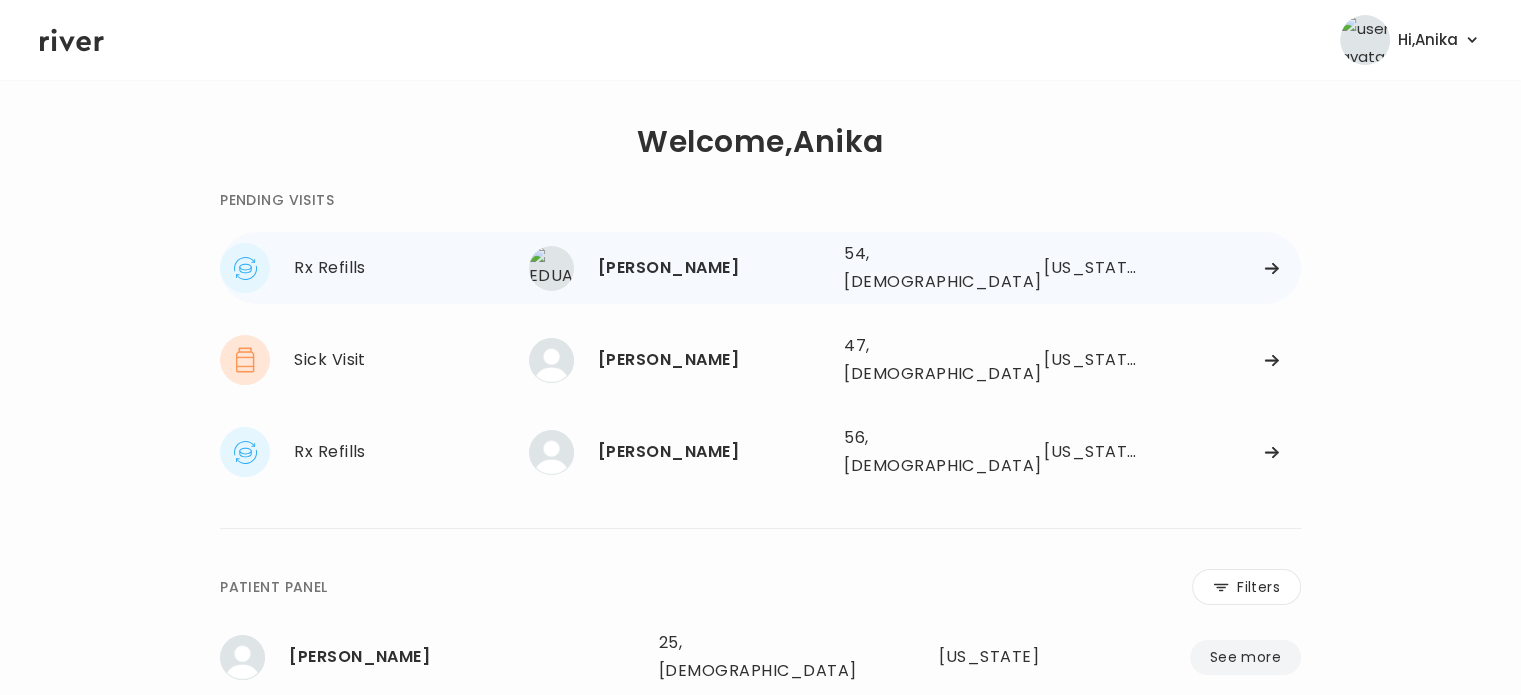 click on "[PERSON_NAME]   54, [DEMOGRAPHIC_DATA] See more" at bounding box center [678, 268] 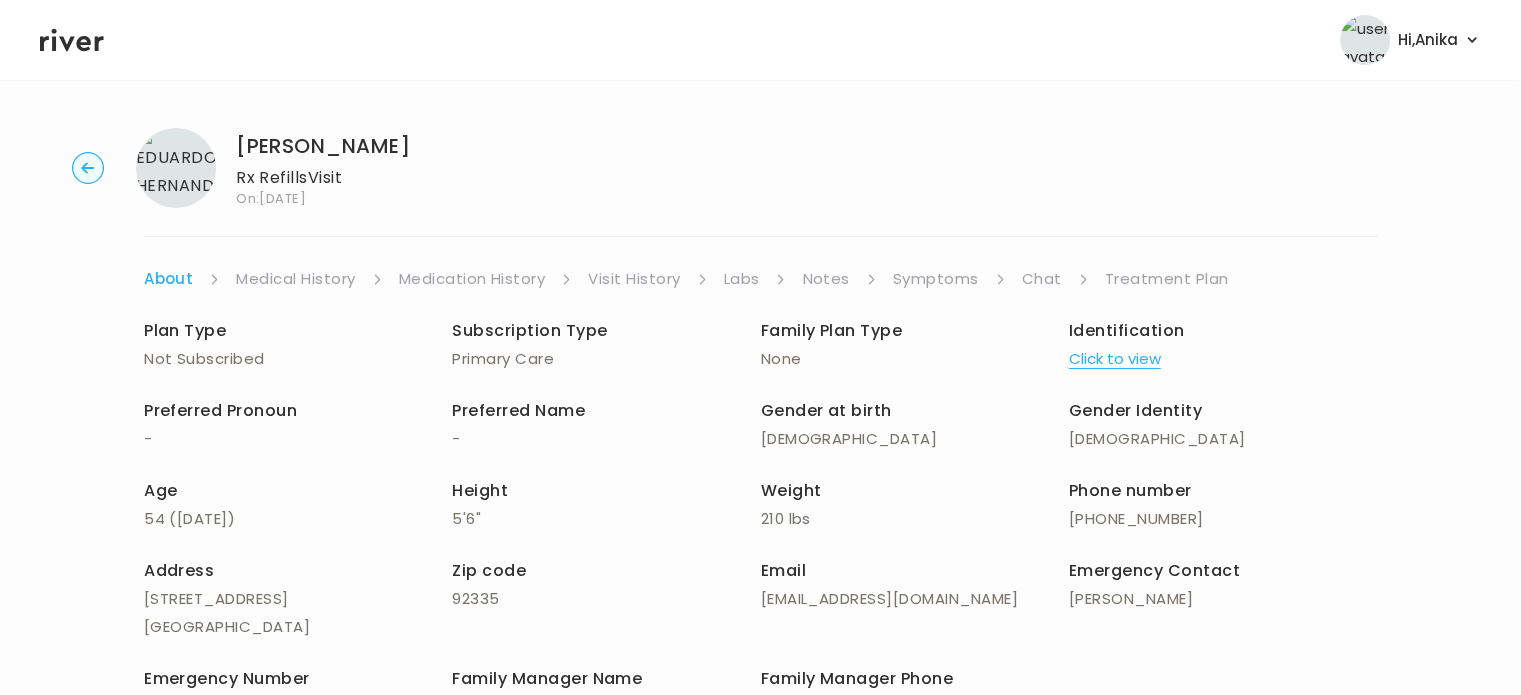 click on "Click to view" at bounding box center [1115, 359] 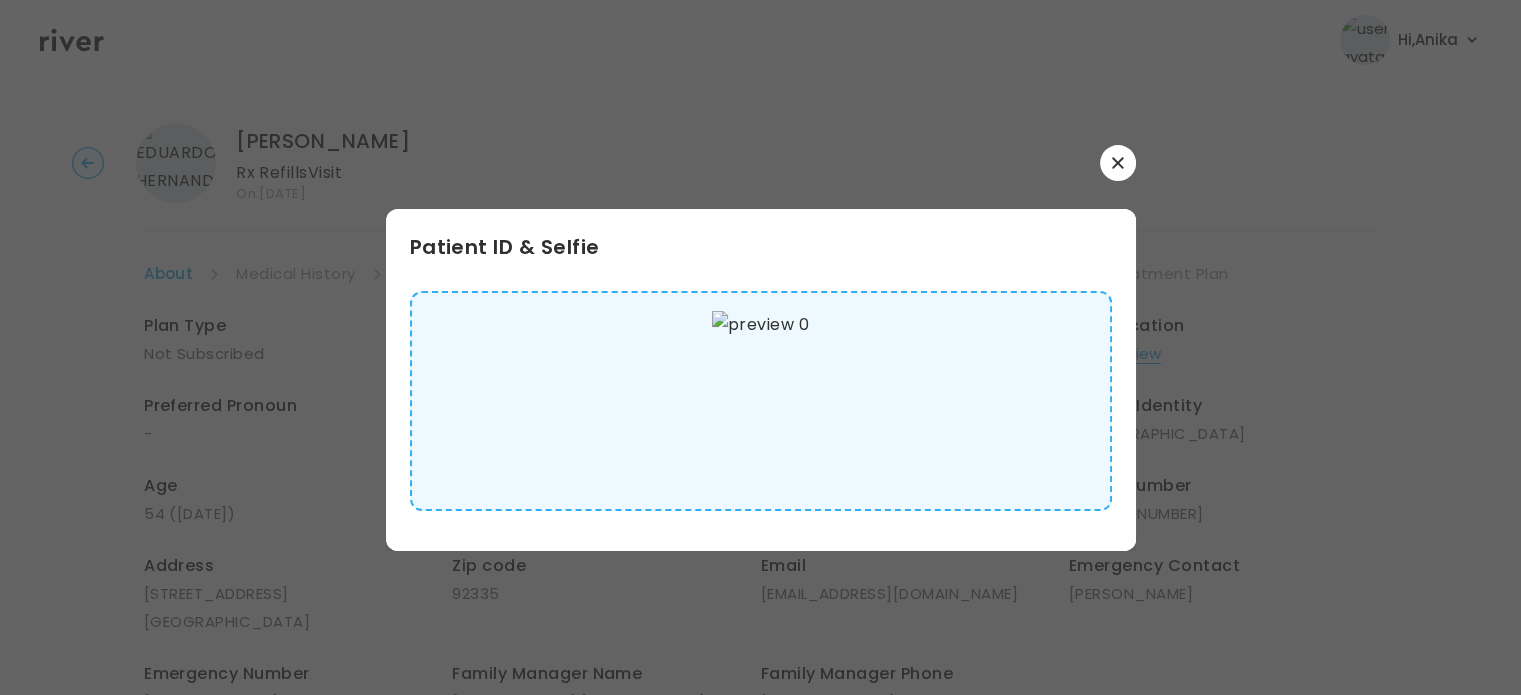 scroll, scrollTop: 16, scrollLeft: 0, axis: vertical 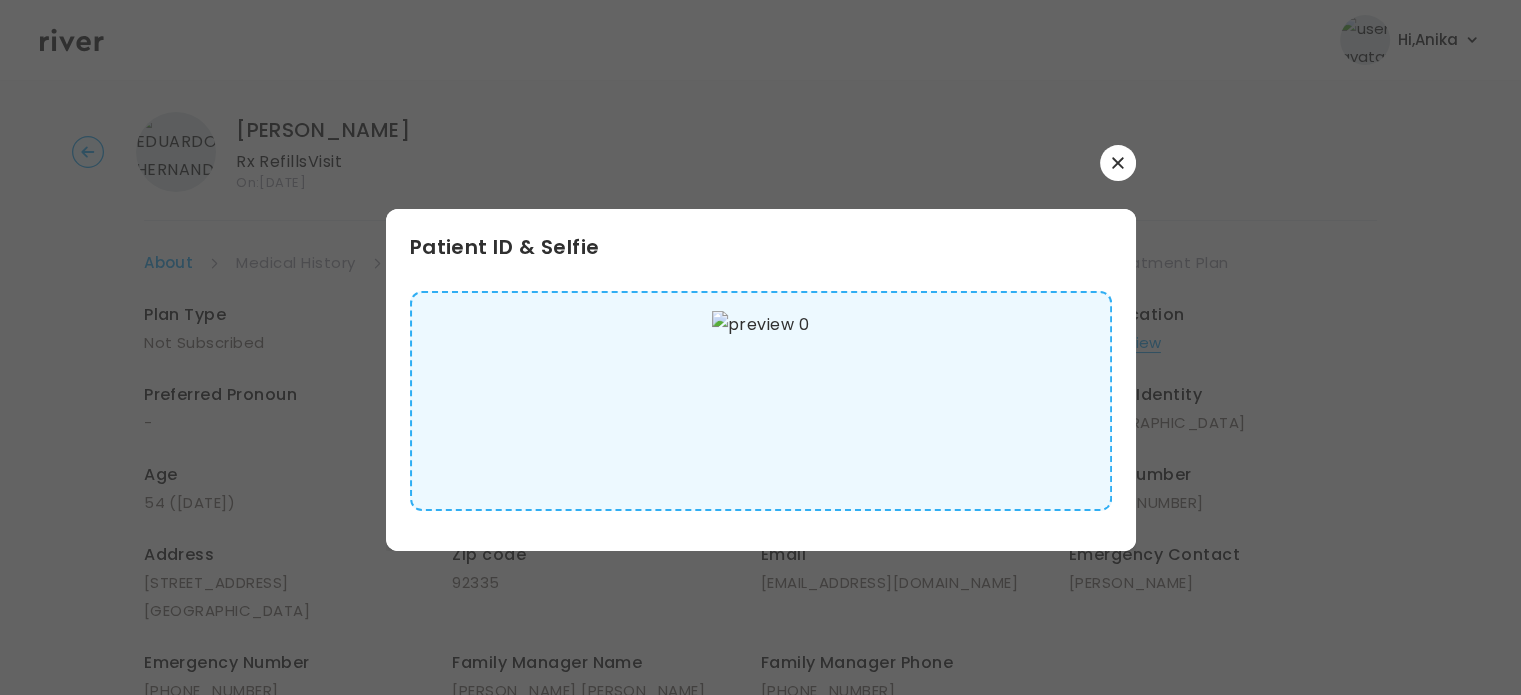 click 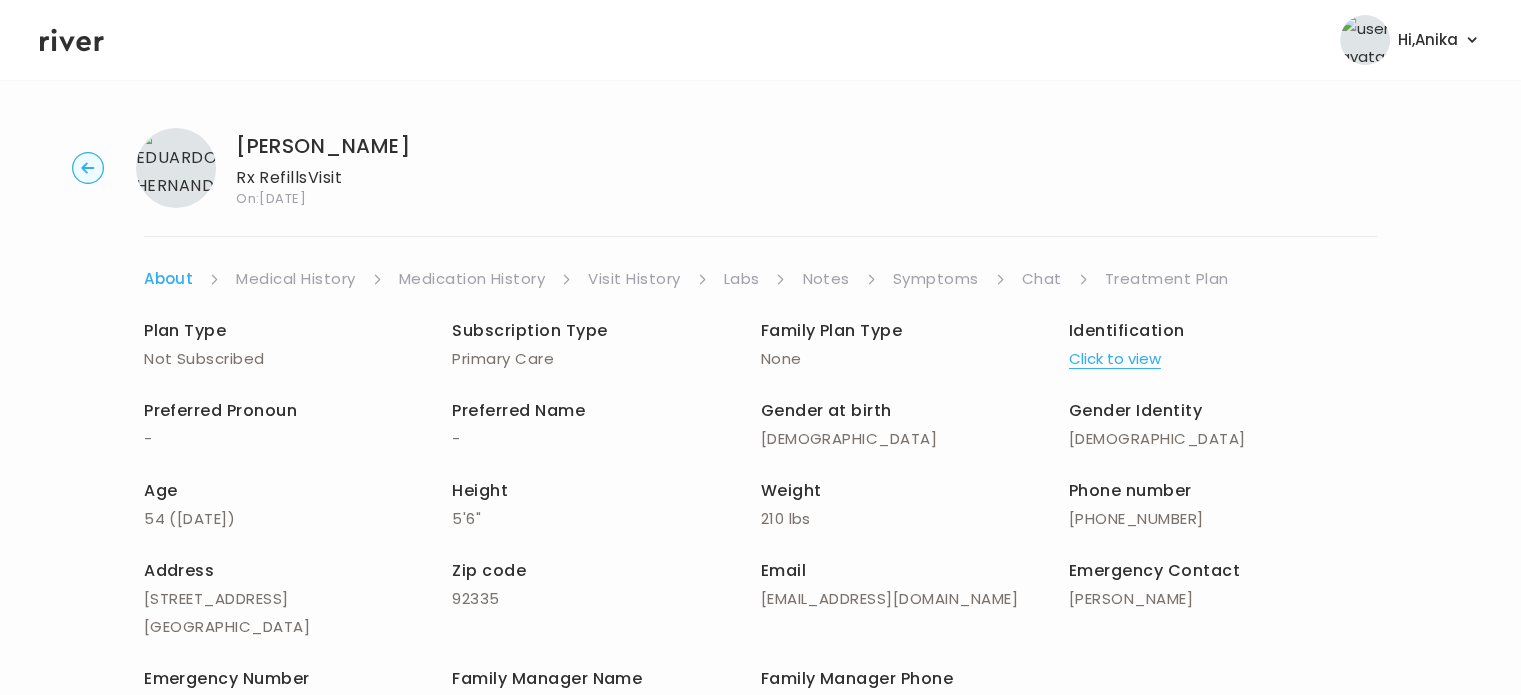 scroll, scrollTop: 0, scrollLeft: 0, axis: both 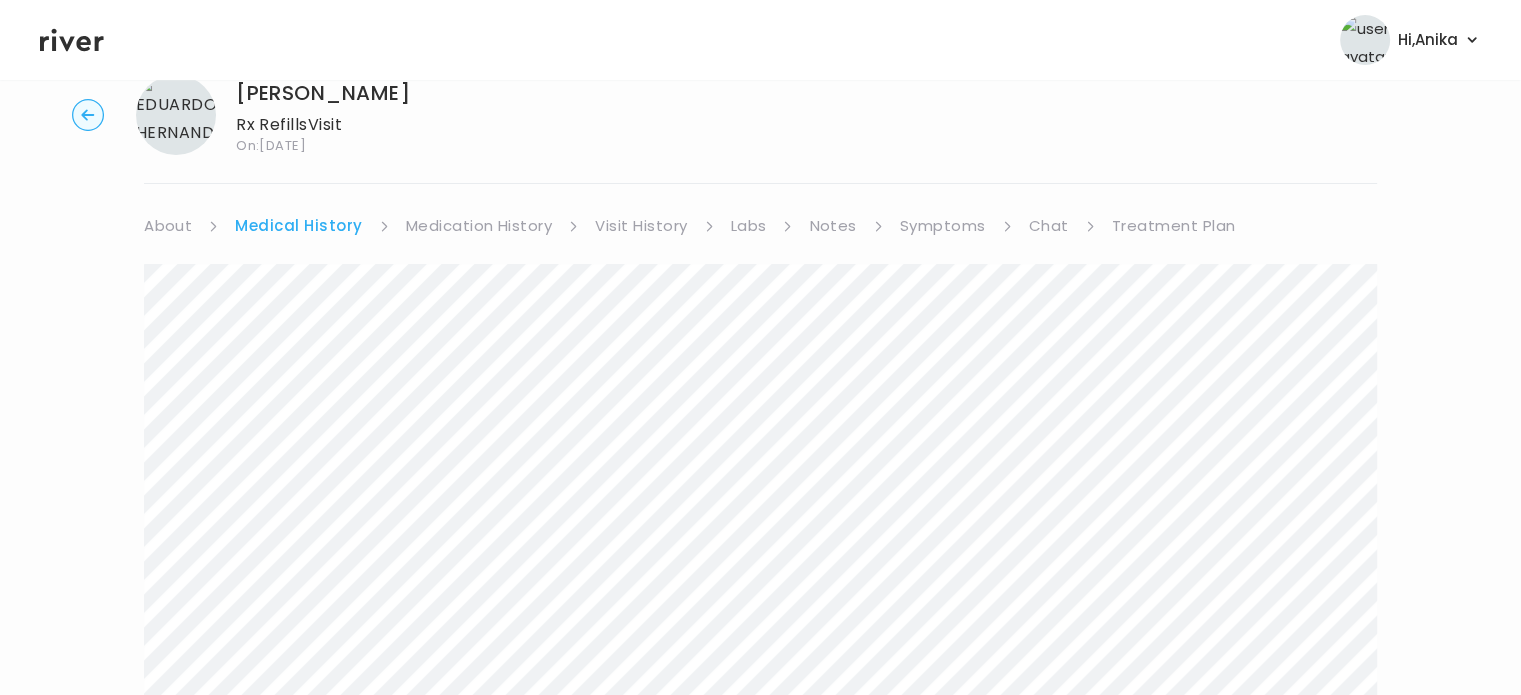 click on "EDUARDO HERNANDEZ Rx Refills  Visit On:  21 Jul 2025 About Medical History Medication History Visit History Labs Notes Symptoms Chat Treatment Plan Next" at bounding box center (760, 648) 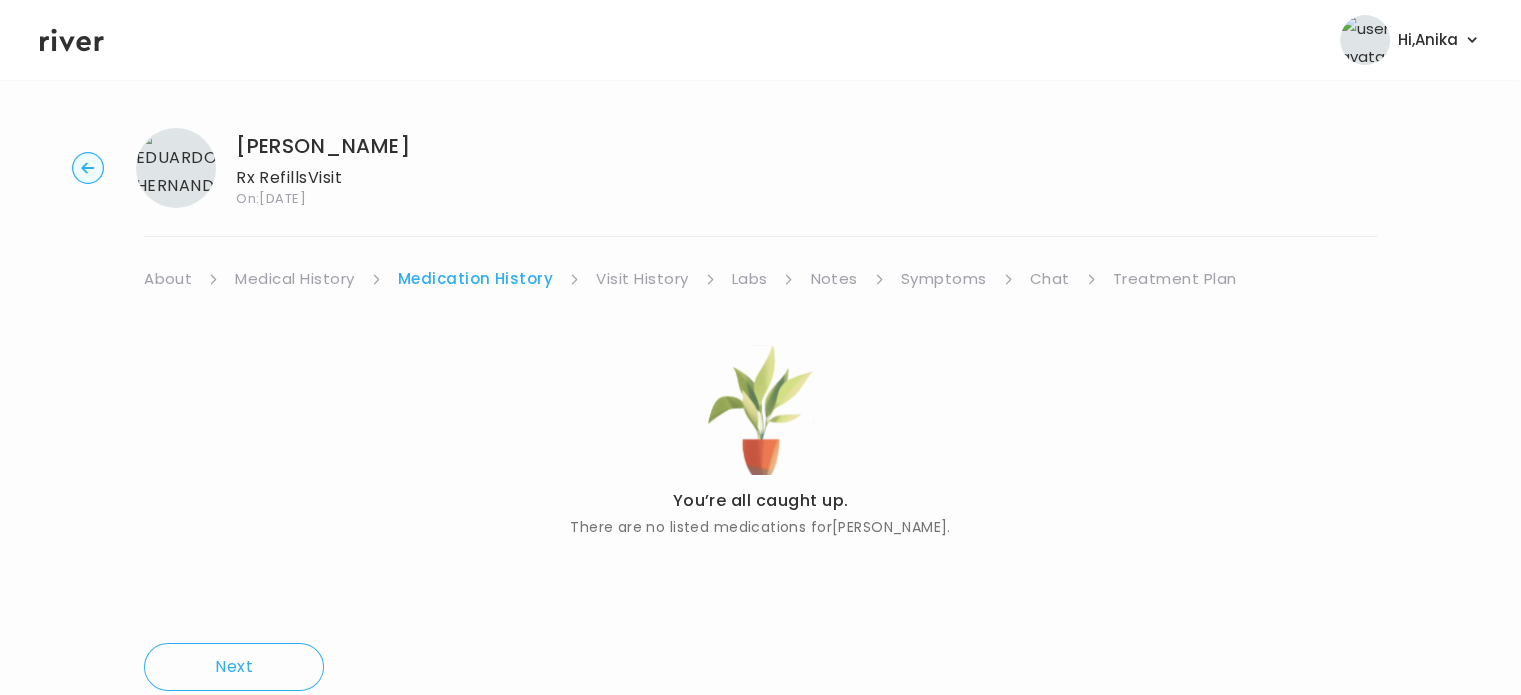 click on "Visit History" at bounding box center [642, 279] 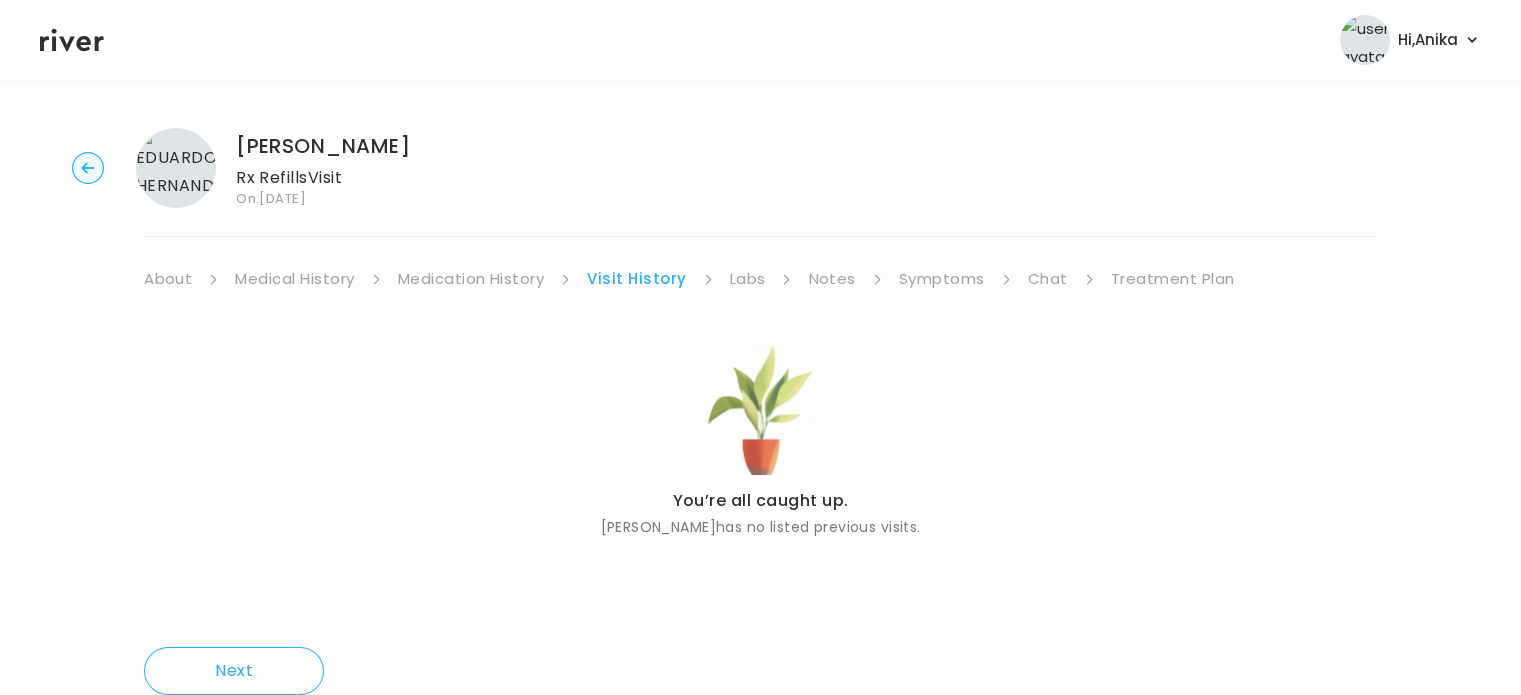 click on "Labs" at bounding box center [748, 279] 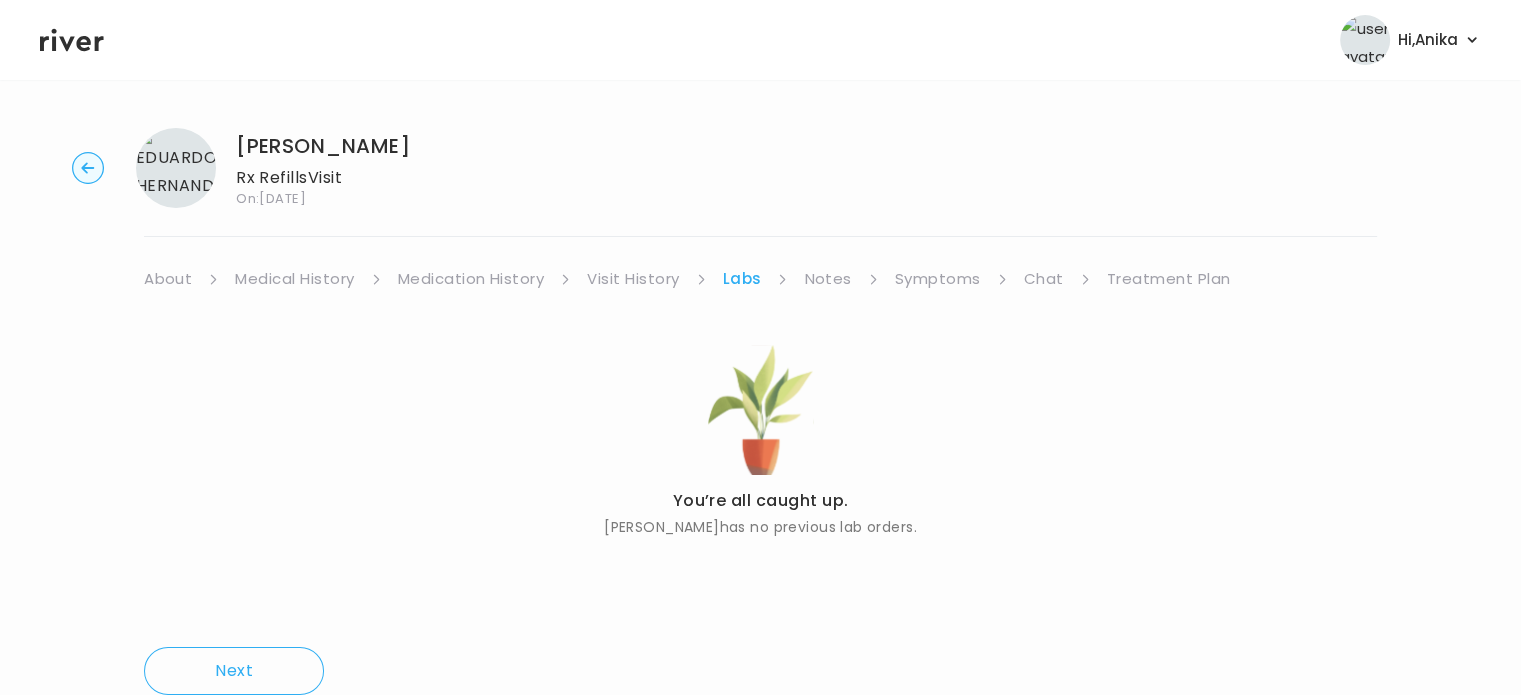 click on "Notes" at bounding box center (827, 279) 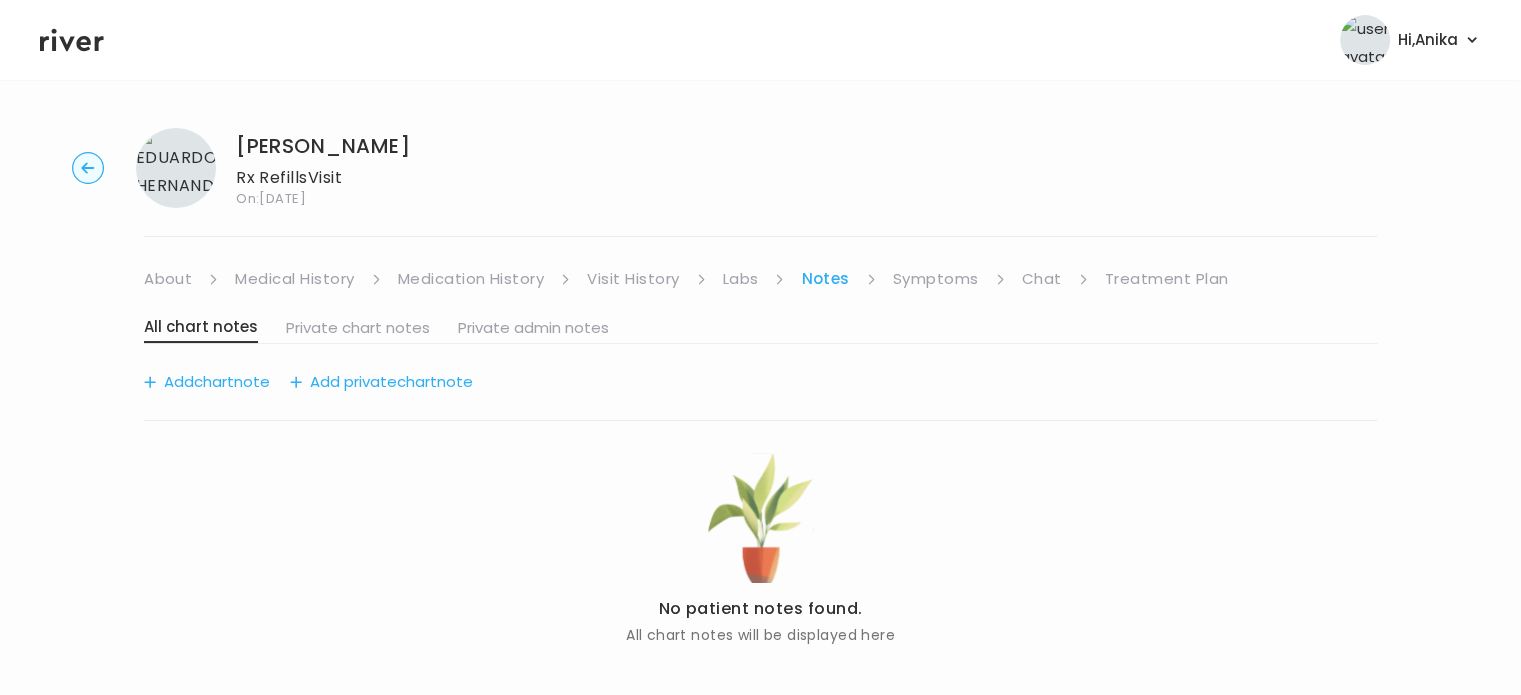 click on "Symptoms" at bounding box center [936, 279] 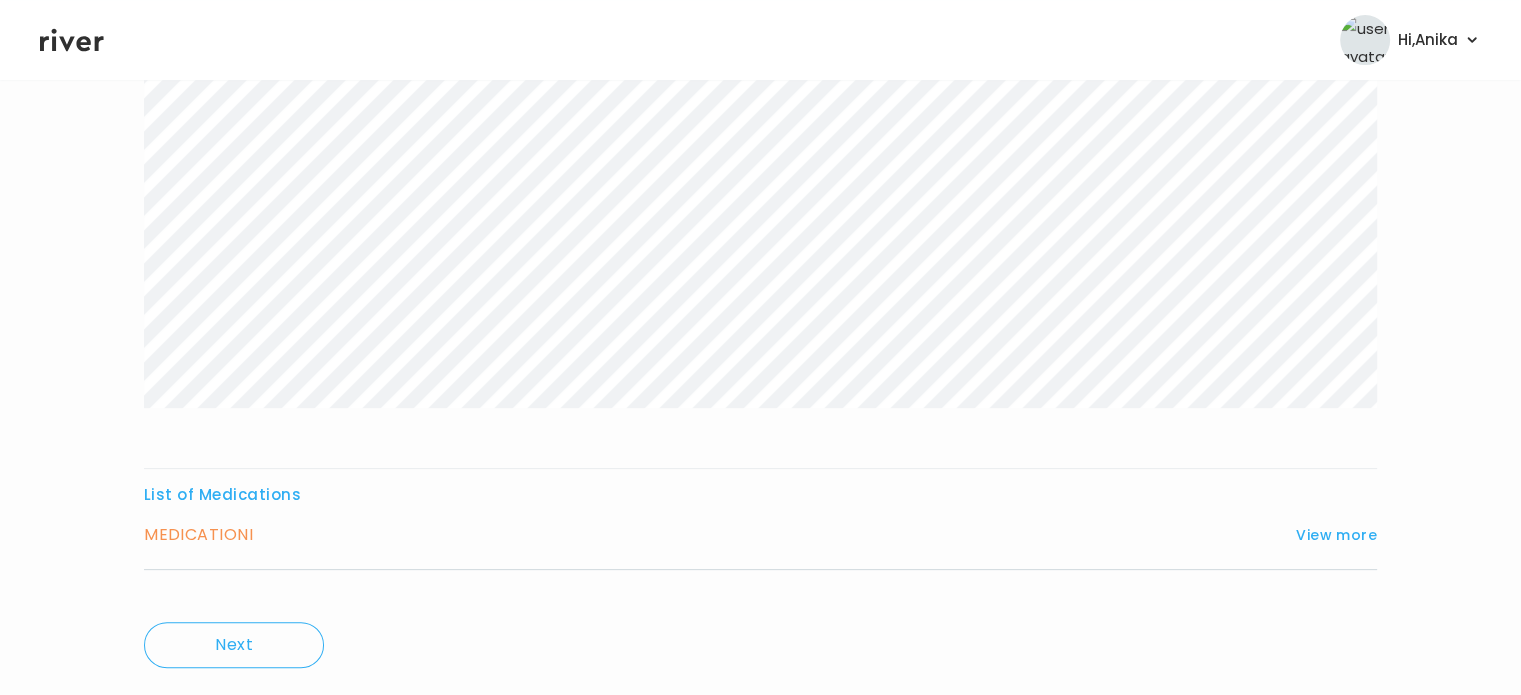 scroll, scrollTop: 464, scrollLeft: 0, axis: vertical 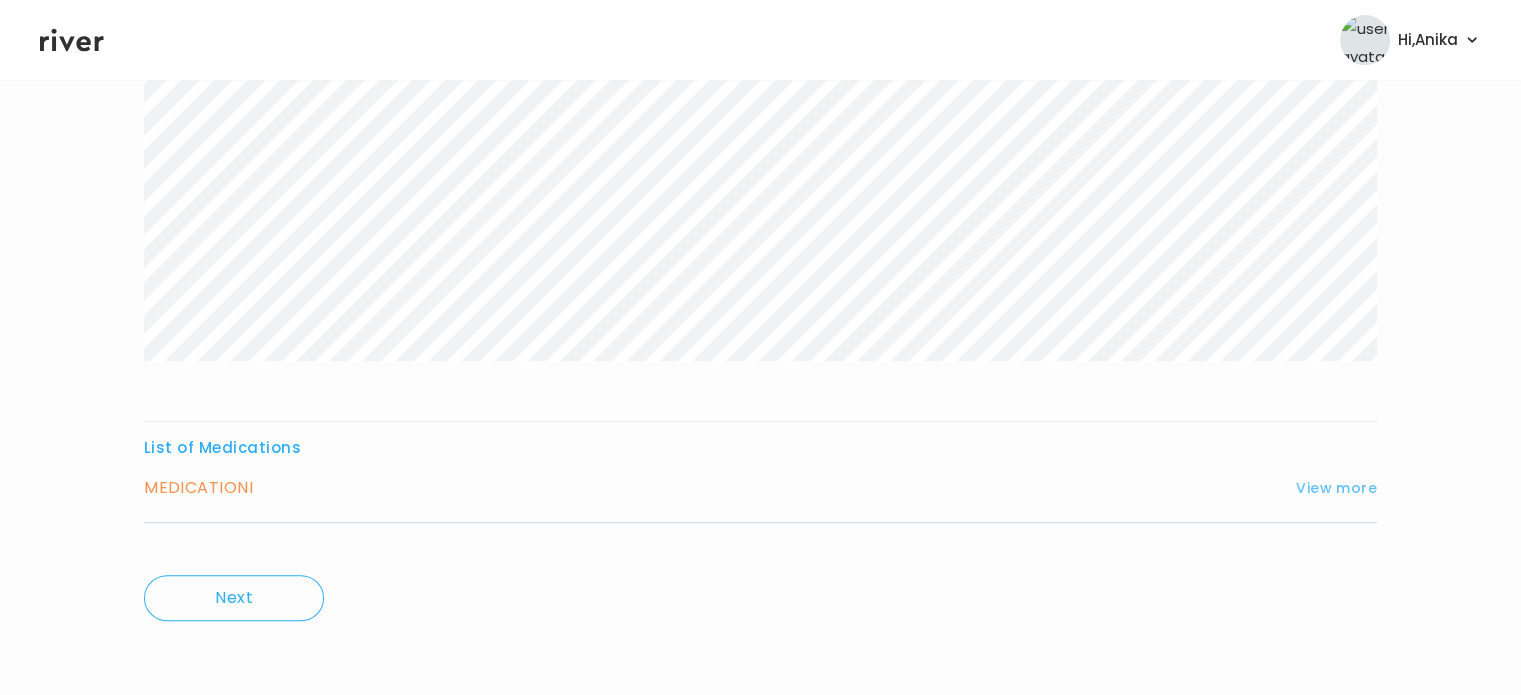click on "View more" at bounding box center (1336, 488) 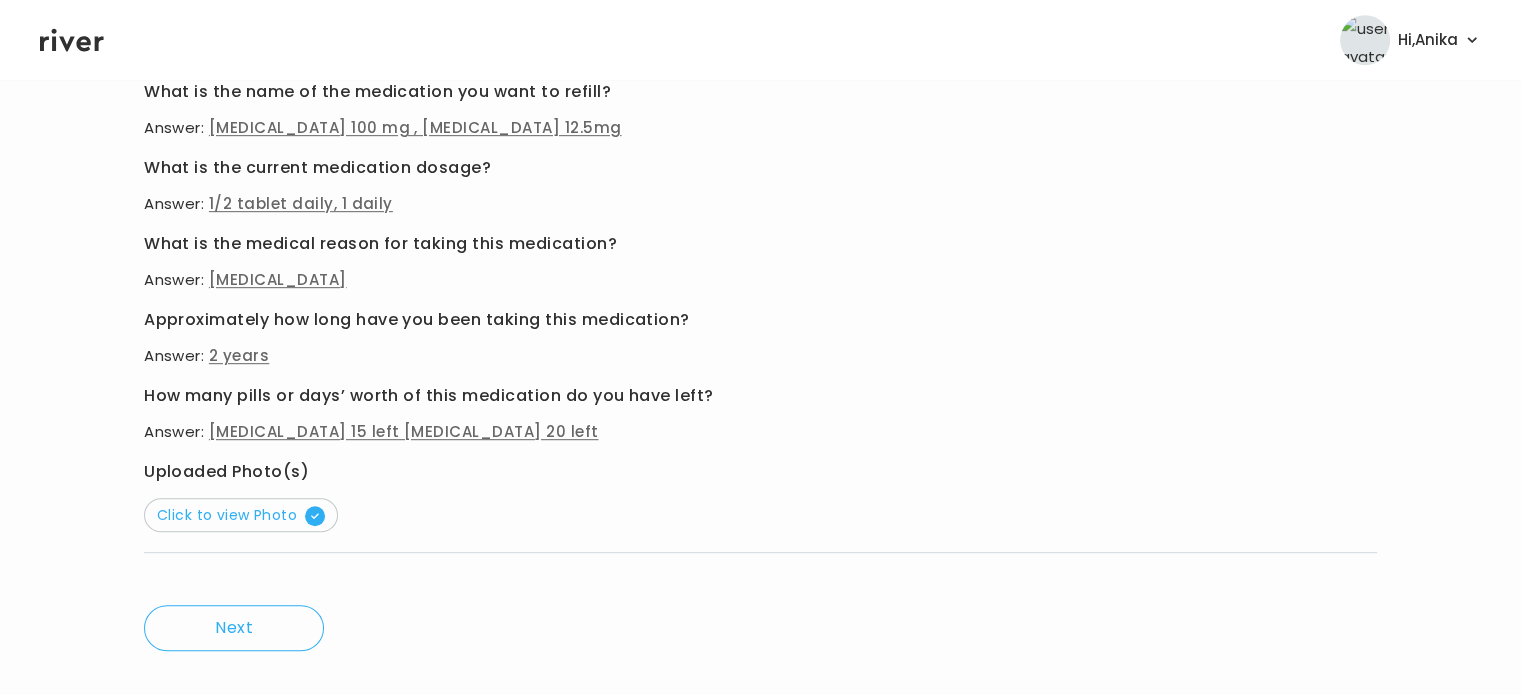 scroll, scrollTop: 1049, scrollLeft: 0, axis: vertical 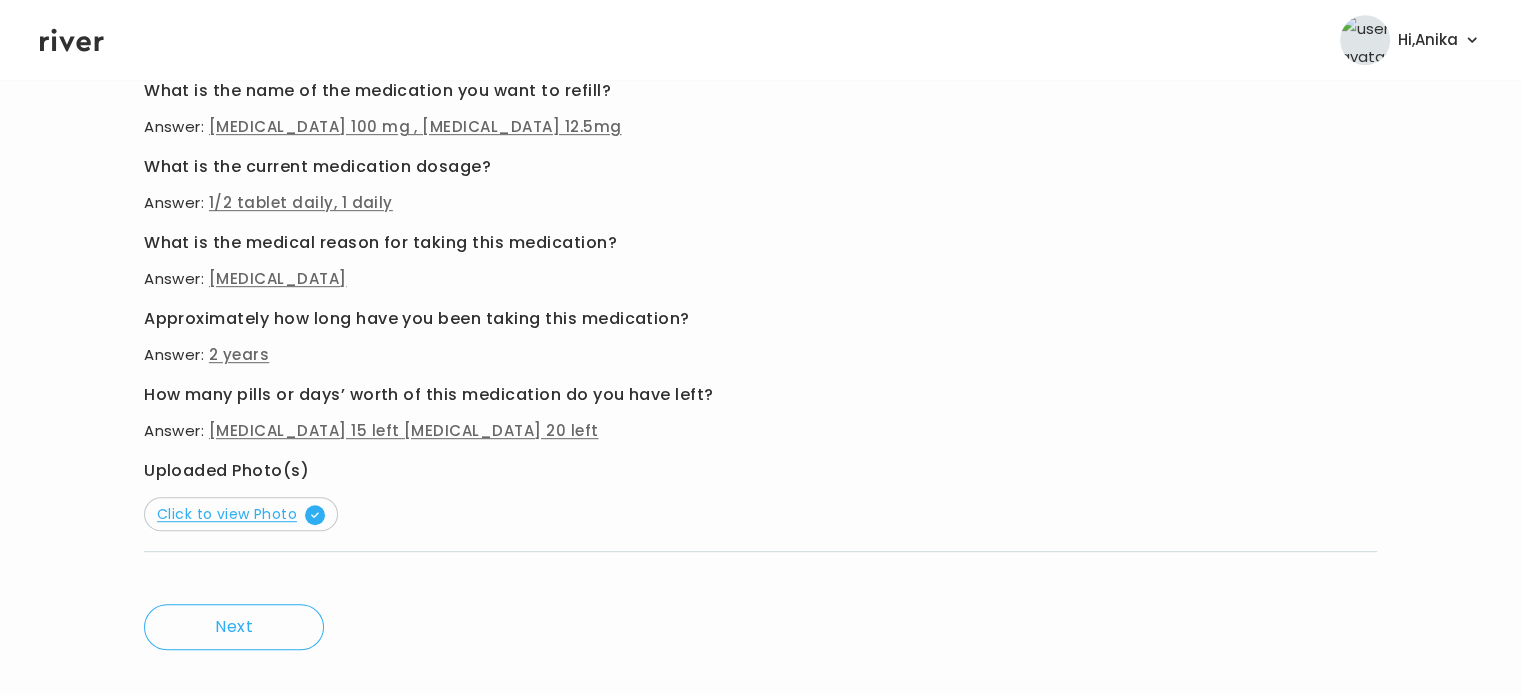 click on "Click to view Photo" at bounding box center (241, 514) 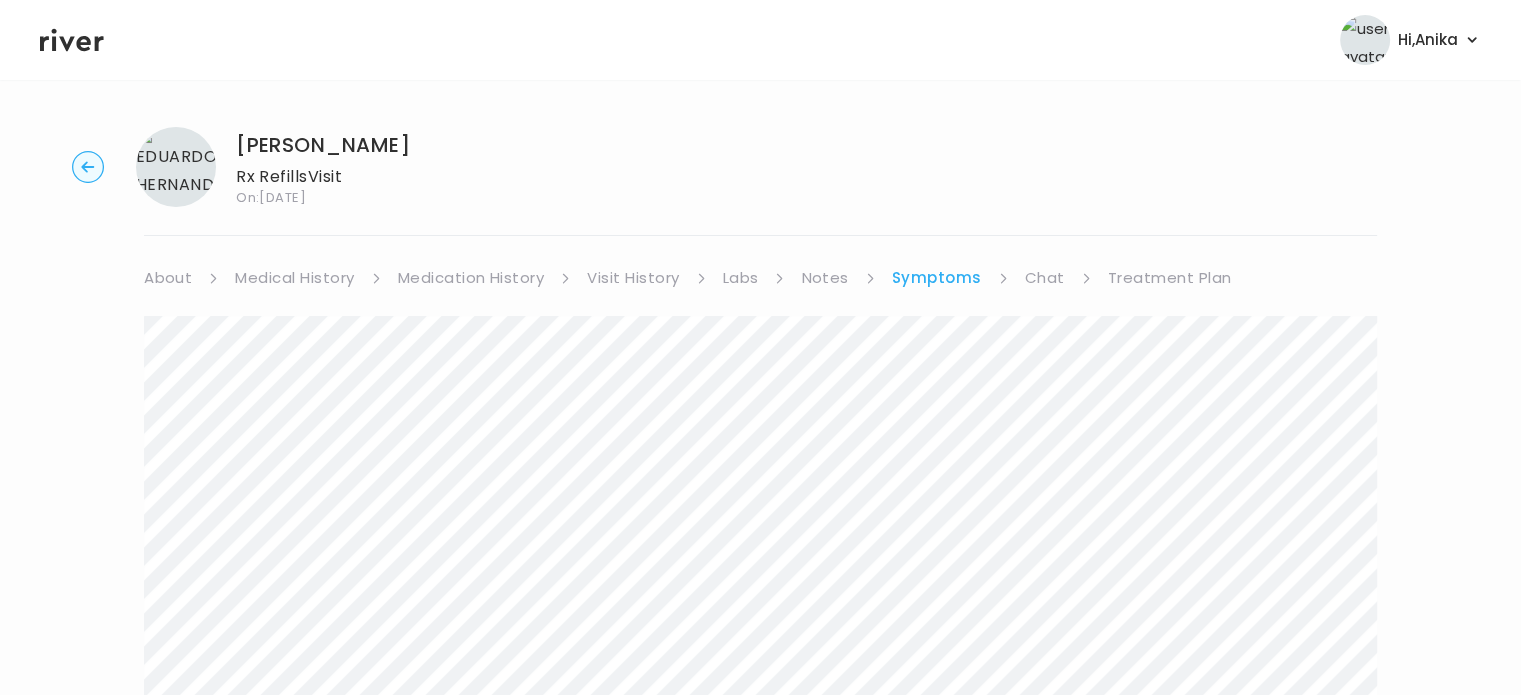 scroll, scrollTop: 0, scrollLeft: 0, axis: both 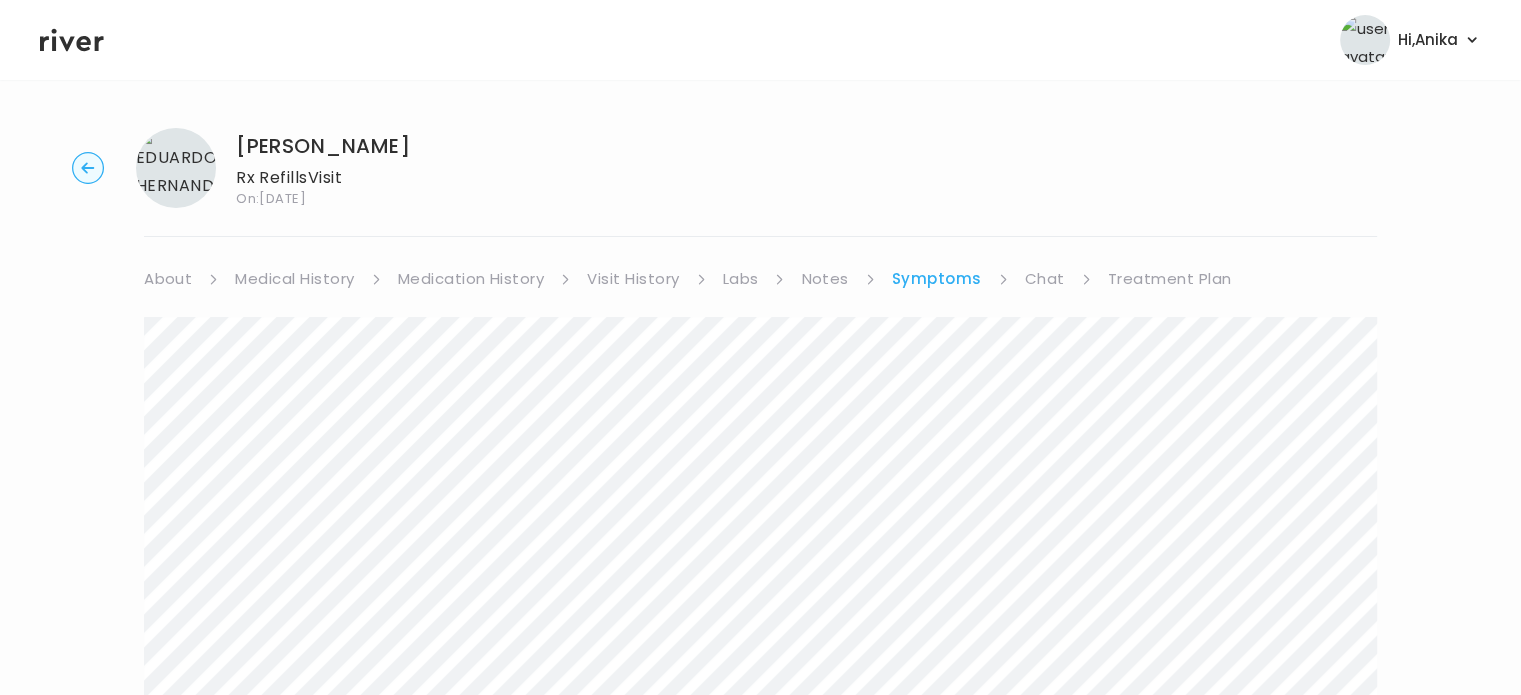 click on "Treatment Plan" at bounding box center (1170, 279) 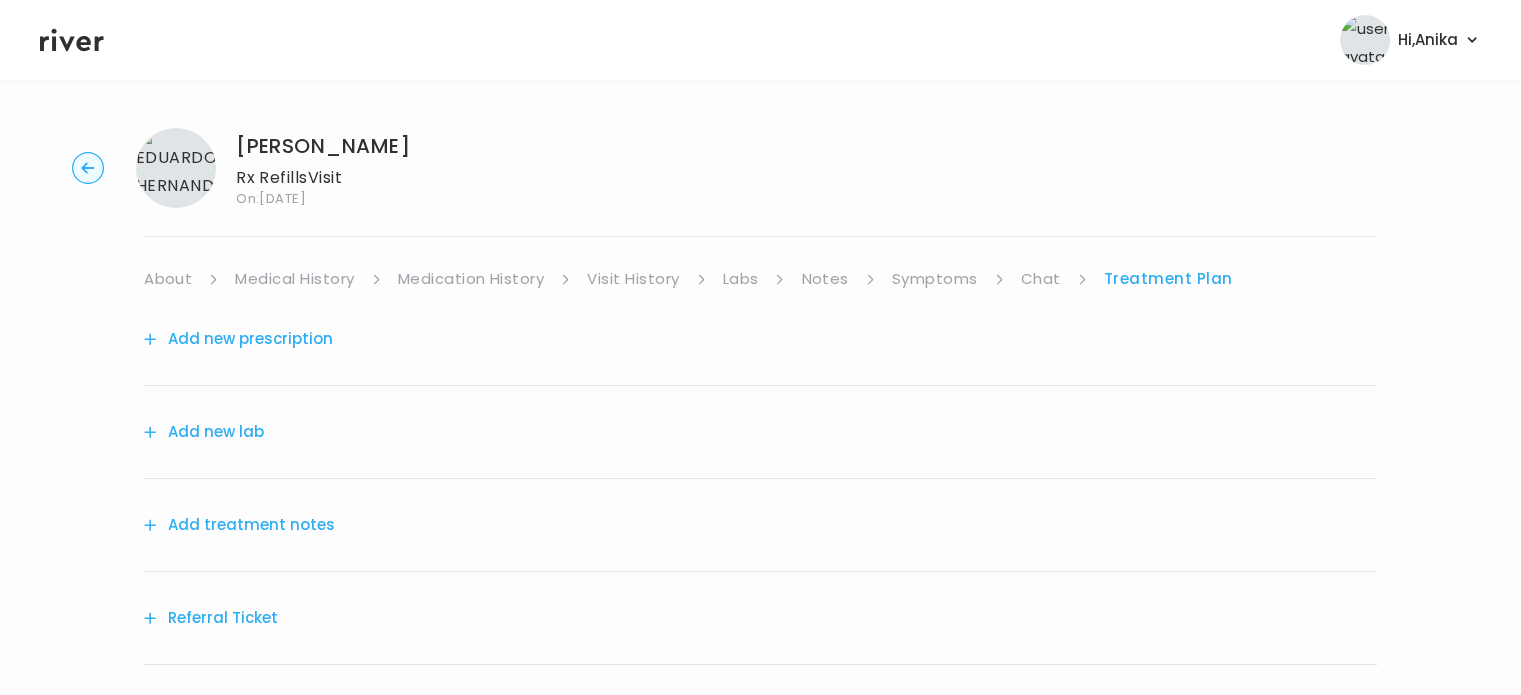 click on "Add treatment notes" at bounding box center [239, 525] 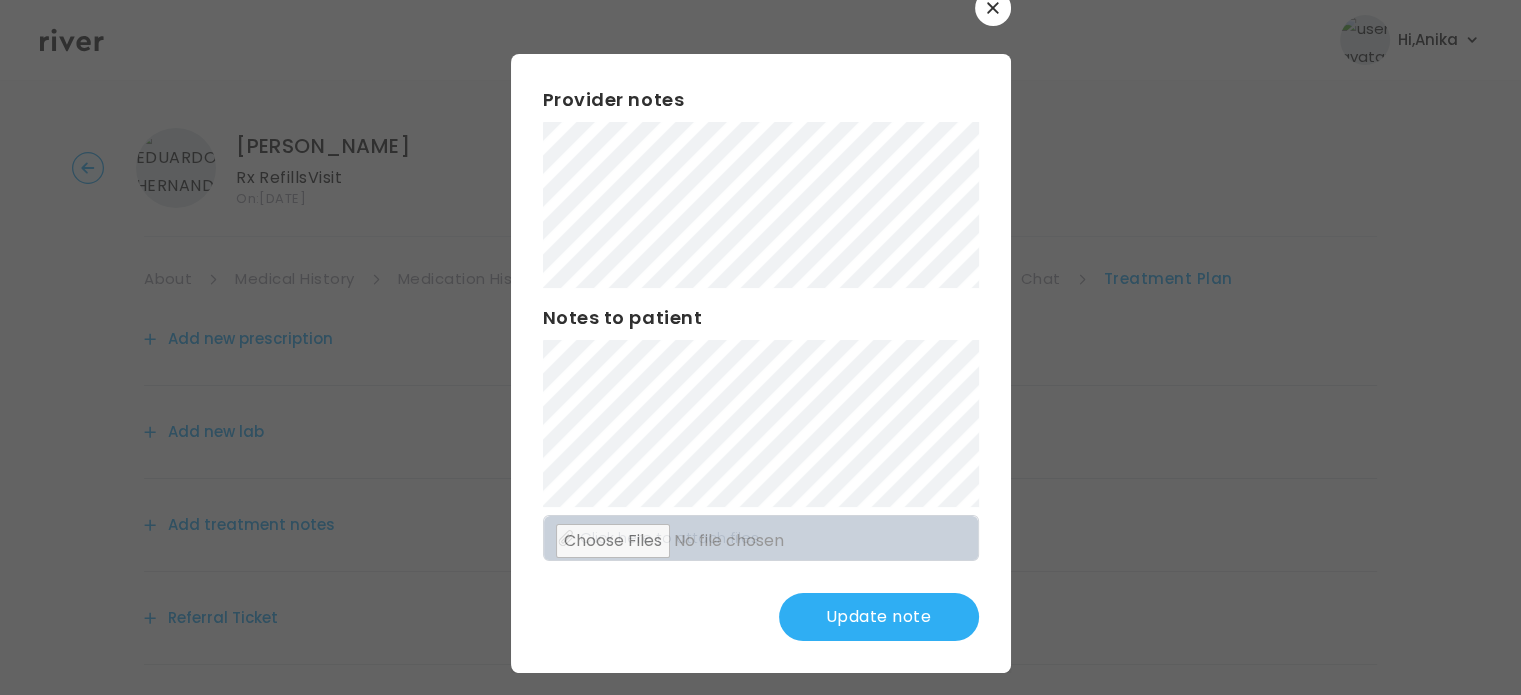 scroll, scrollTop: 44, scrollLeft: 0, axis: vertical 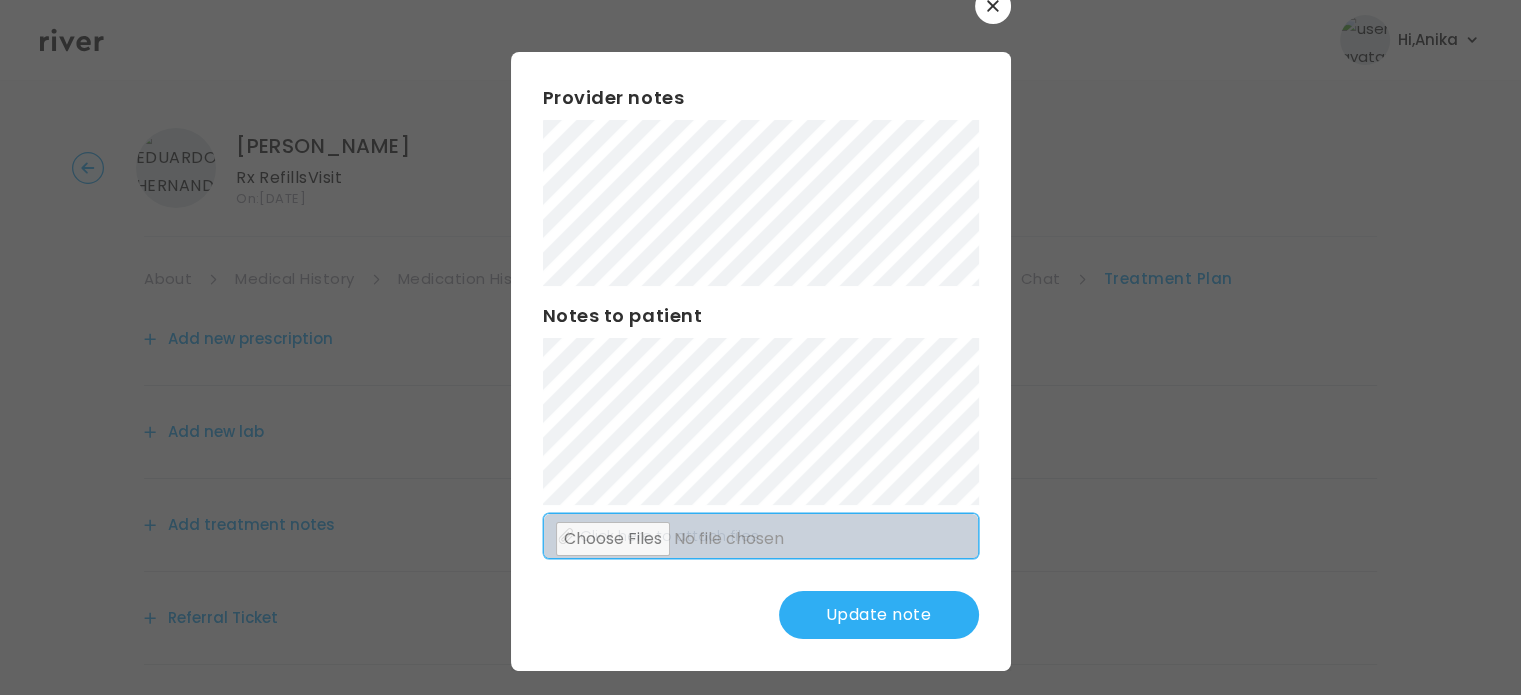 click on "Provider notes Notes to patient Click here to attach files Update note" at bounding box center [761, 361] 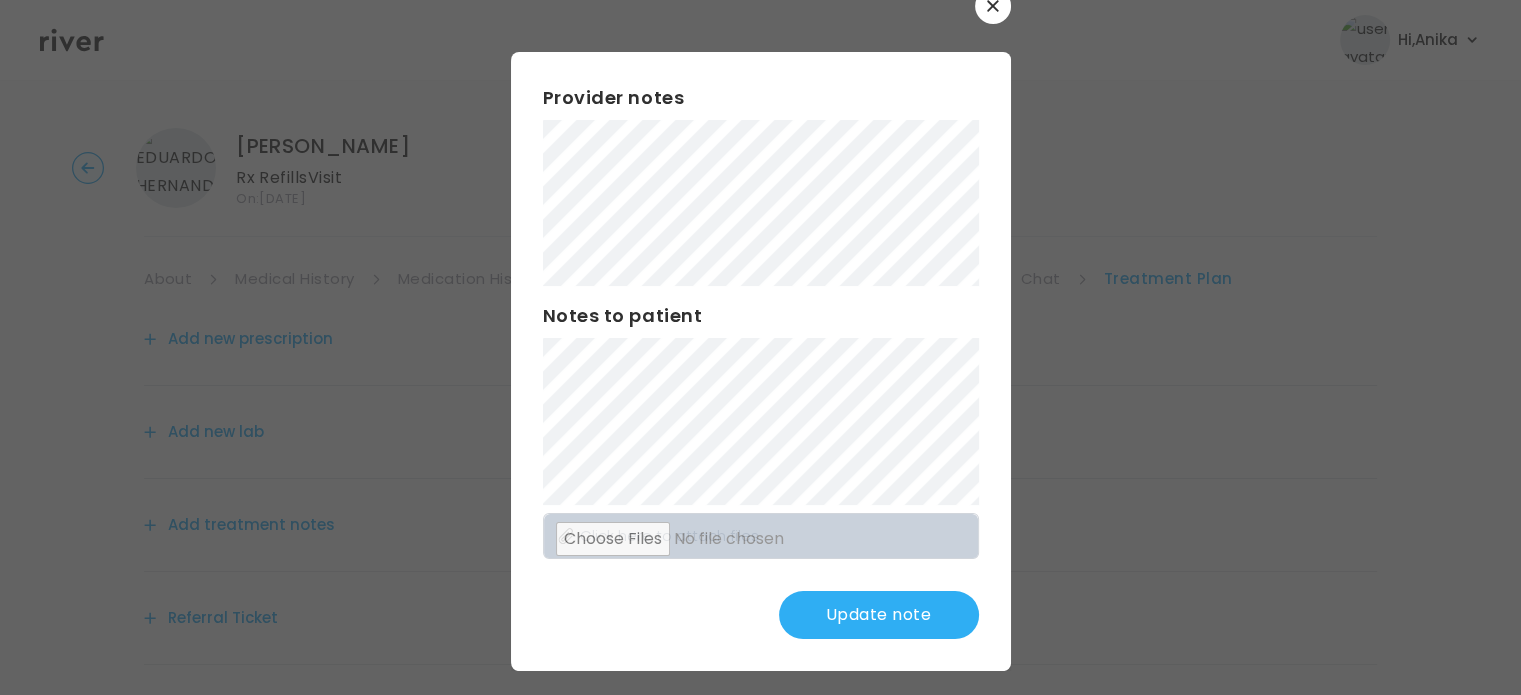 click at bounding box center [760, 347] 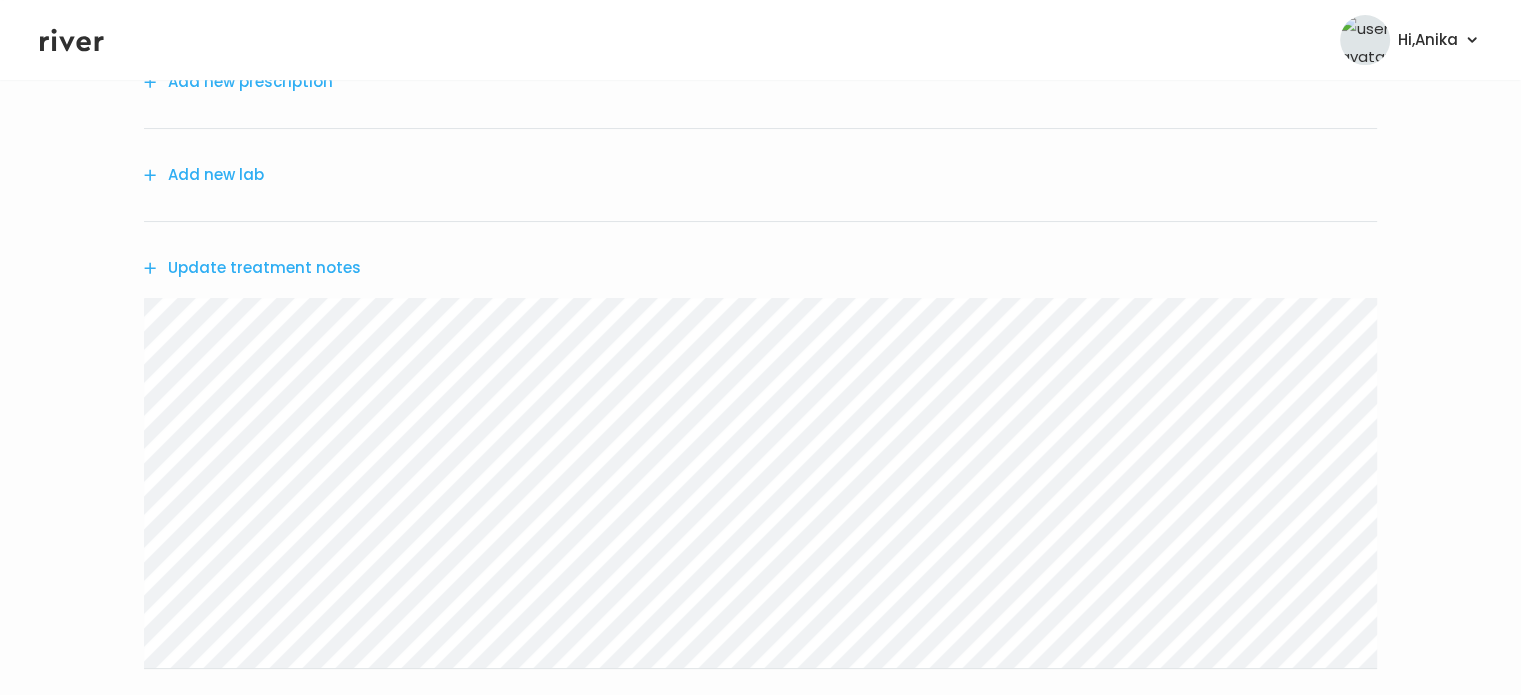 scroll, scrollTop: 284, scrollLeft: 0, axis: vertical 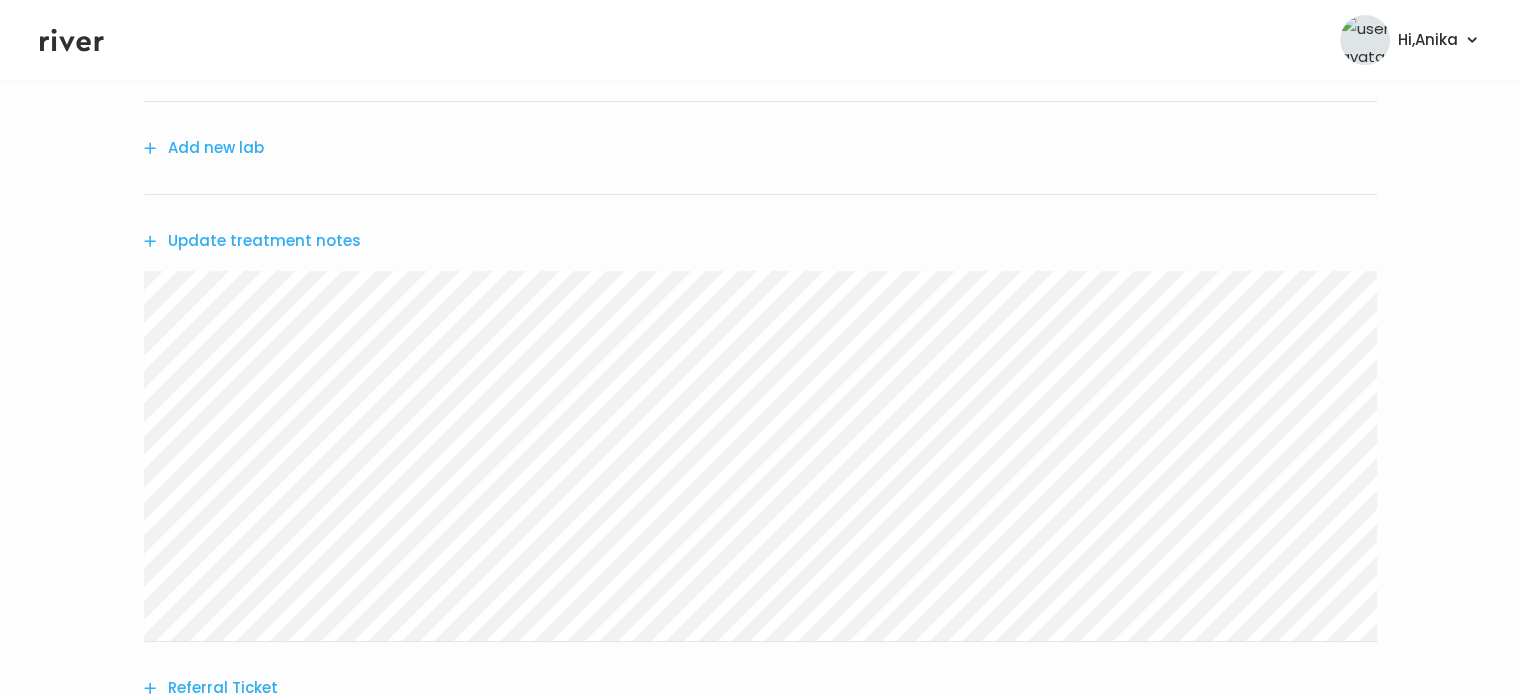 click on "Update treatment notes" at bounding box center [252, 241] 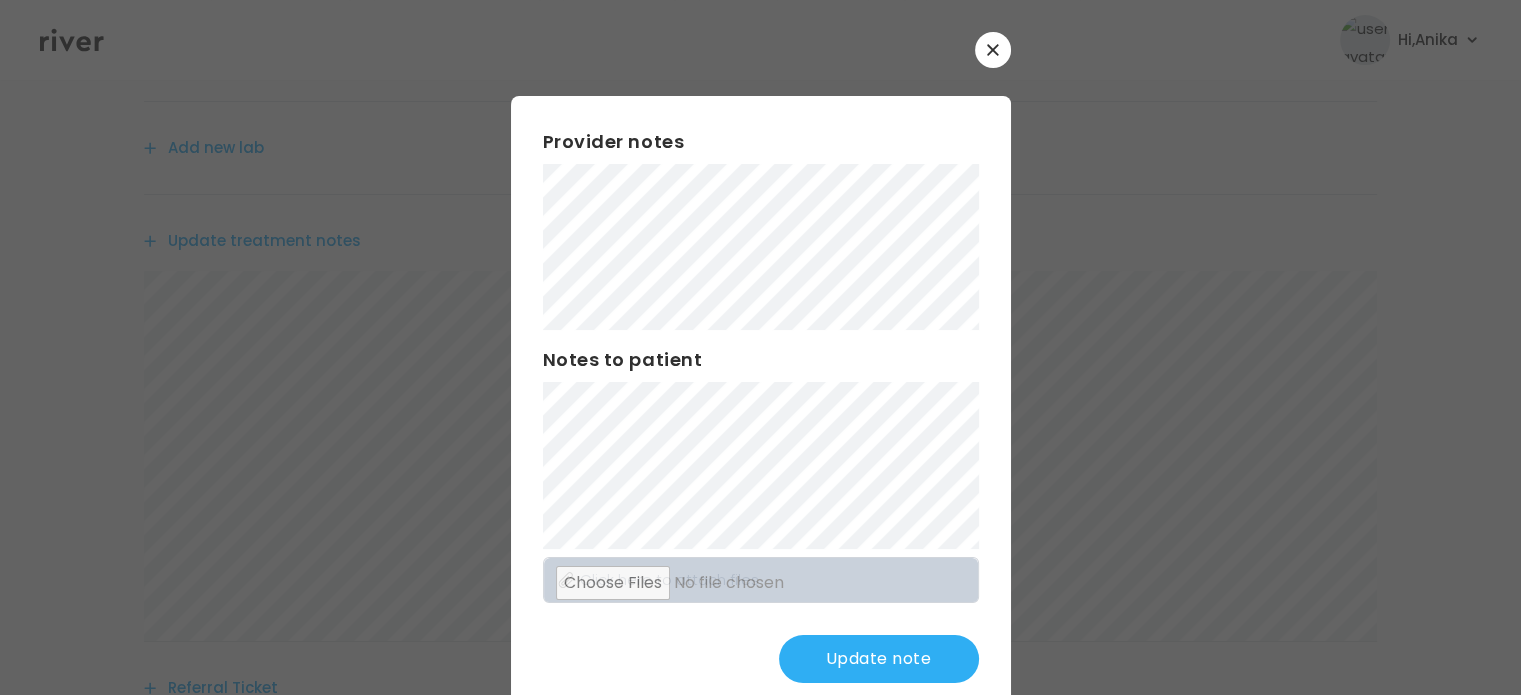 click on "Update note" at bounding box center (879, 659) 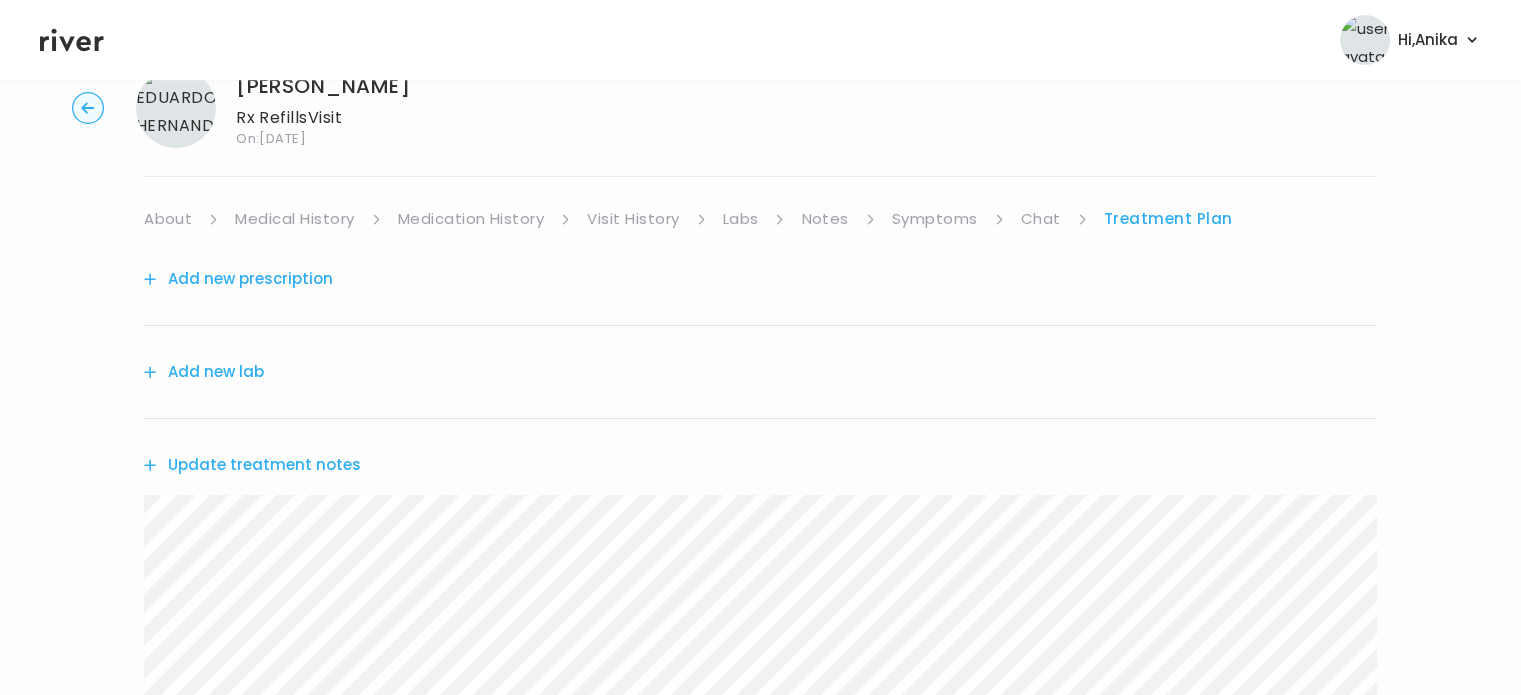 scroll, scrollTop: 3, scrollLeft: 0, axis: vertical 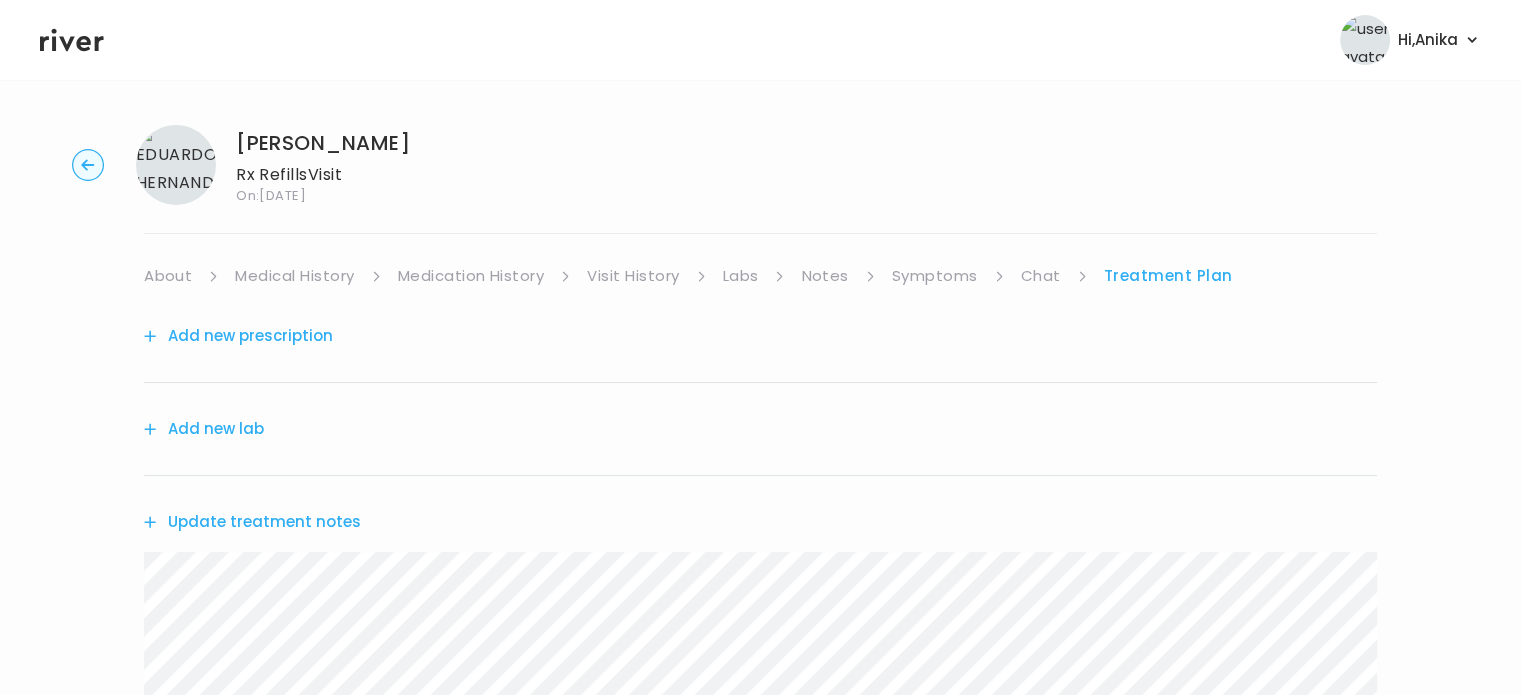 click on "Add new prescription" at bounding box center (238, 336) 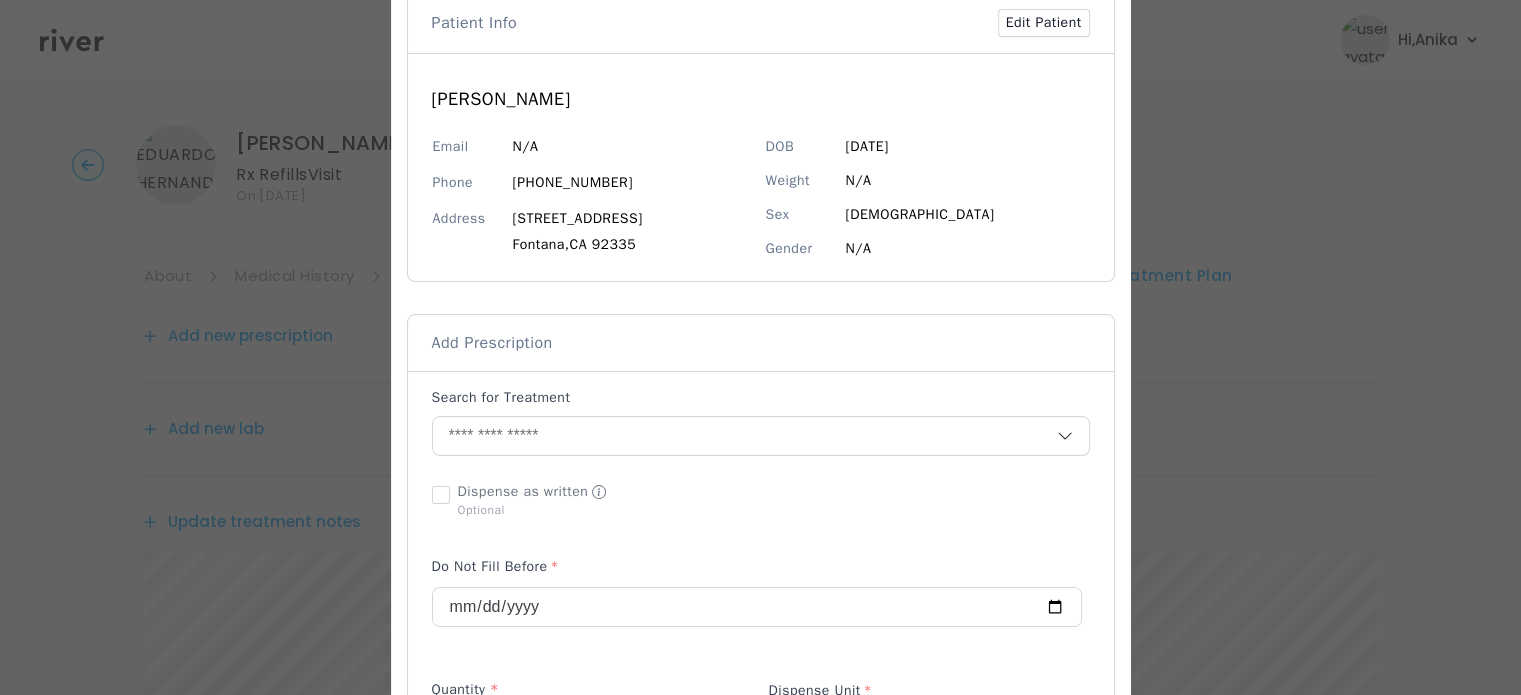 scroll, scrollTop: 122, scrollLeft: 0, axis: vertical 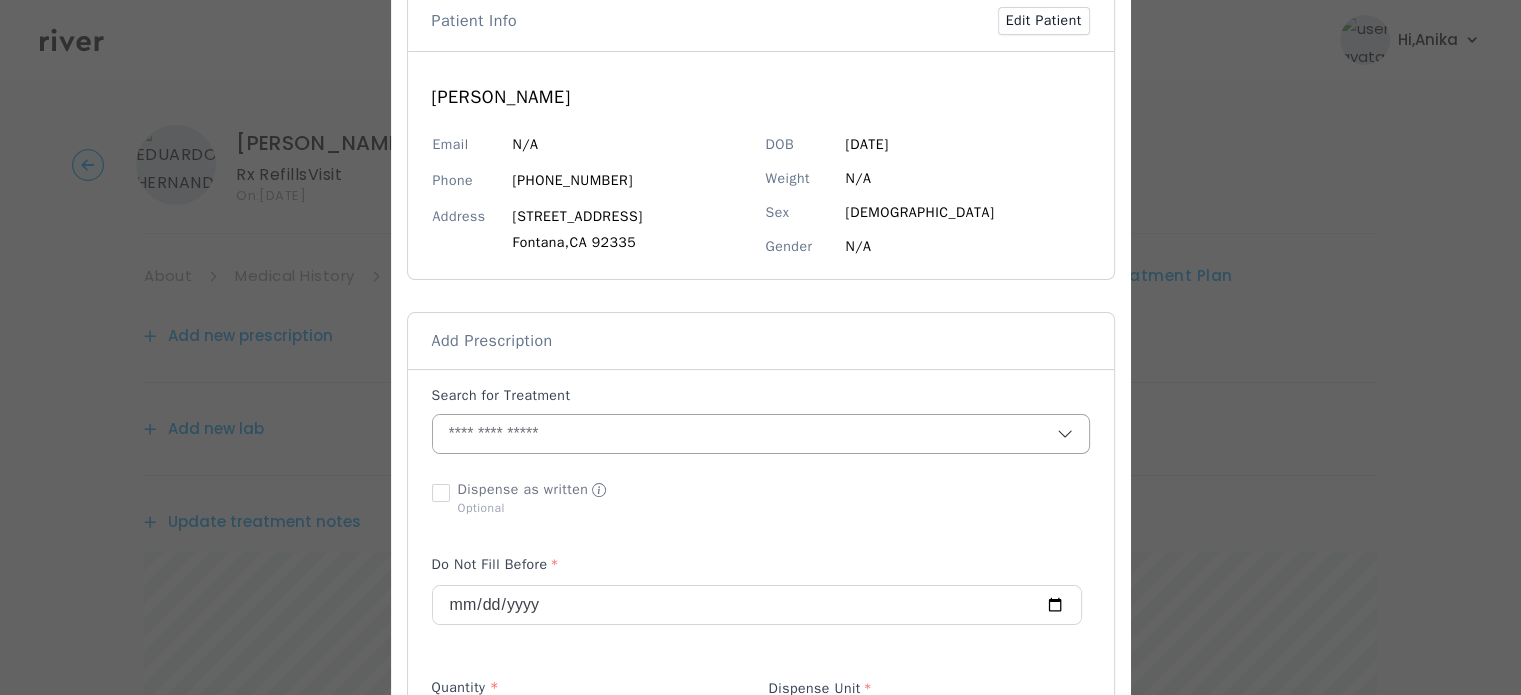 click at bounding box center (745, 434) 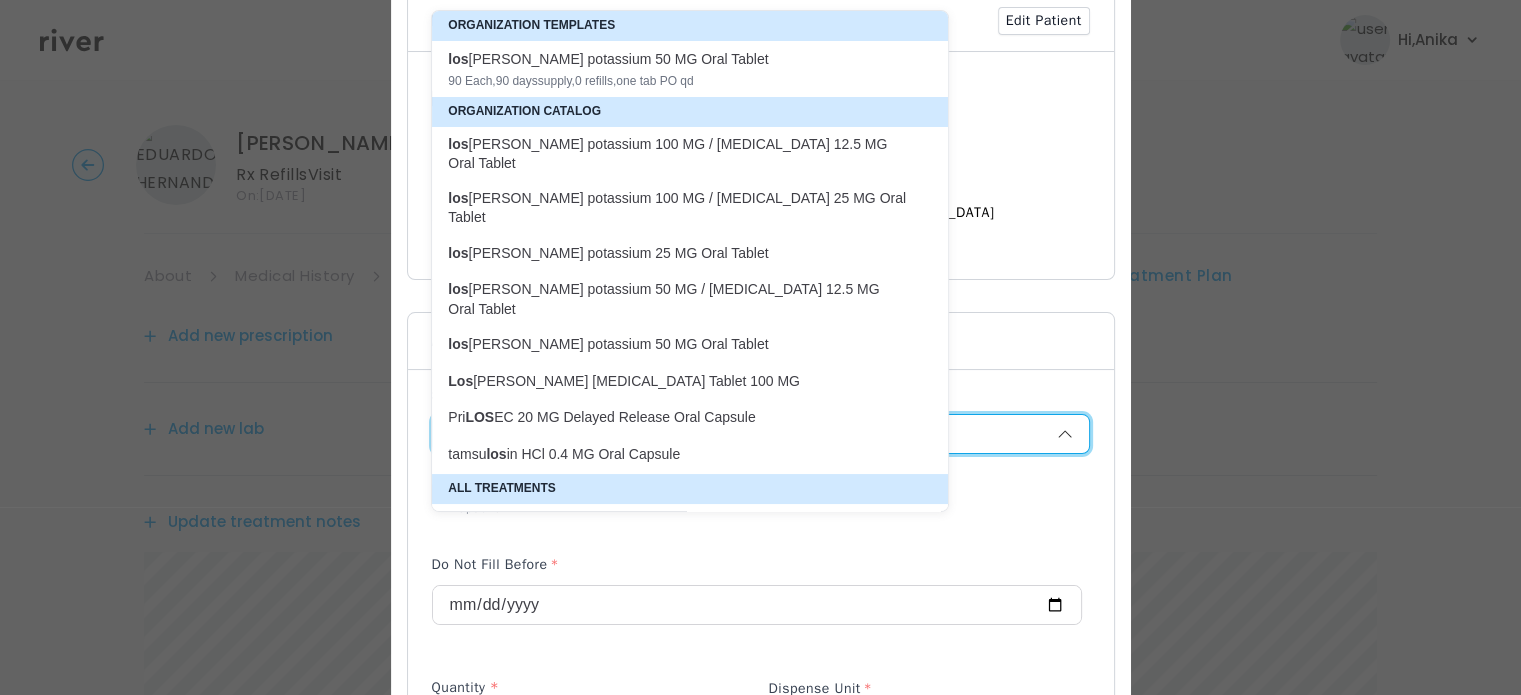 click on "Los artan Potassium Oral Tablet 100 MG" at bounding box center [678, 381] 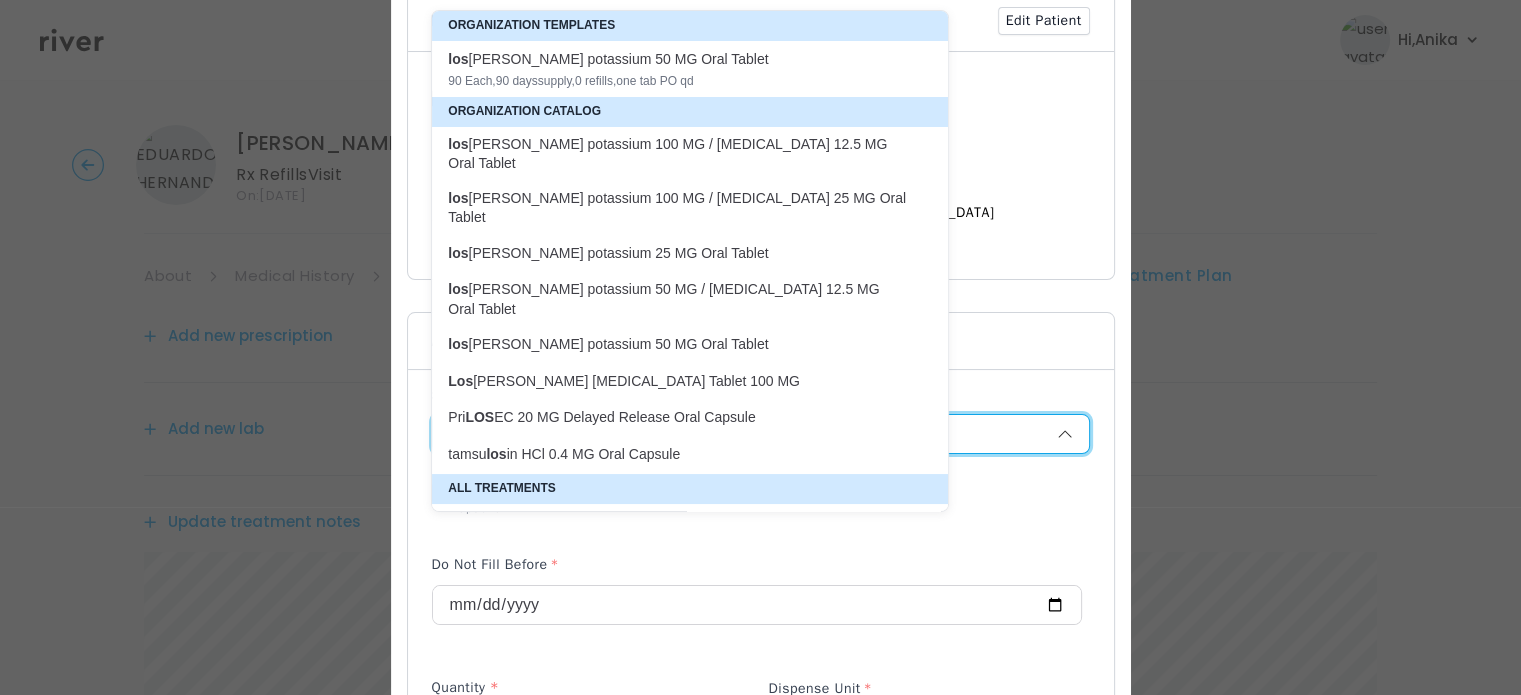 type on "**********" 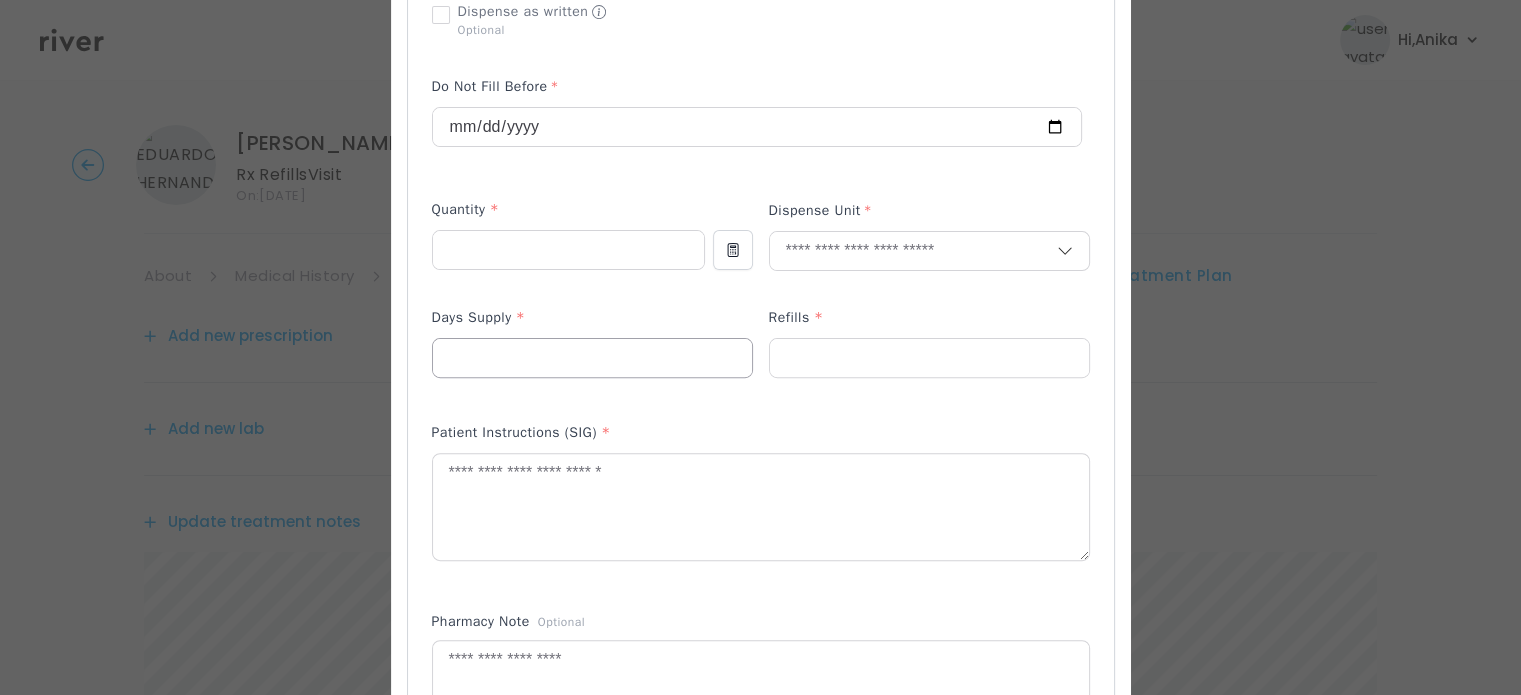 scroll, scrollTop: 617, scrollLeft: 0, axis: vertical 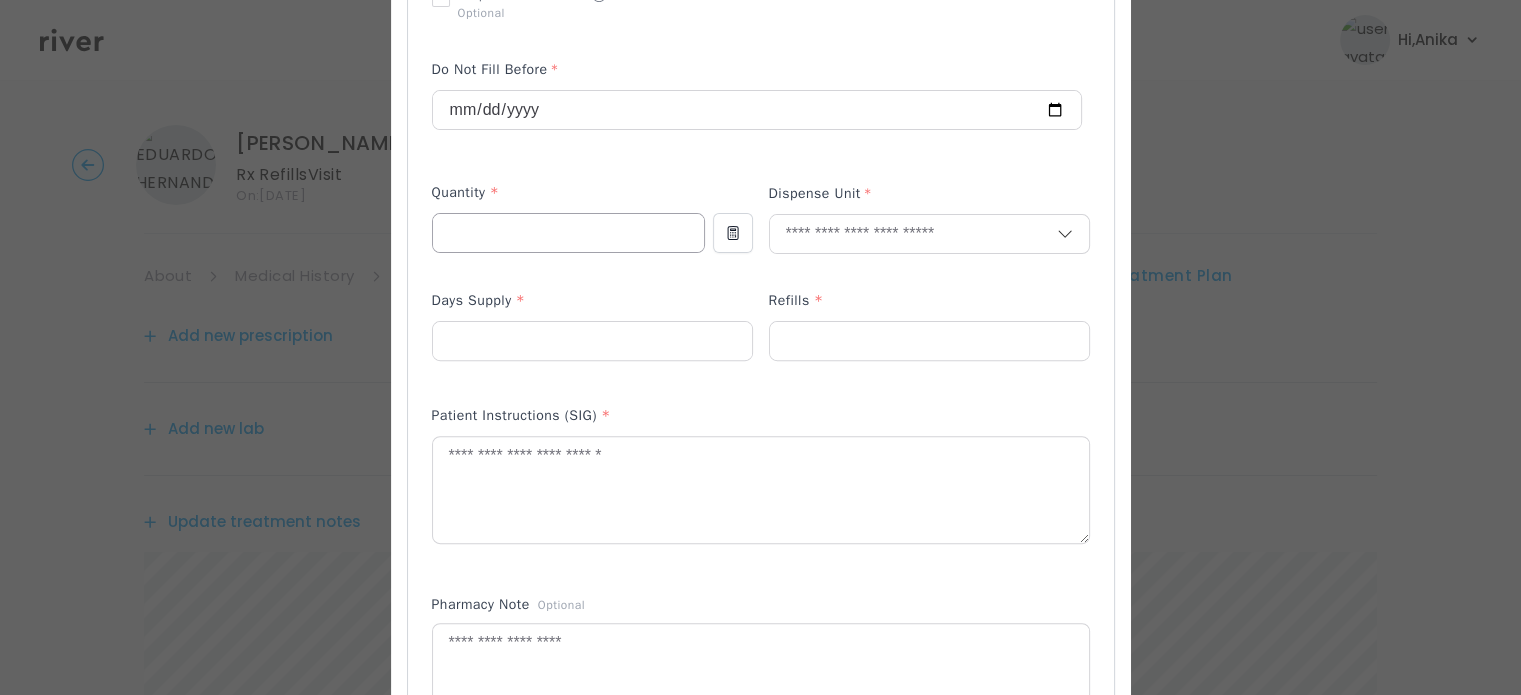 click at bounding box center (568, 233) 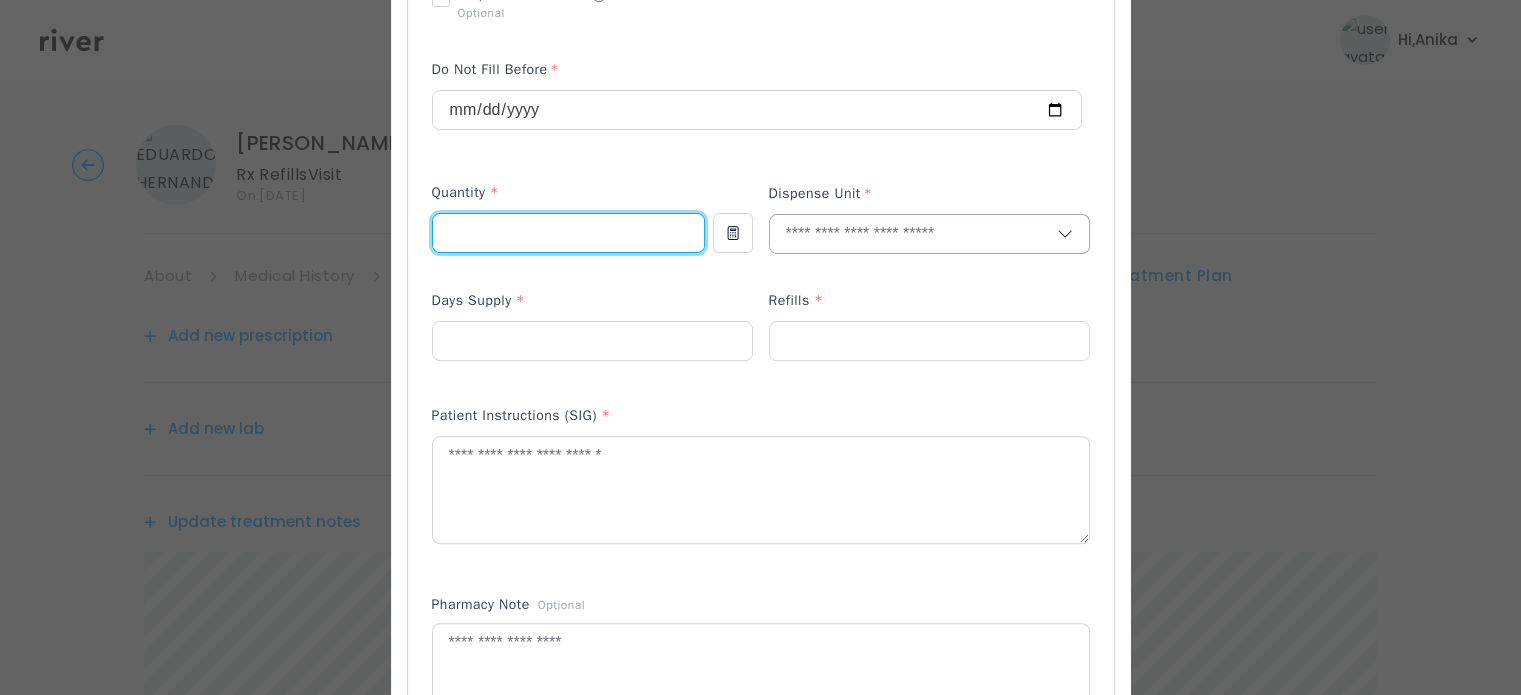 type on "**" 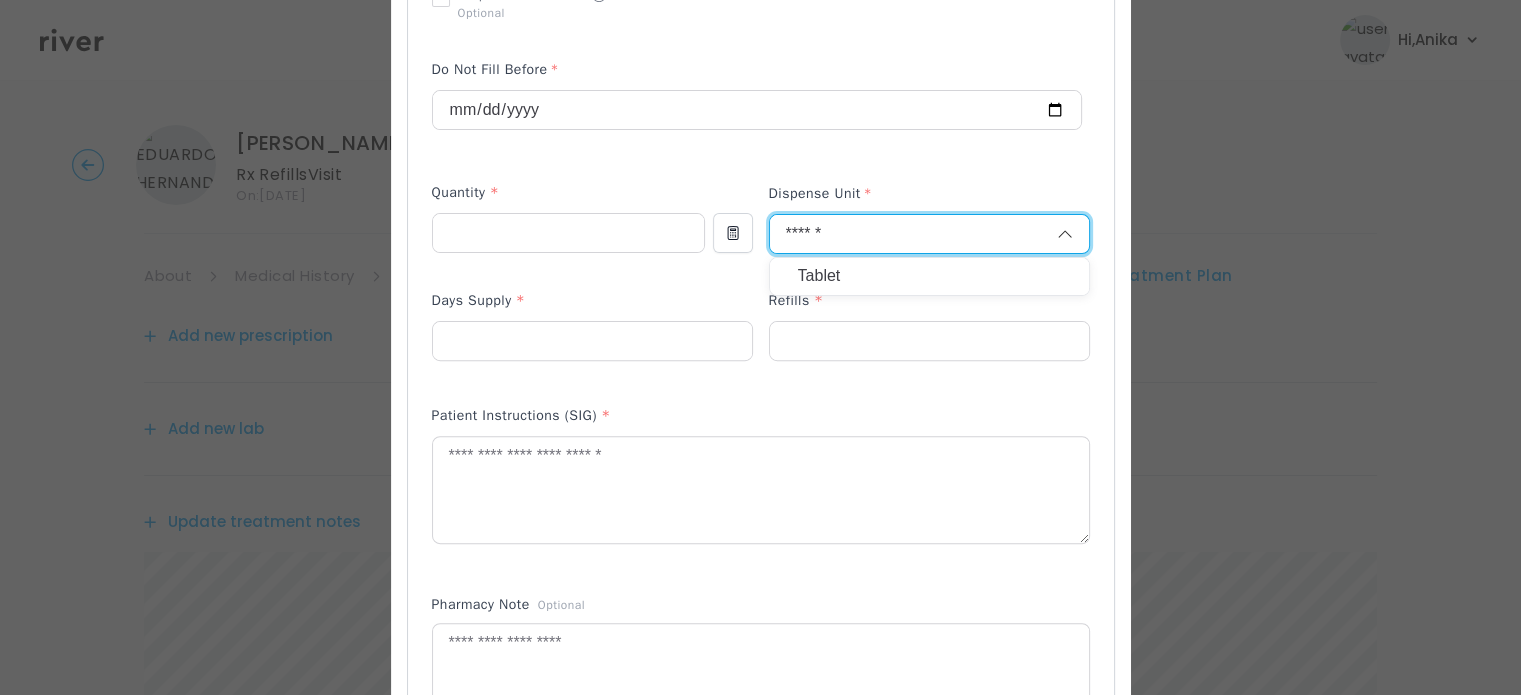 type on "******" 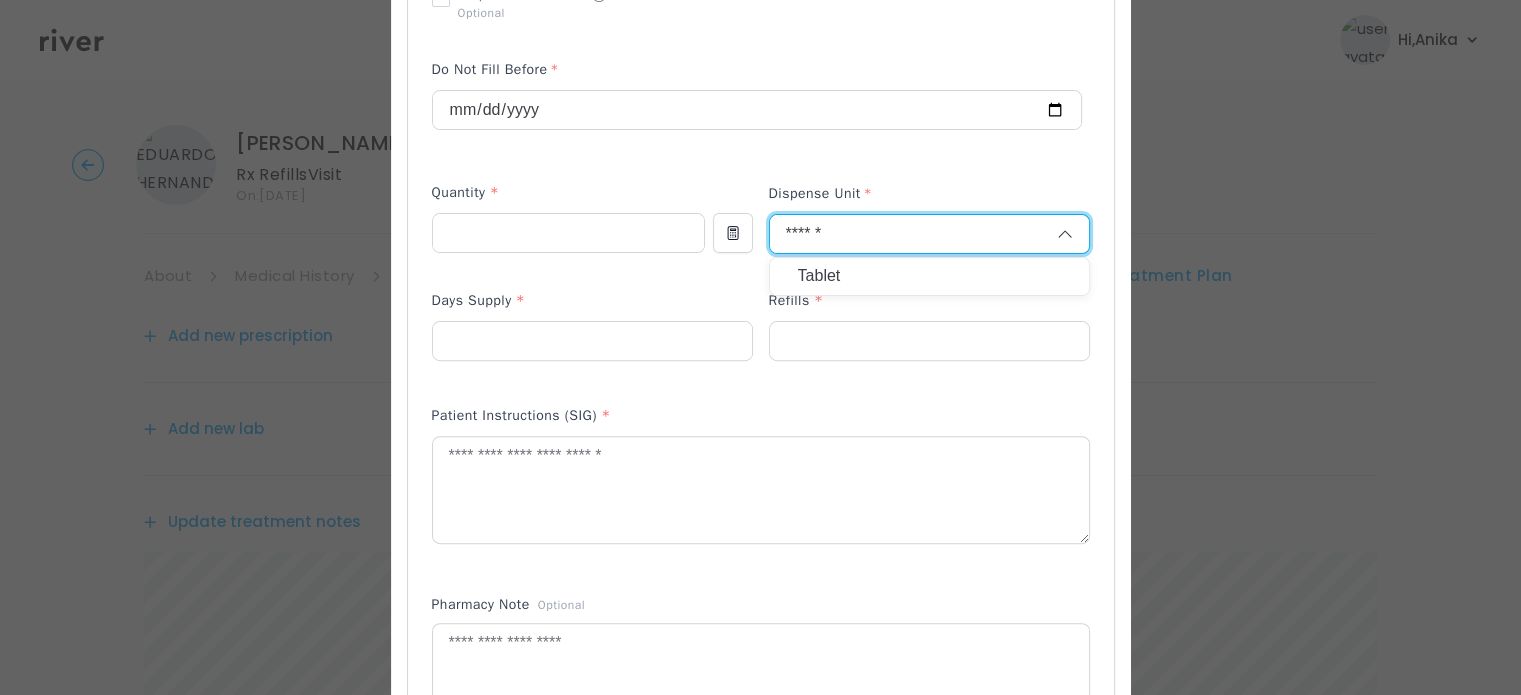 type 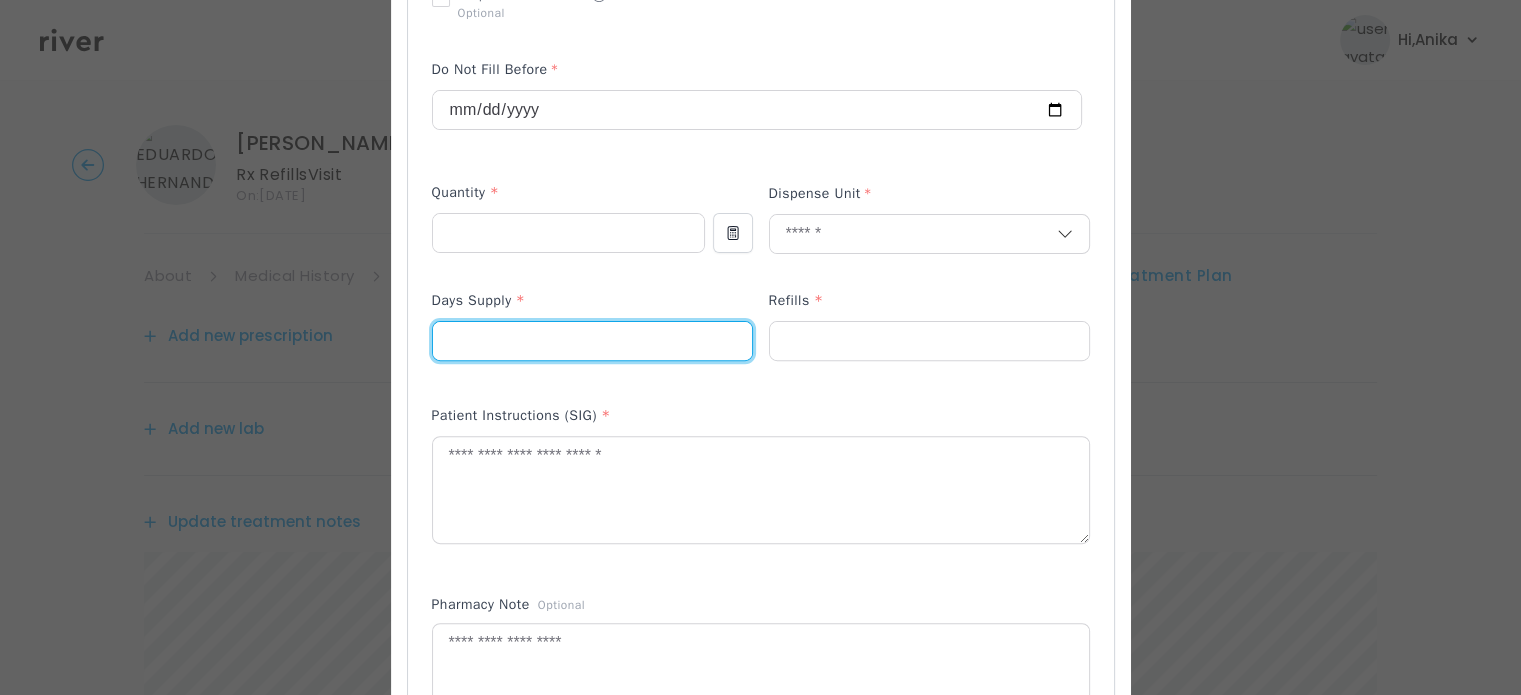 click at bounding box center [592, 341] 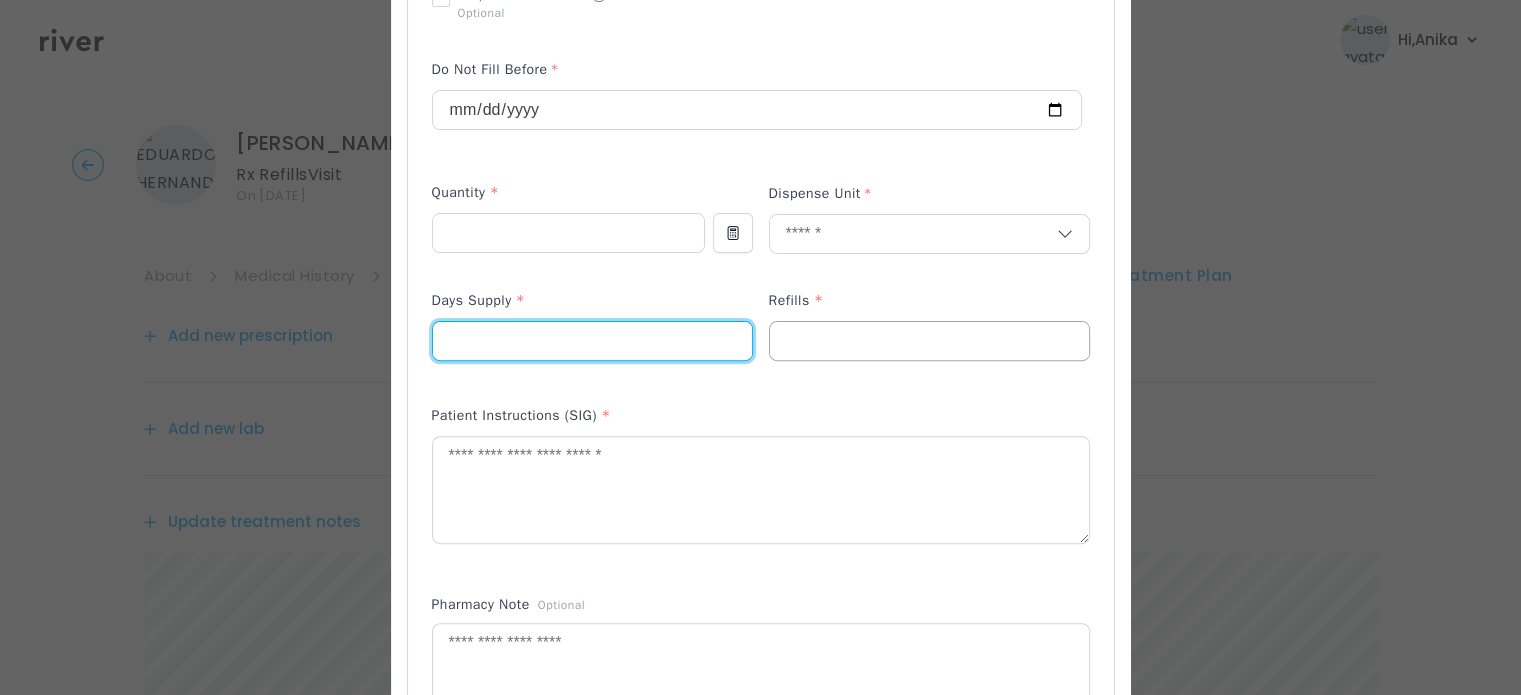 type on "**" 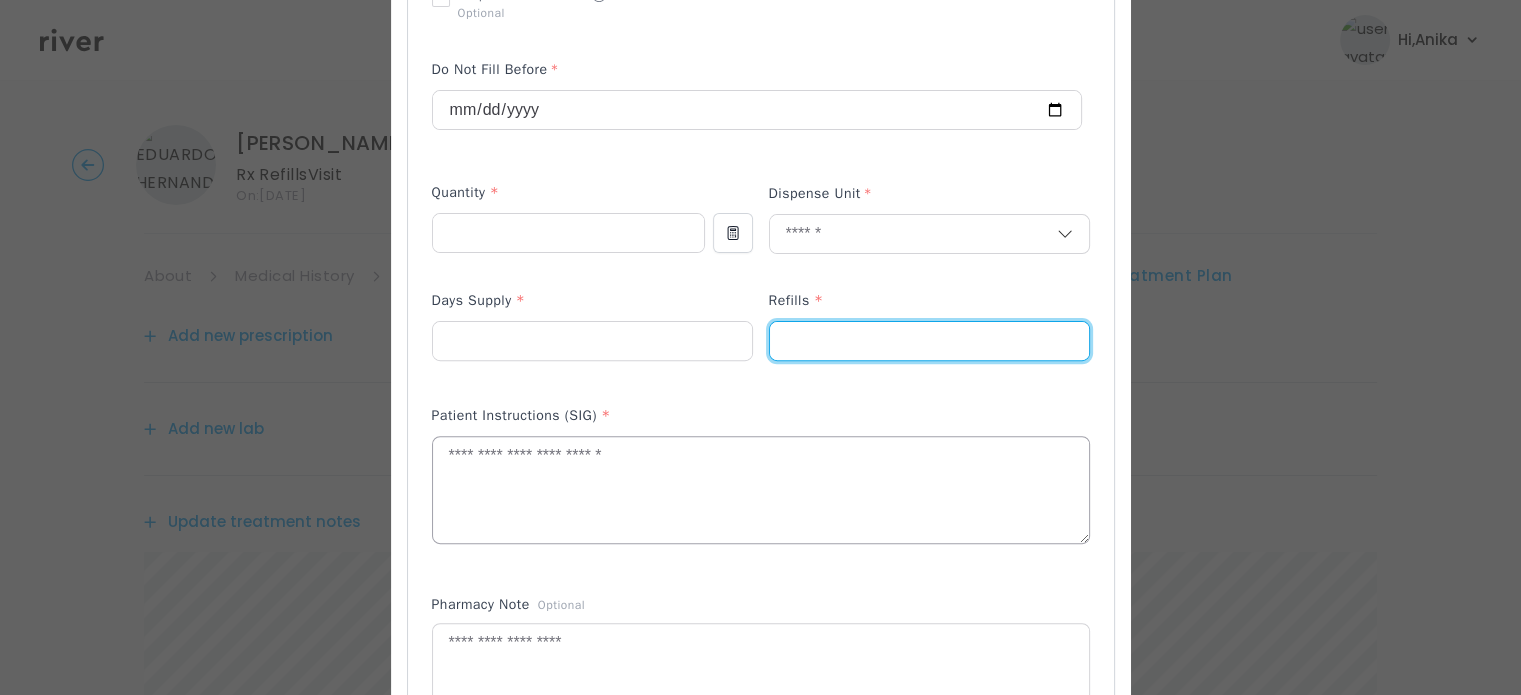 type on "*" 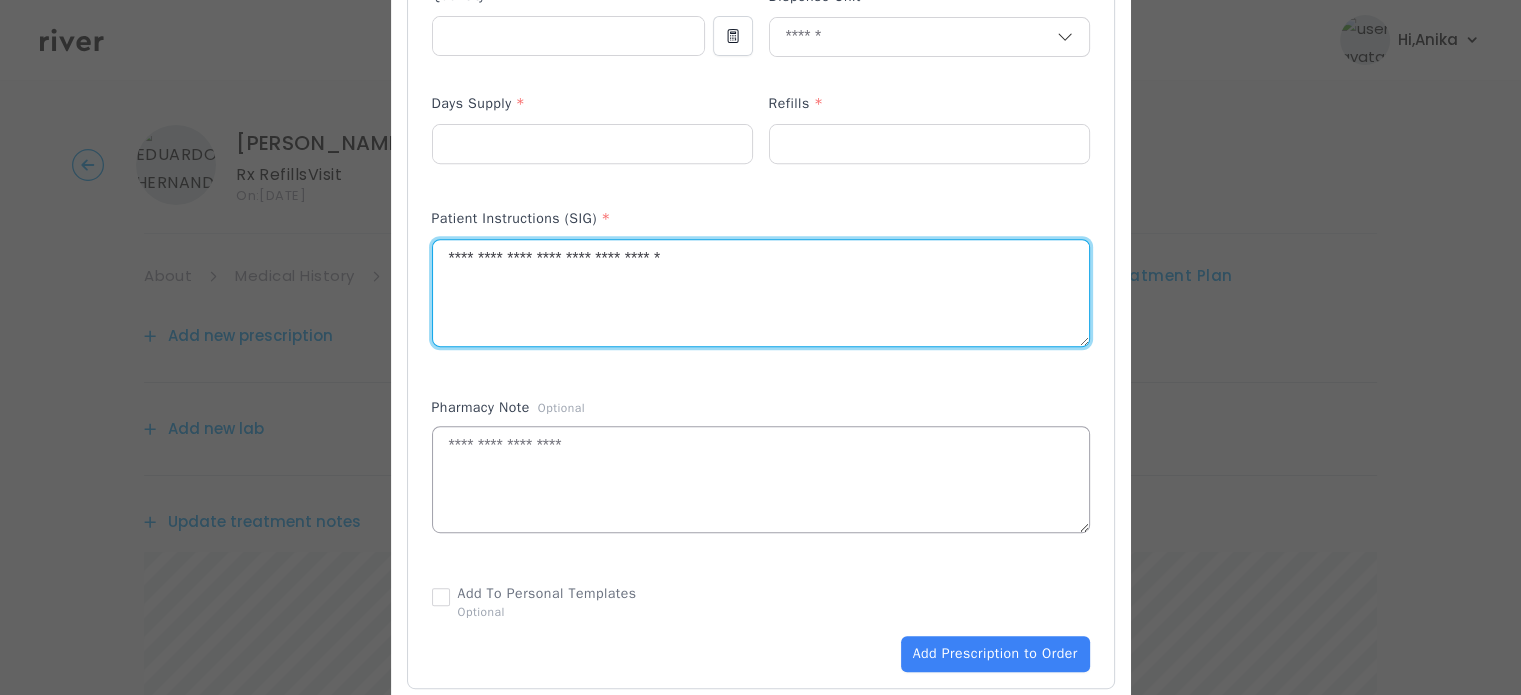 scroll, scrollTop: 815, scrollLeft: 0, axis: vertical 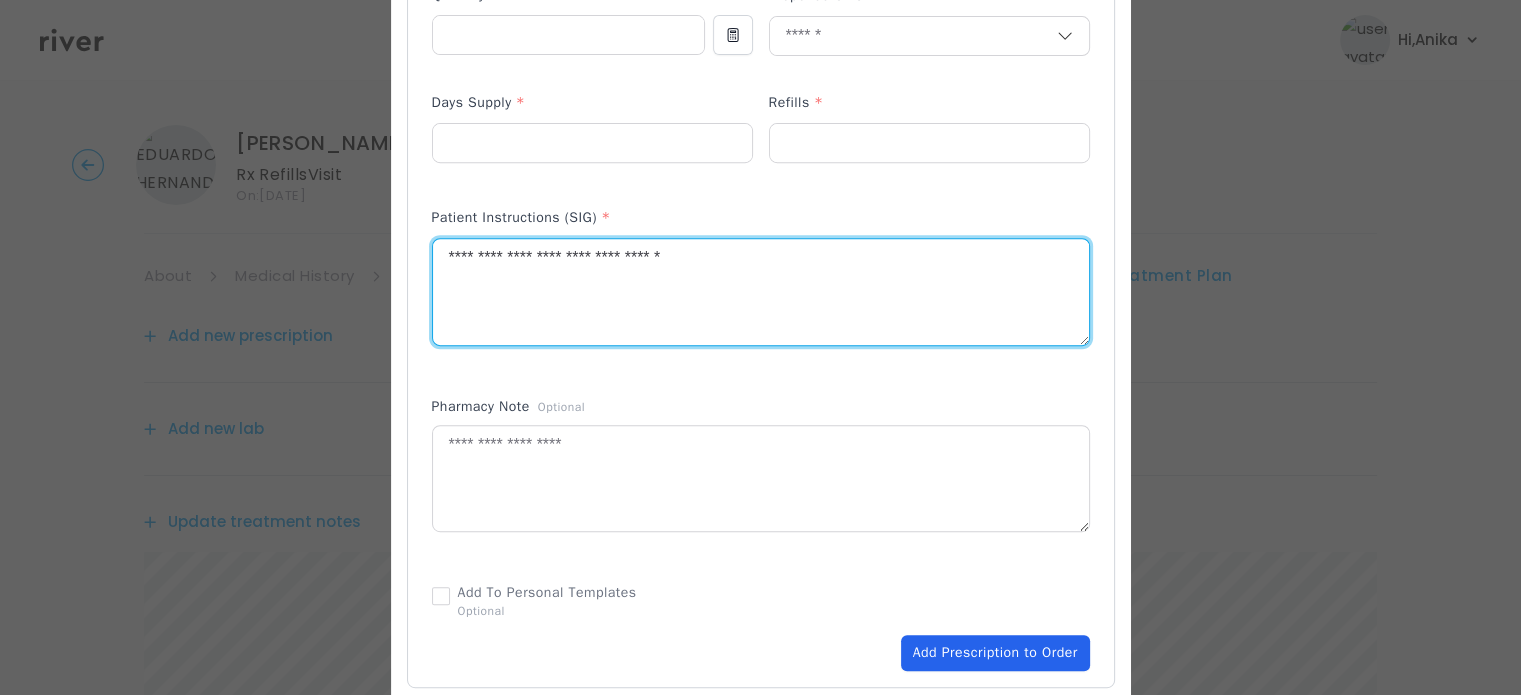 type on "**********" 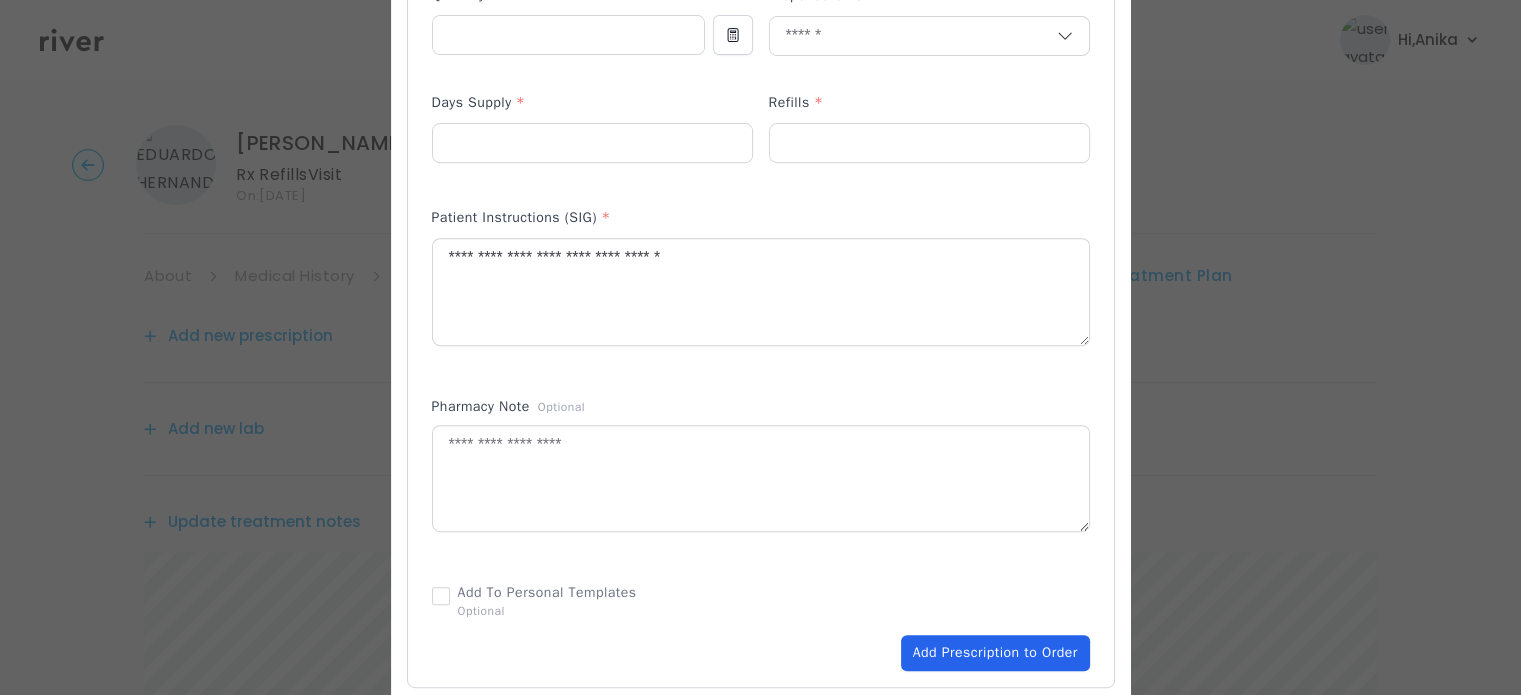 click on "Add Prescription to Order" at bounding box center (995, 653) 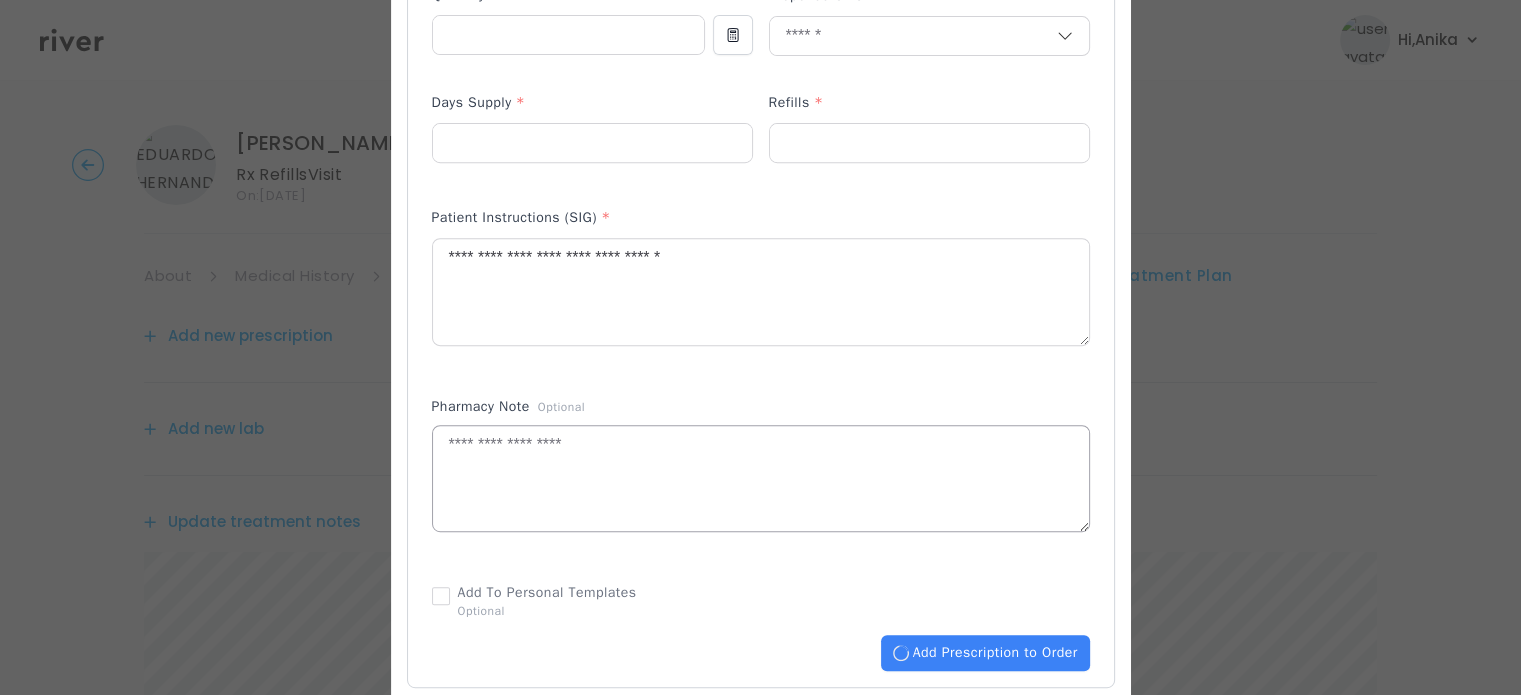 type 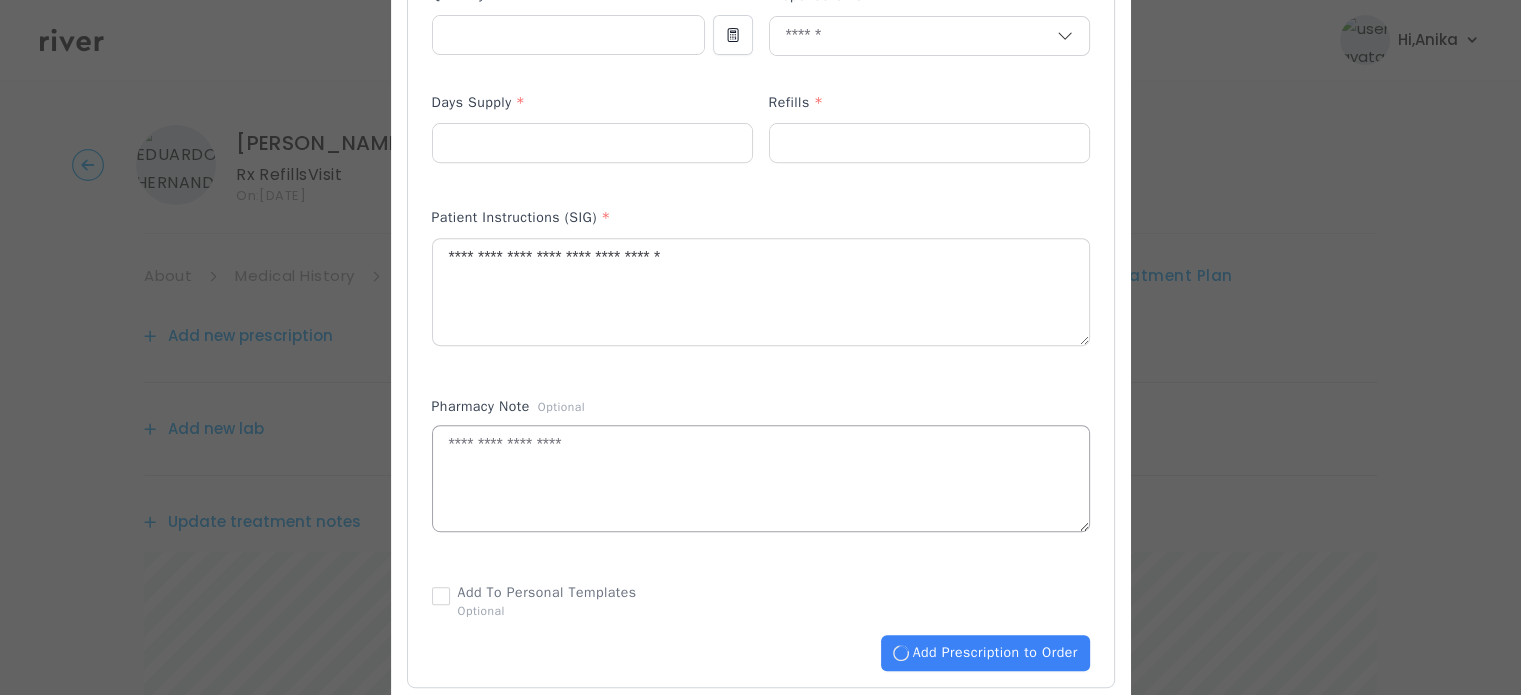 type 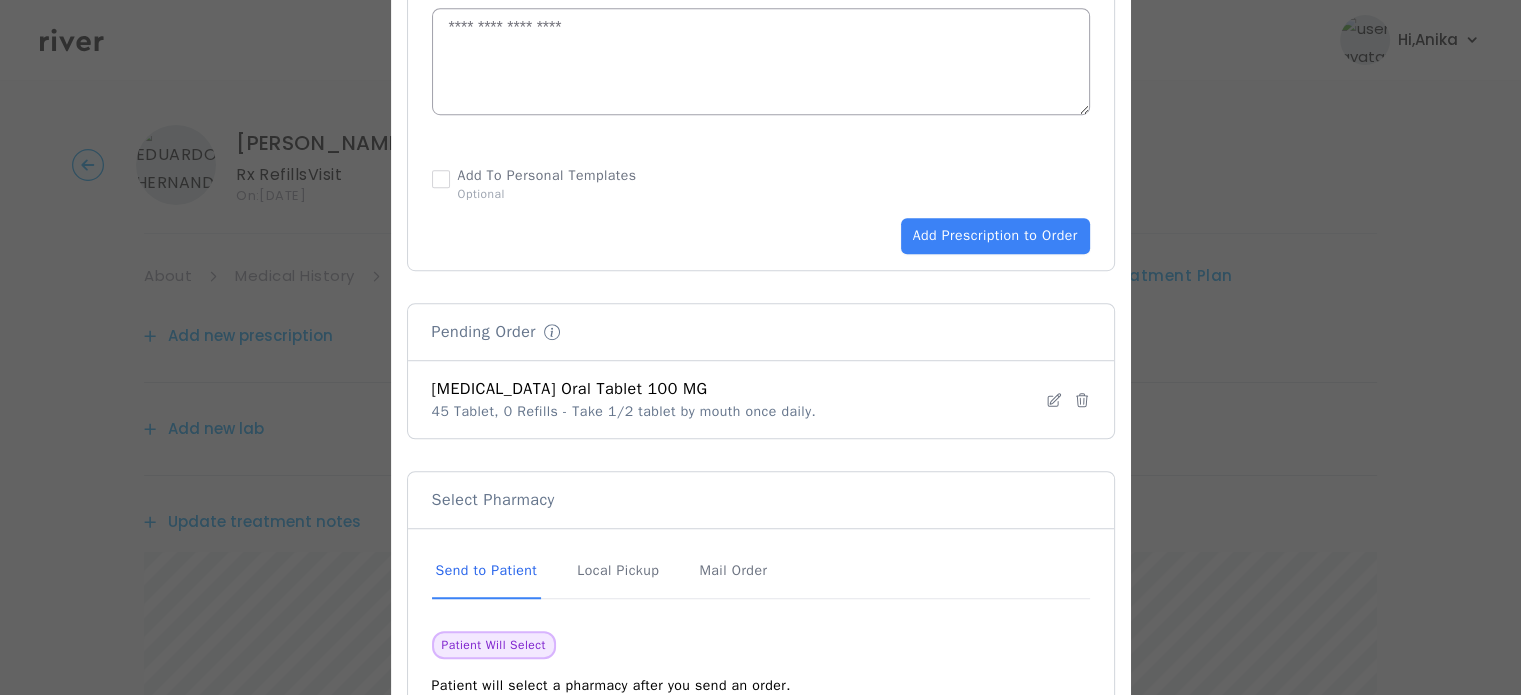 scroll, scrollTop: 1293, scrollLeft: 0, axis: vertical 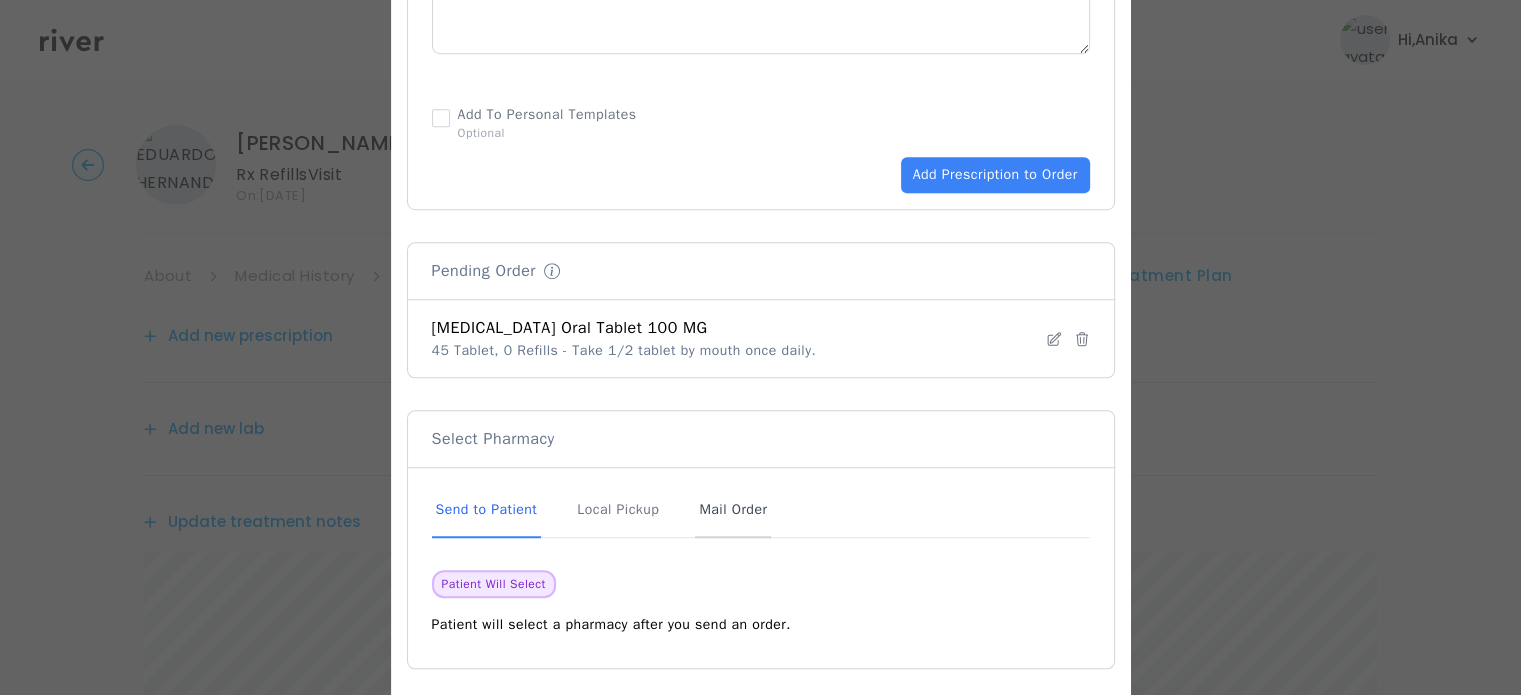 click on "Mail Order" at bounding box center (733, 511) 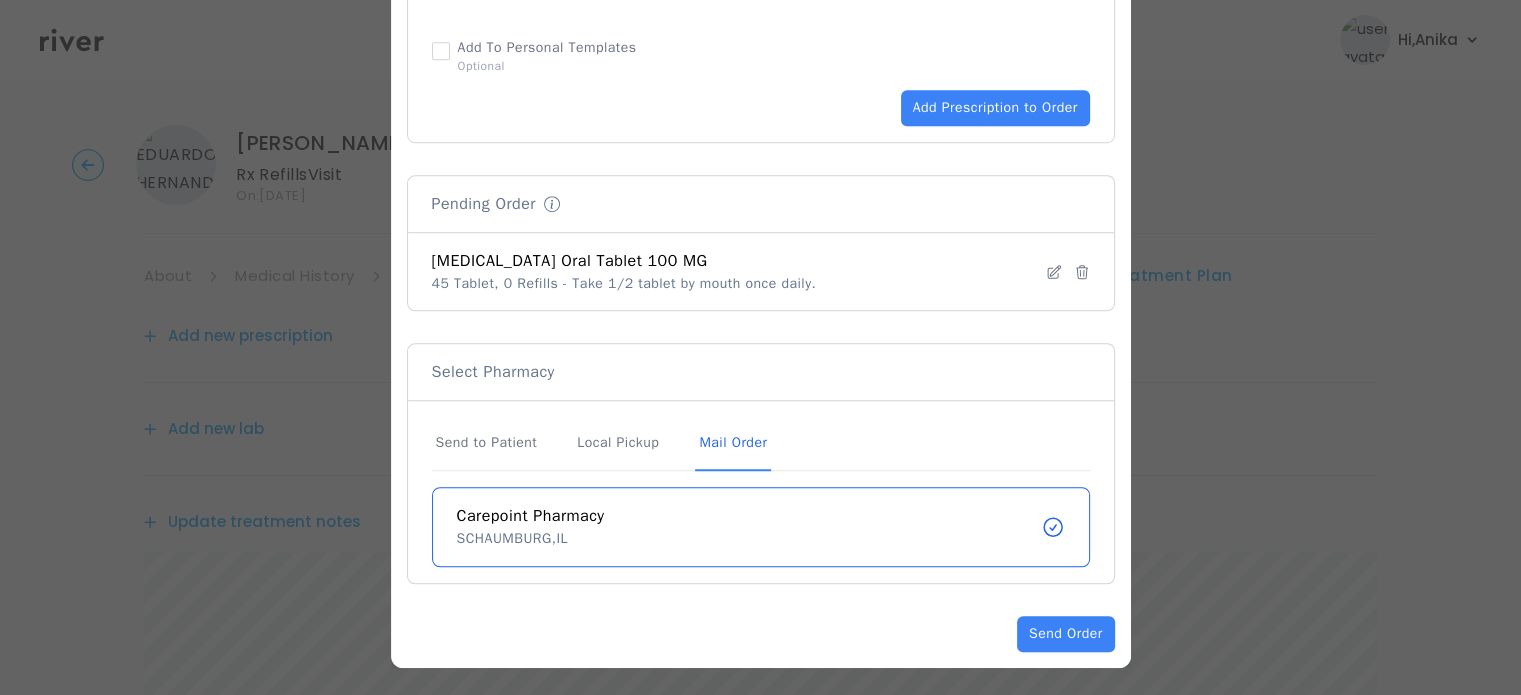 scroll, scrollTop: 1360, scrollLeft: 0, axis: vertical 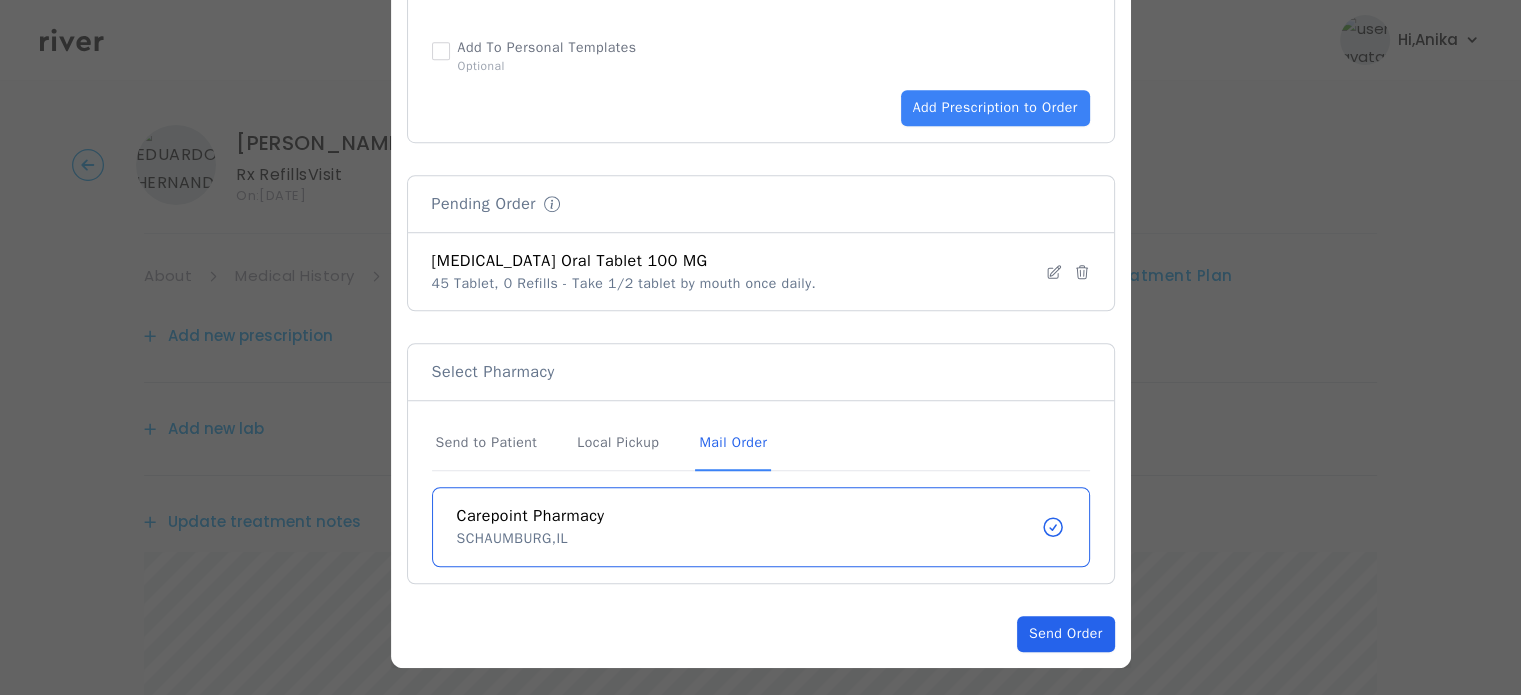 click on "Send Order" 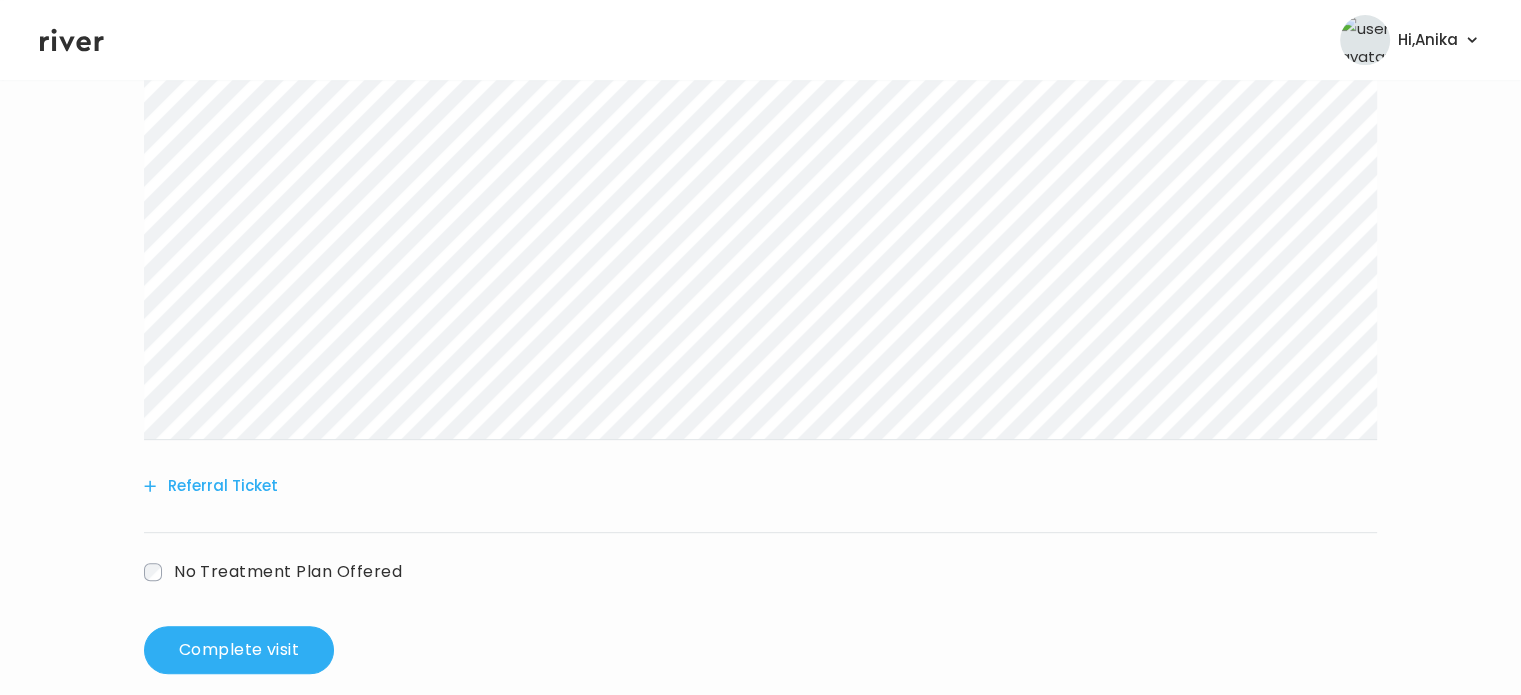 scroll, scrollTop: 716, scrollLeft: 0, axis: vertical 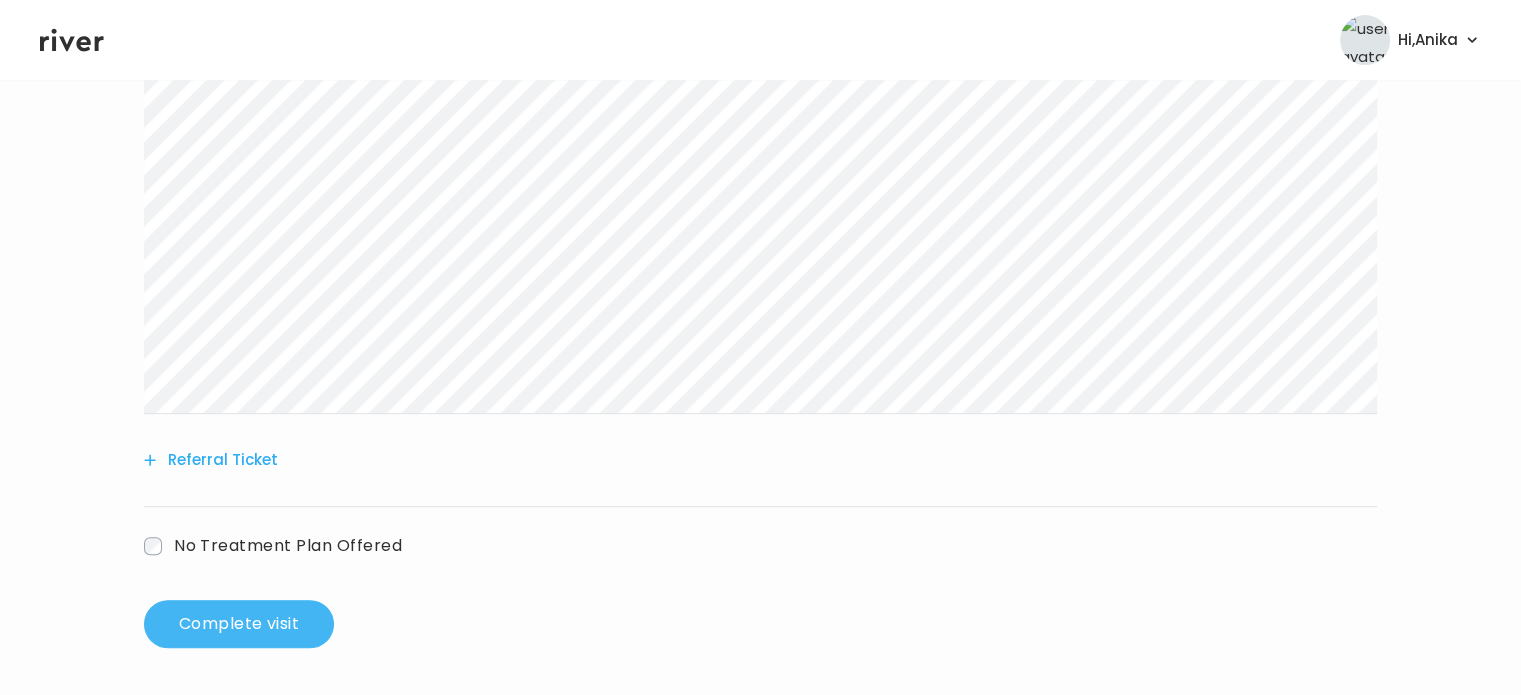 click on "Complete visit" at bounding box center (239, 624) 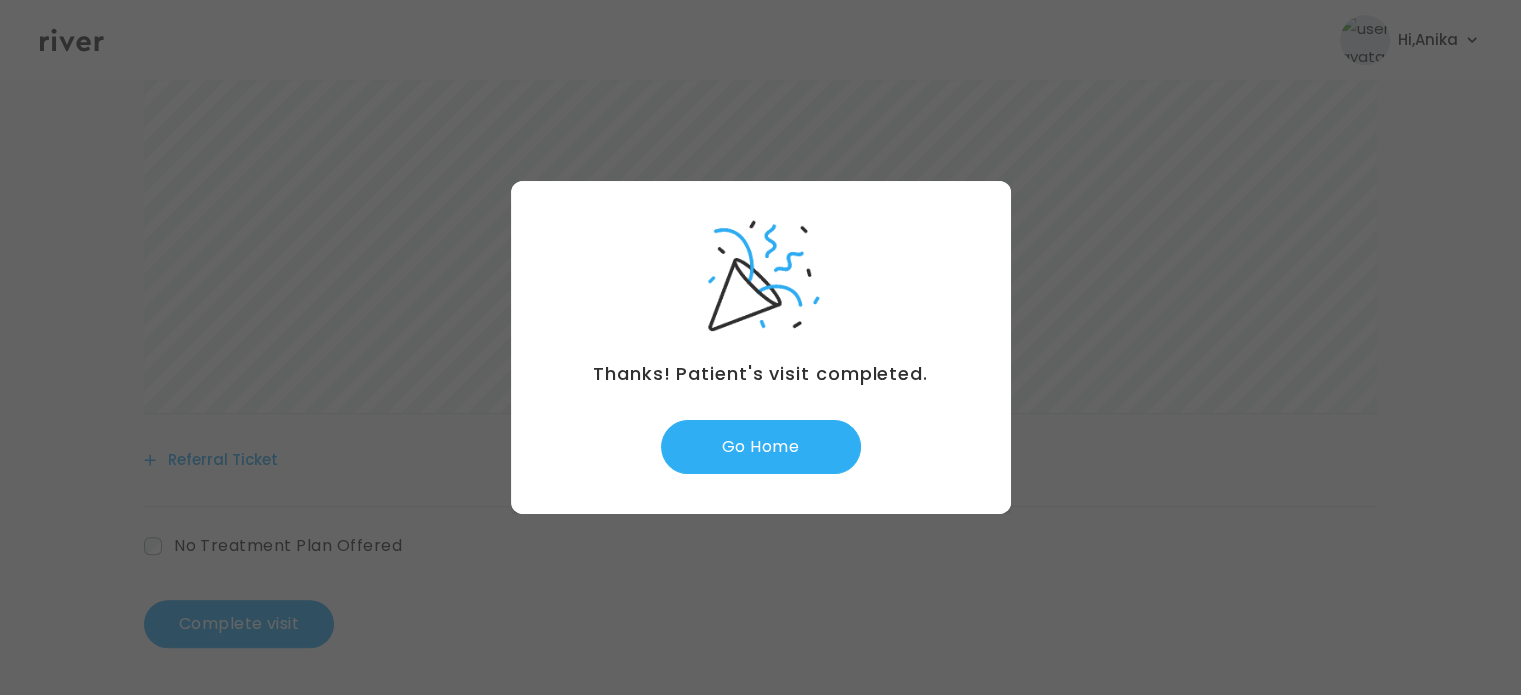 click on "Thanks! Patient's visit completed. Go Home" at bounding box center (761, 347) 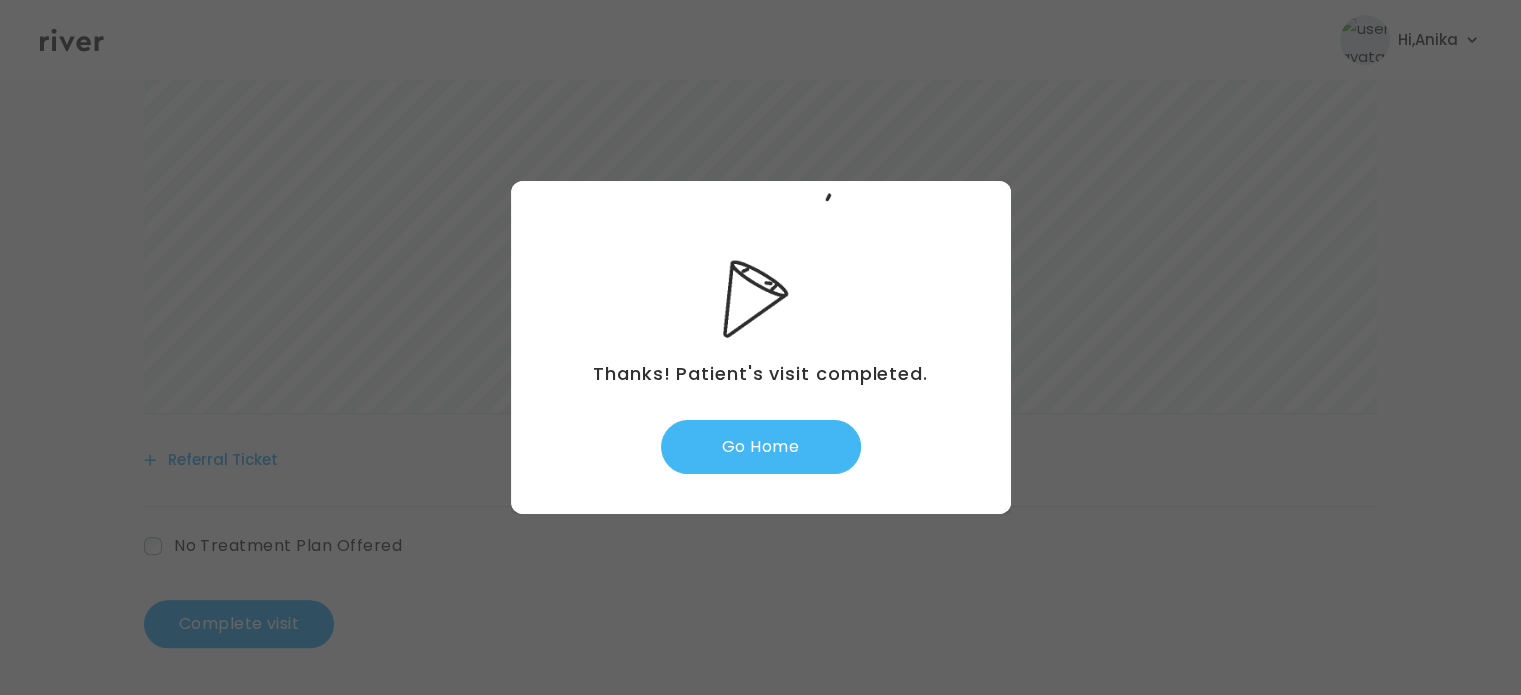click on "Go Home" at bounding box center (761, 447) 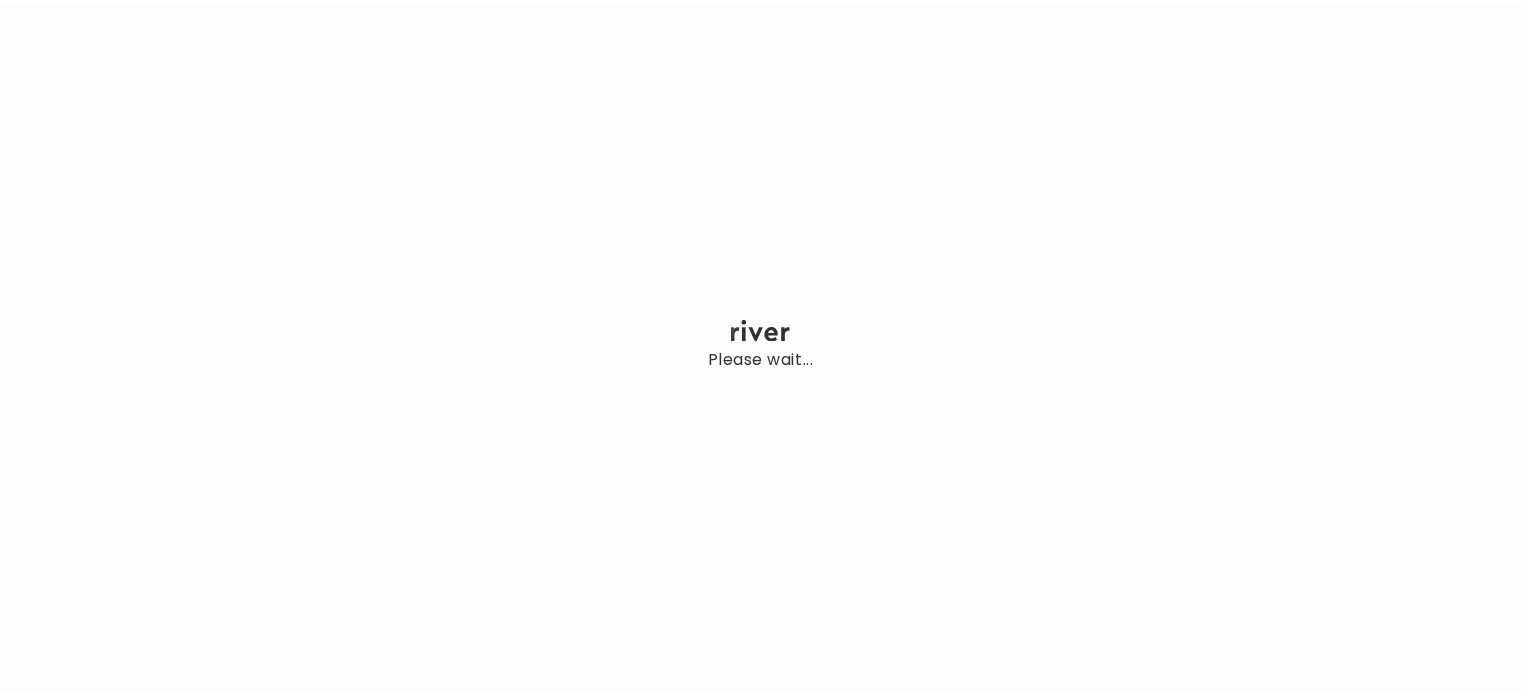 scroll, scrollTop: 0, scrollLeft: 0, axis: both 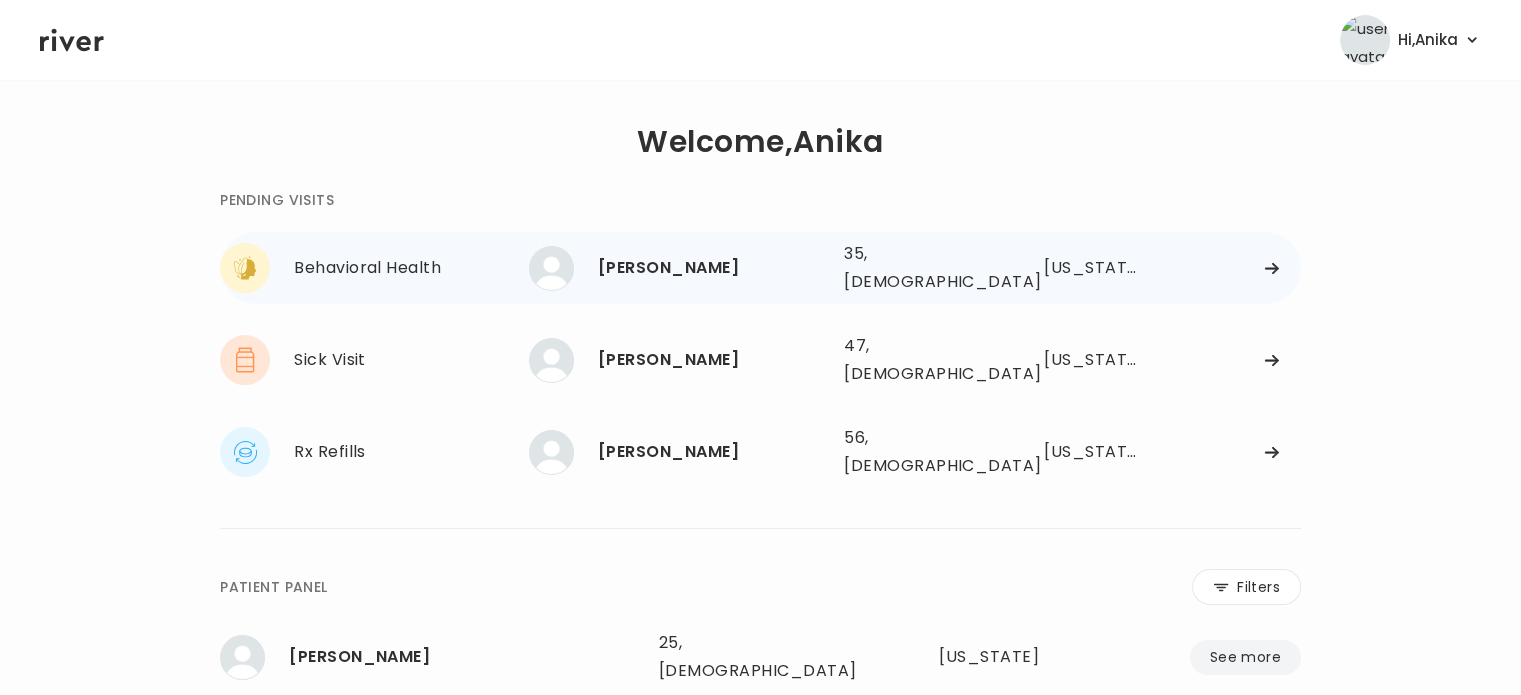 click on "[PERSON_NAME]" at bounding box center [713, 268] 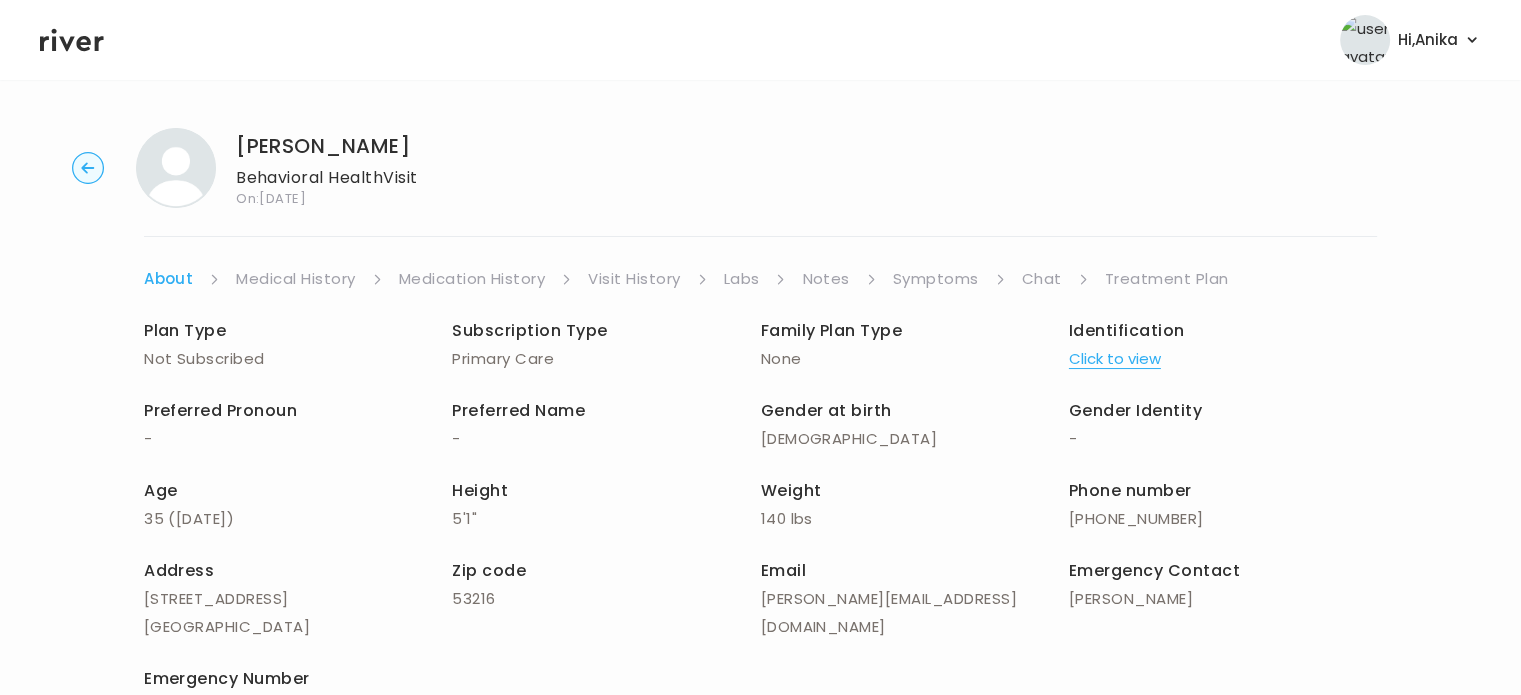 click on "Click to view" at bounding box center (1115, 359) 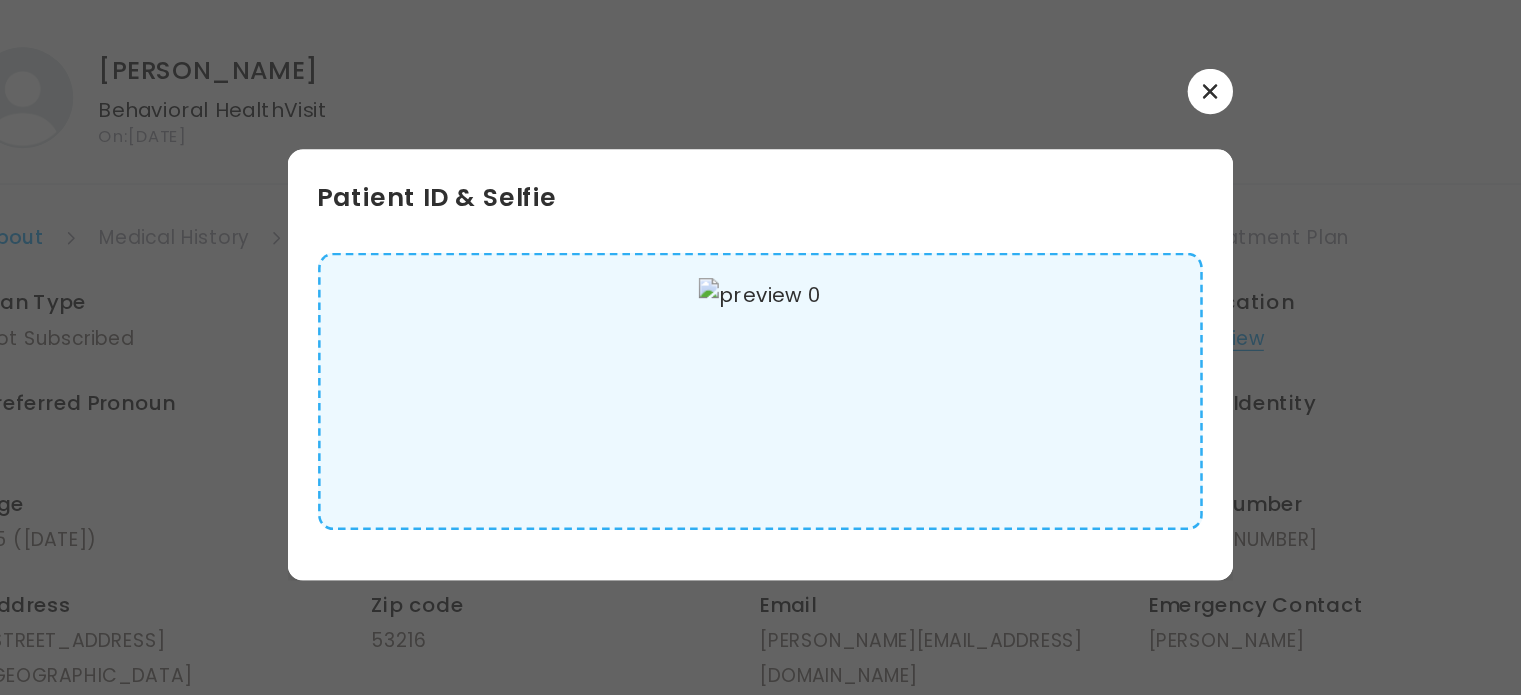 scroll, scrollTop: 0, scrollLeft: 0, axis: both 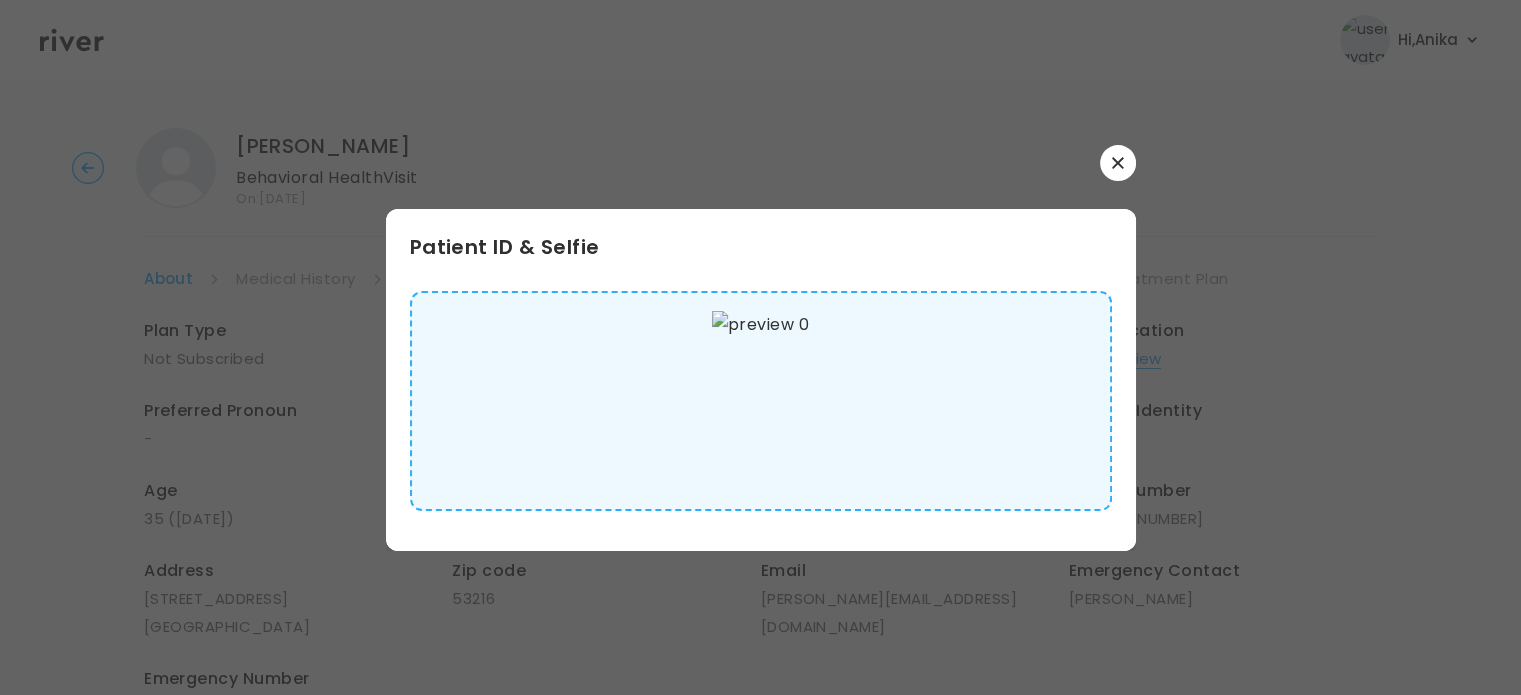 click at bounding box center [1118, 163] 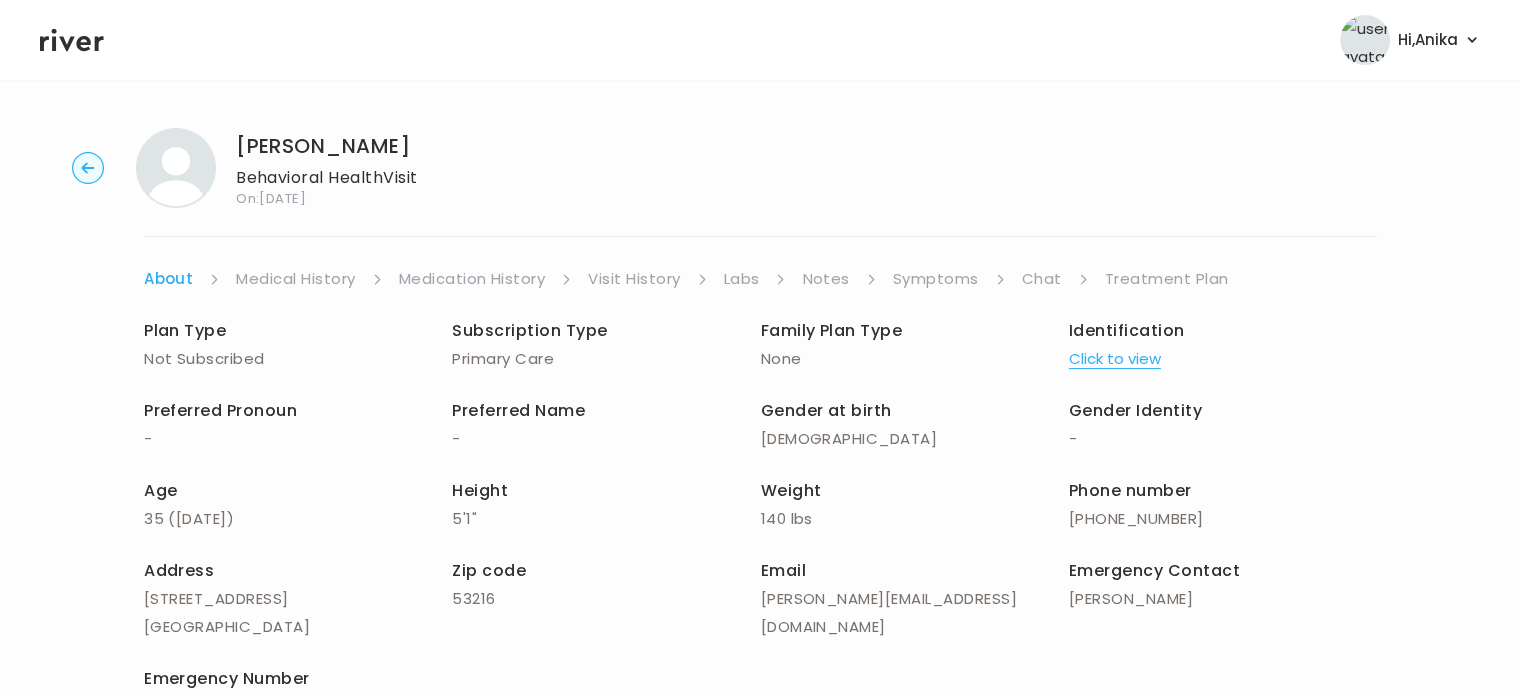 click on "Medical History" at bounding box center (295, 279) 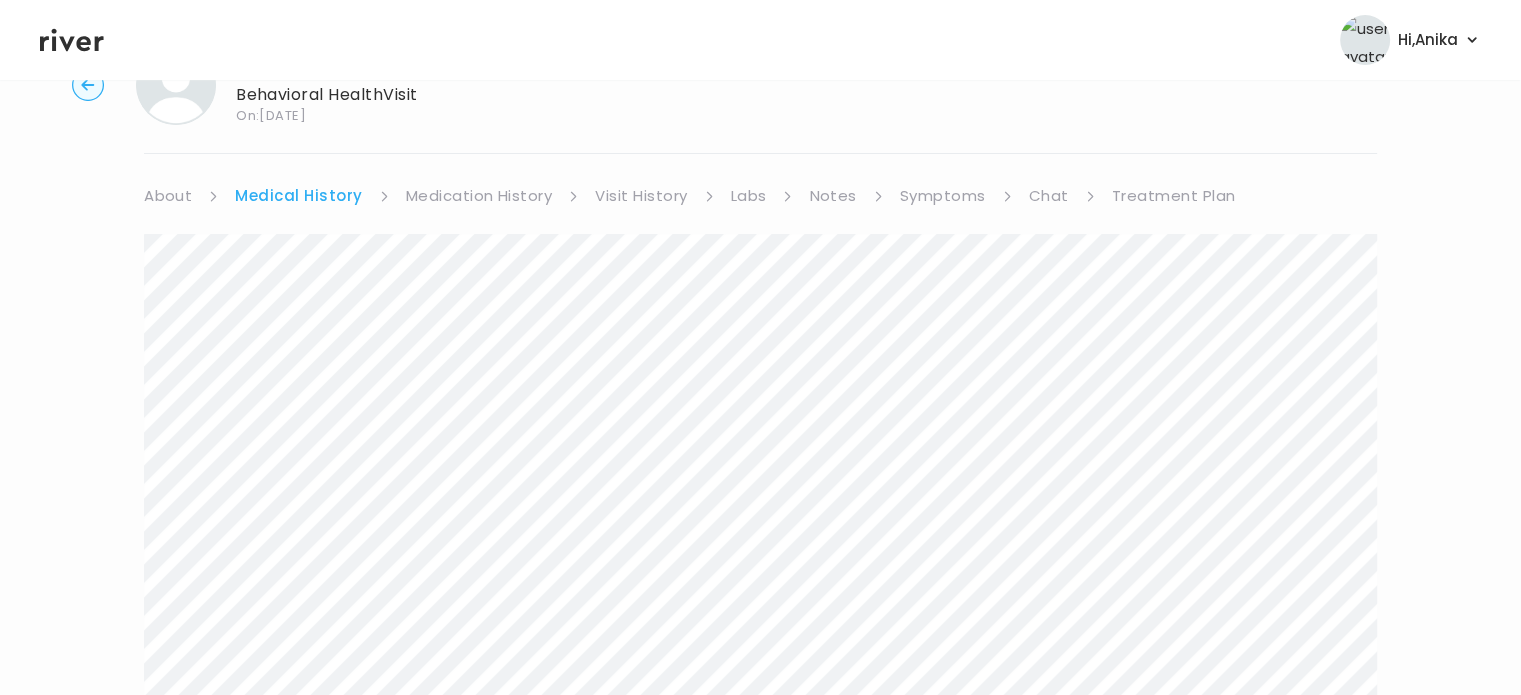 scroll, scrollTop: 54, scrollLeft: 0, axis: vertical 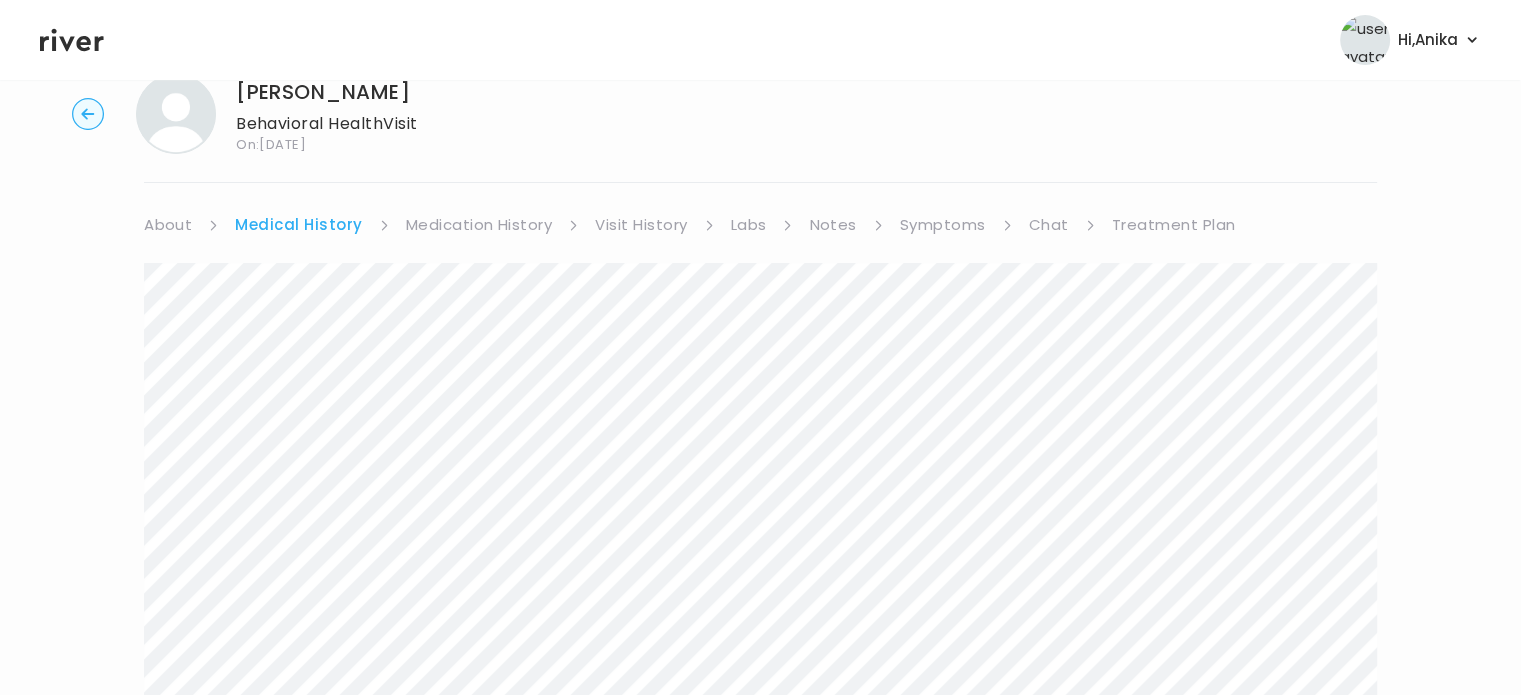 click on "Medication History" at bounding box center (479, 225) 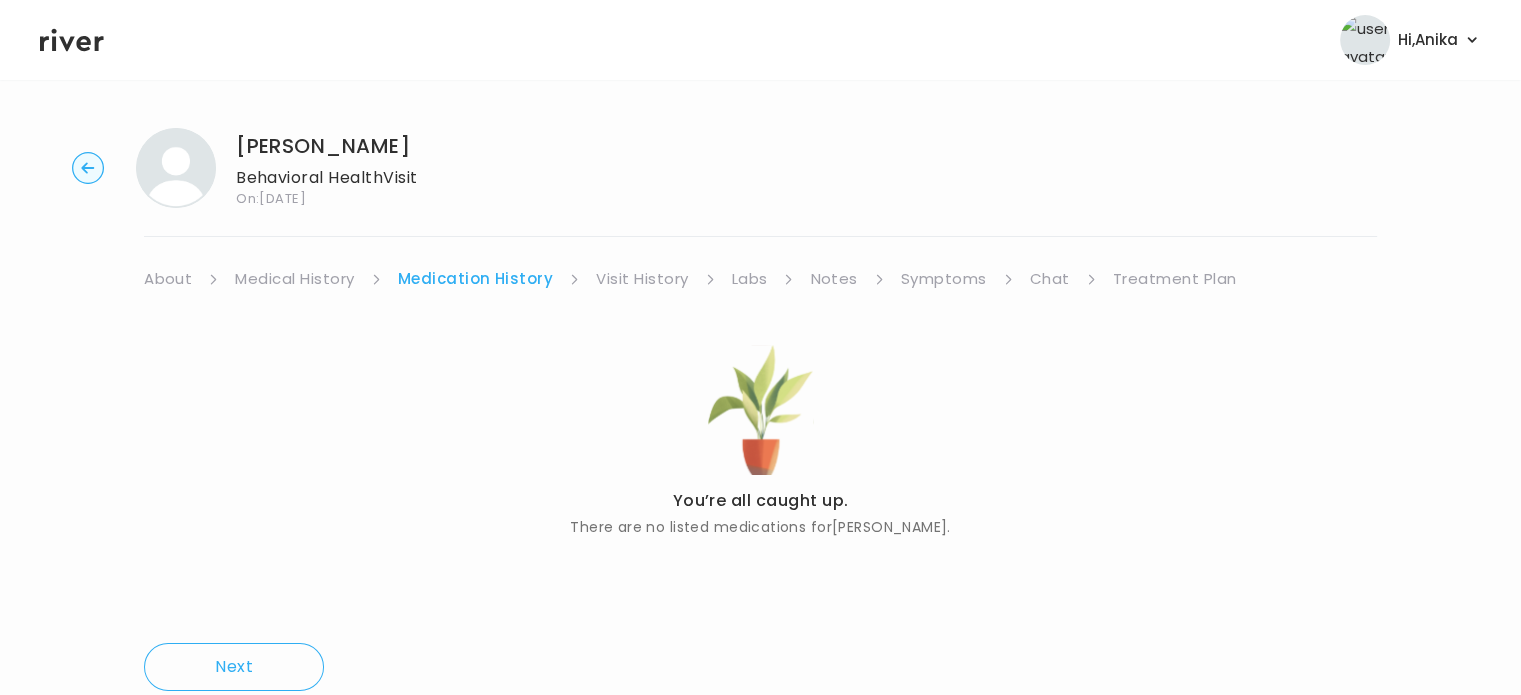 click on "Visit History" at bounding box center [642, 279] 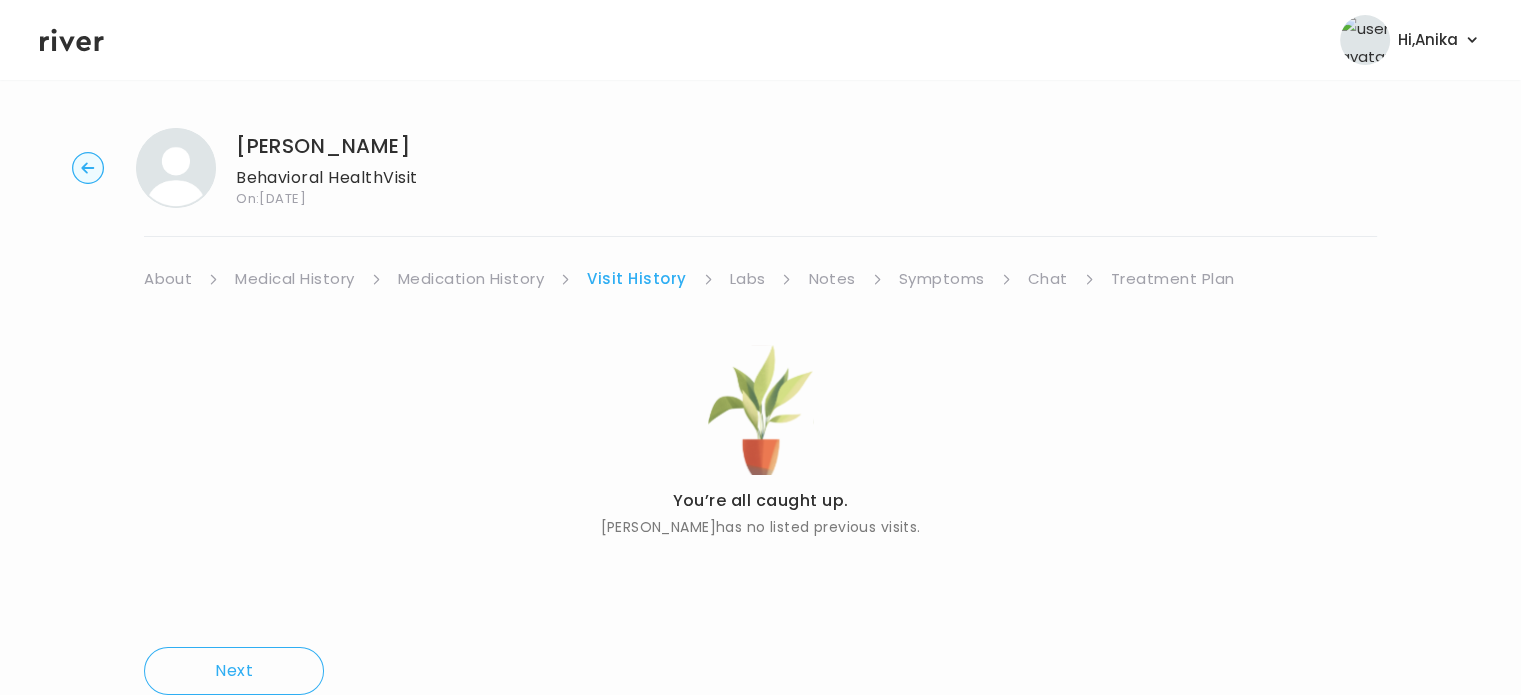 click on "Labs" at bounding box center (748, 279) 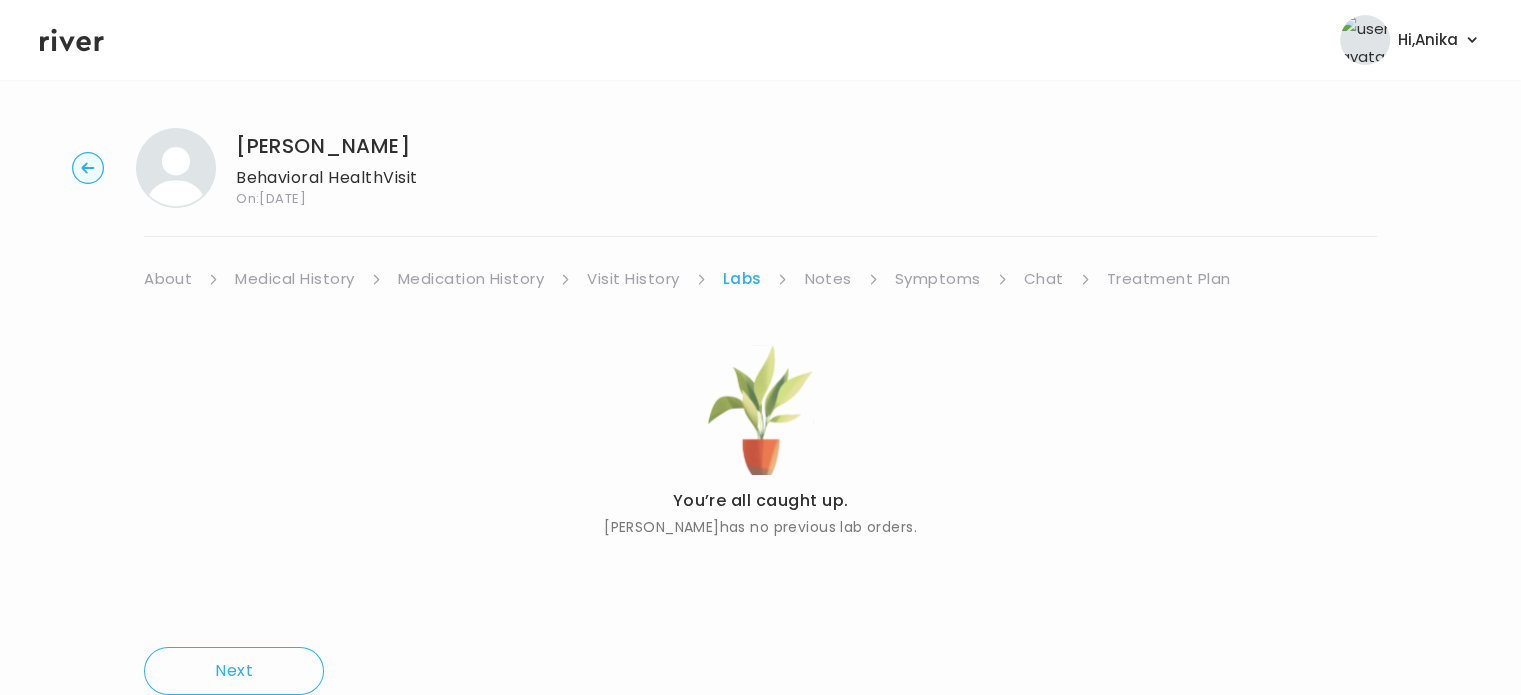 click on "Notes" at bounding box center (827, 279) 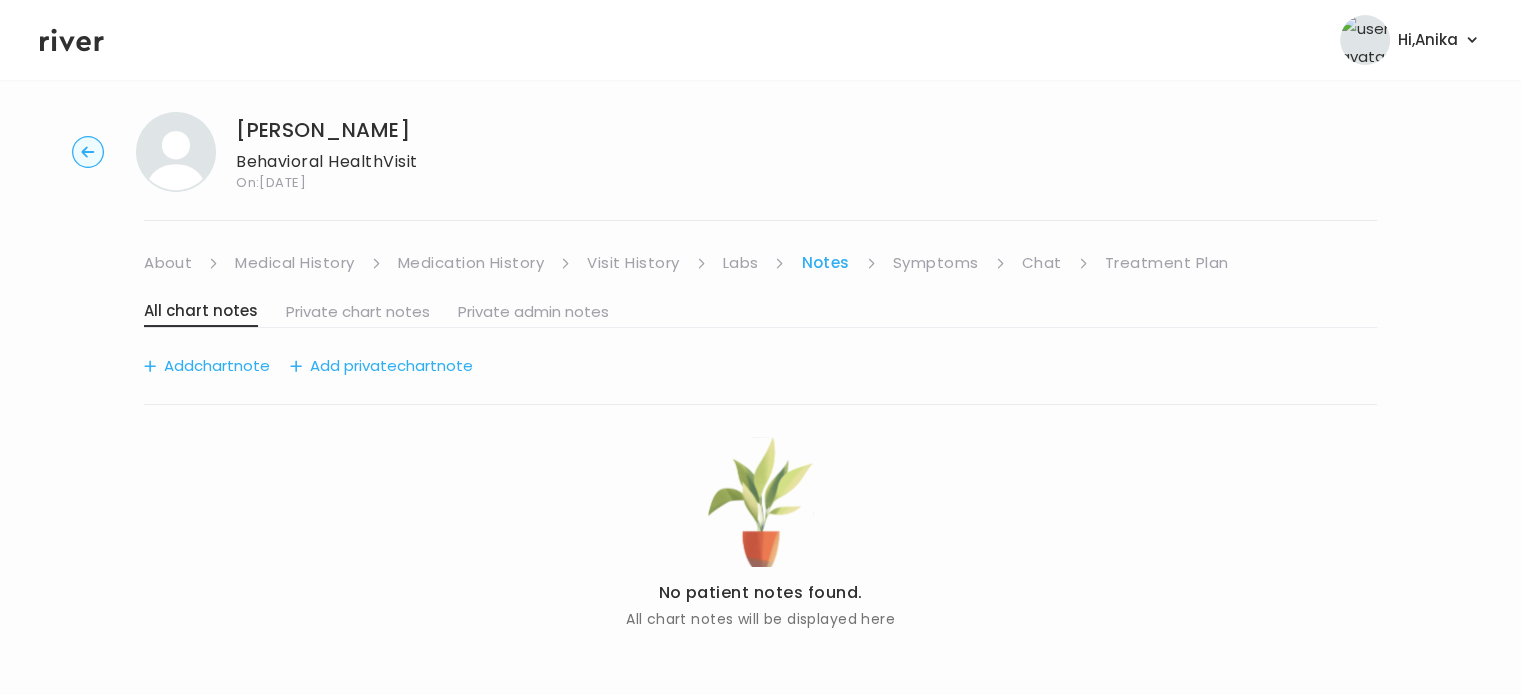 scroll, scrollTop: 27, scrollLeft: 0, axis: vertical 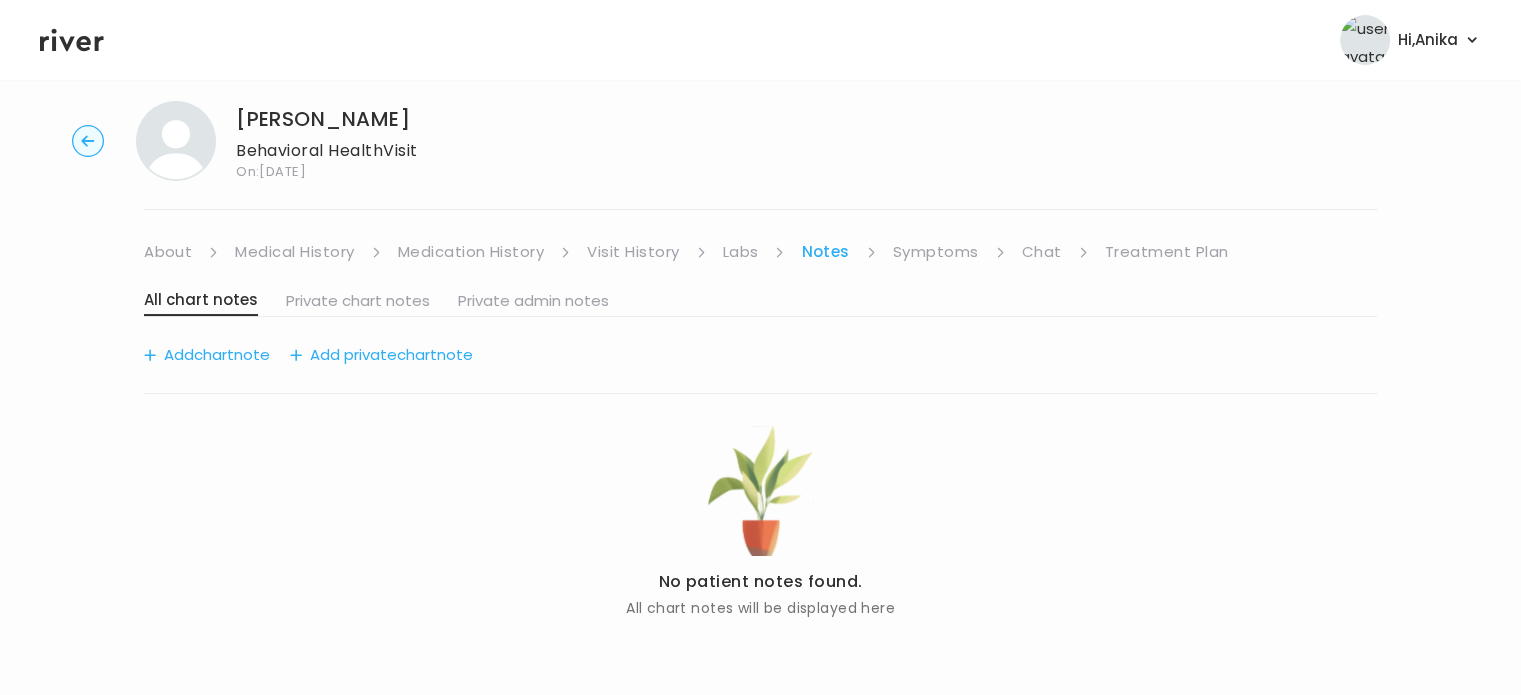 click on "Symptoms" at bounding box center [936, 252] 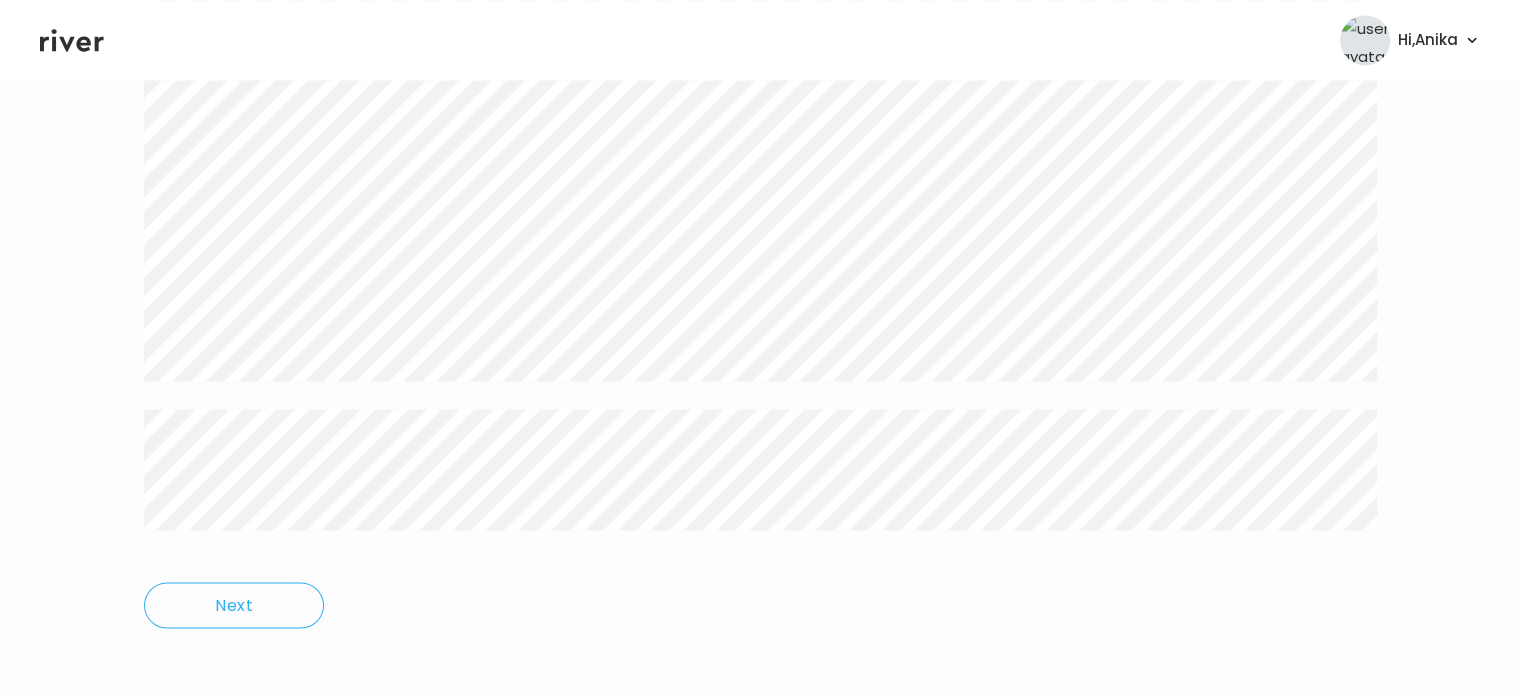 scroll, scrollTop: 3216, scrollLeft: 0, axis: vertical 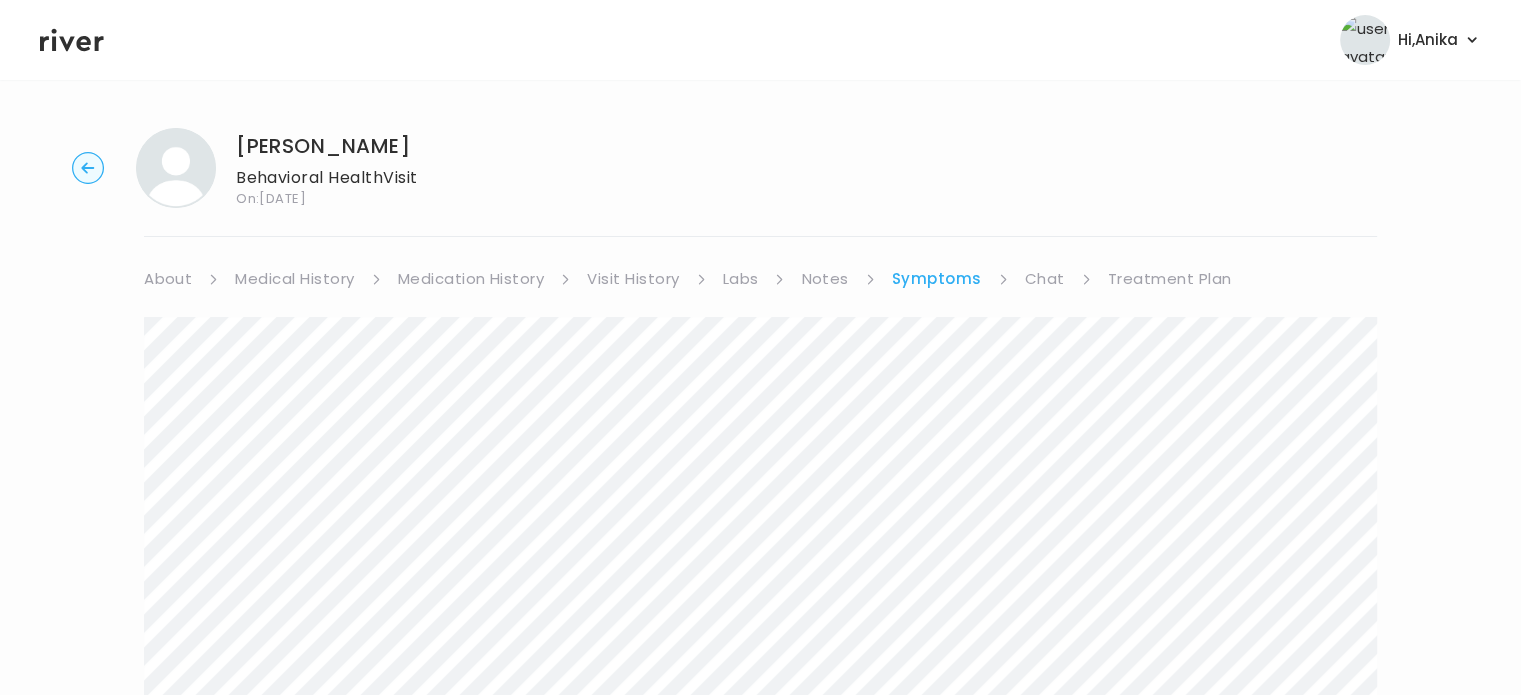 click on "Treatment Plan" at bounding box center [1170, 279] 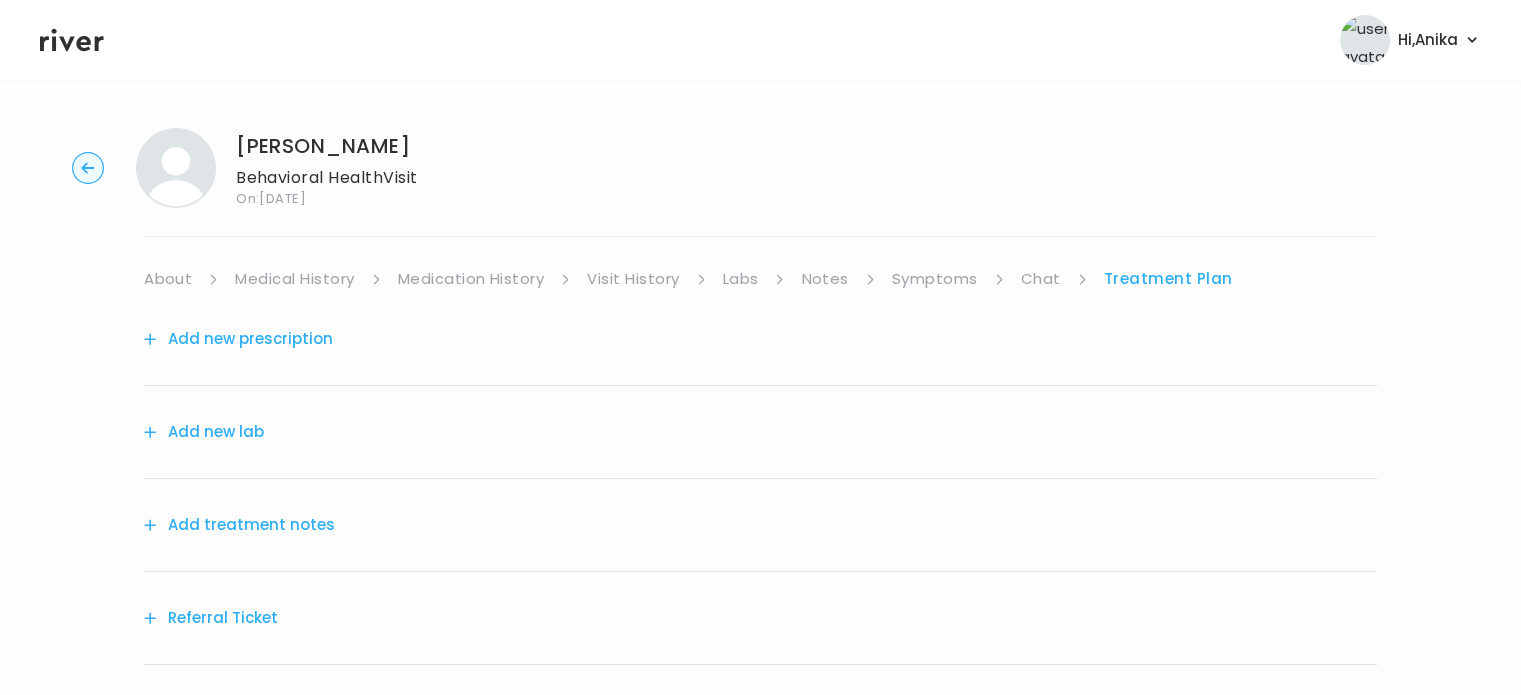 click on "Add treatment notes" at bounding box center (239, 525) 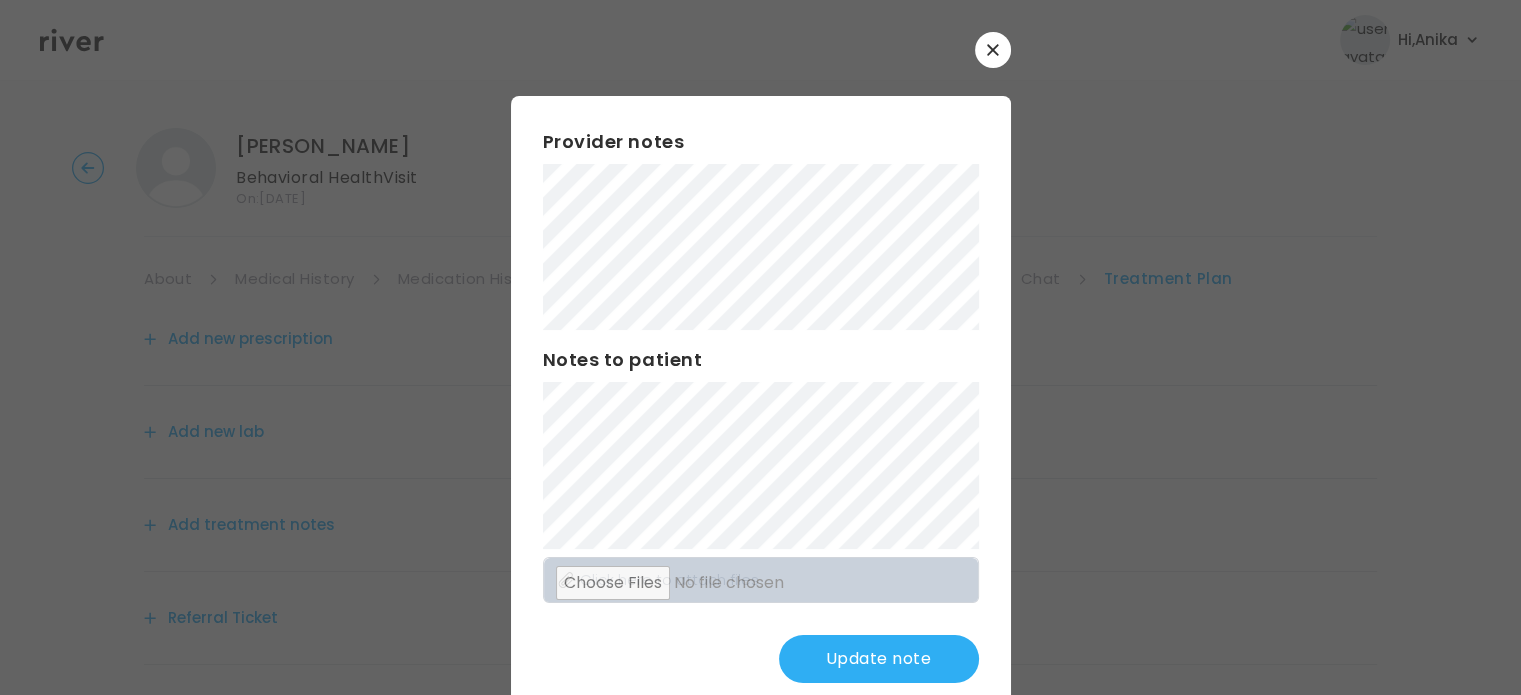 click on "Update note" at bounding box center (879, 659) 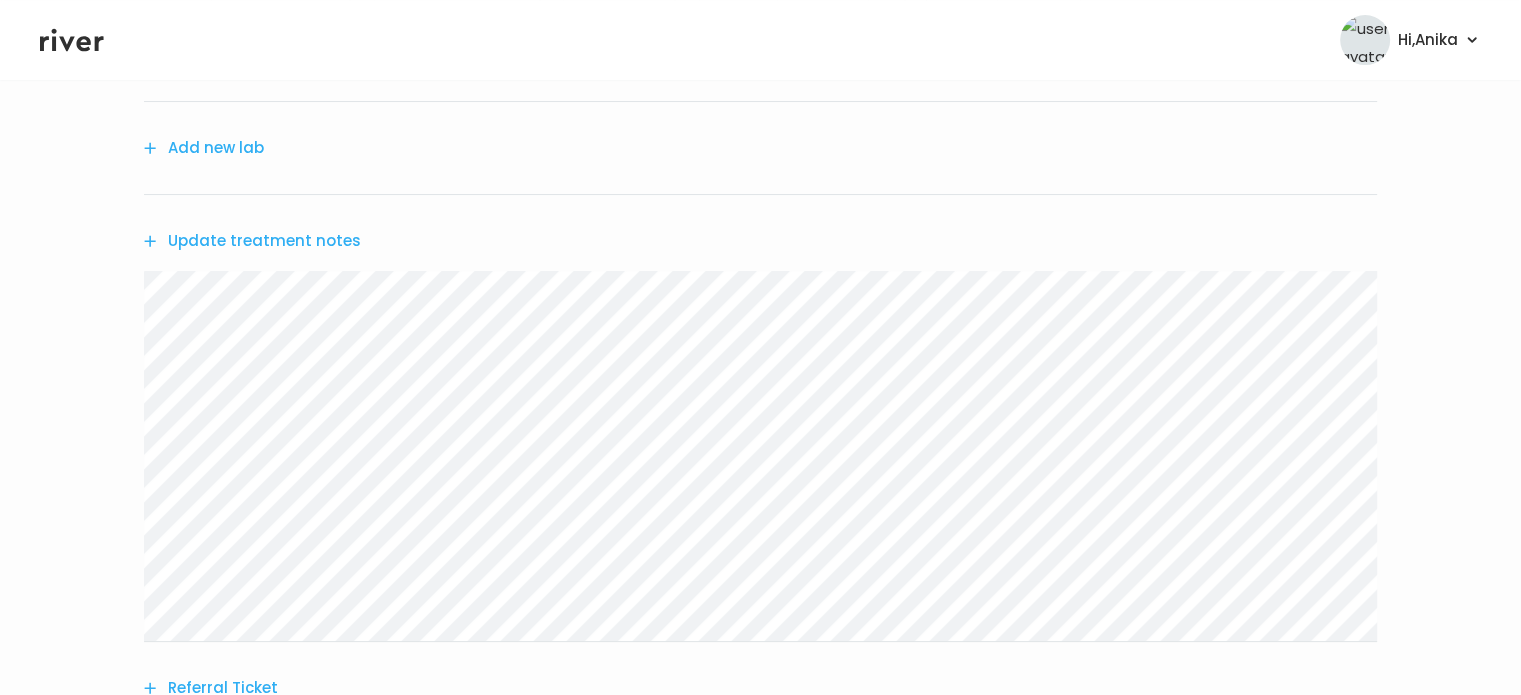 scroll, scrollTop: 308, scrollLeft: 0, axis: vertical 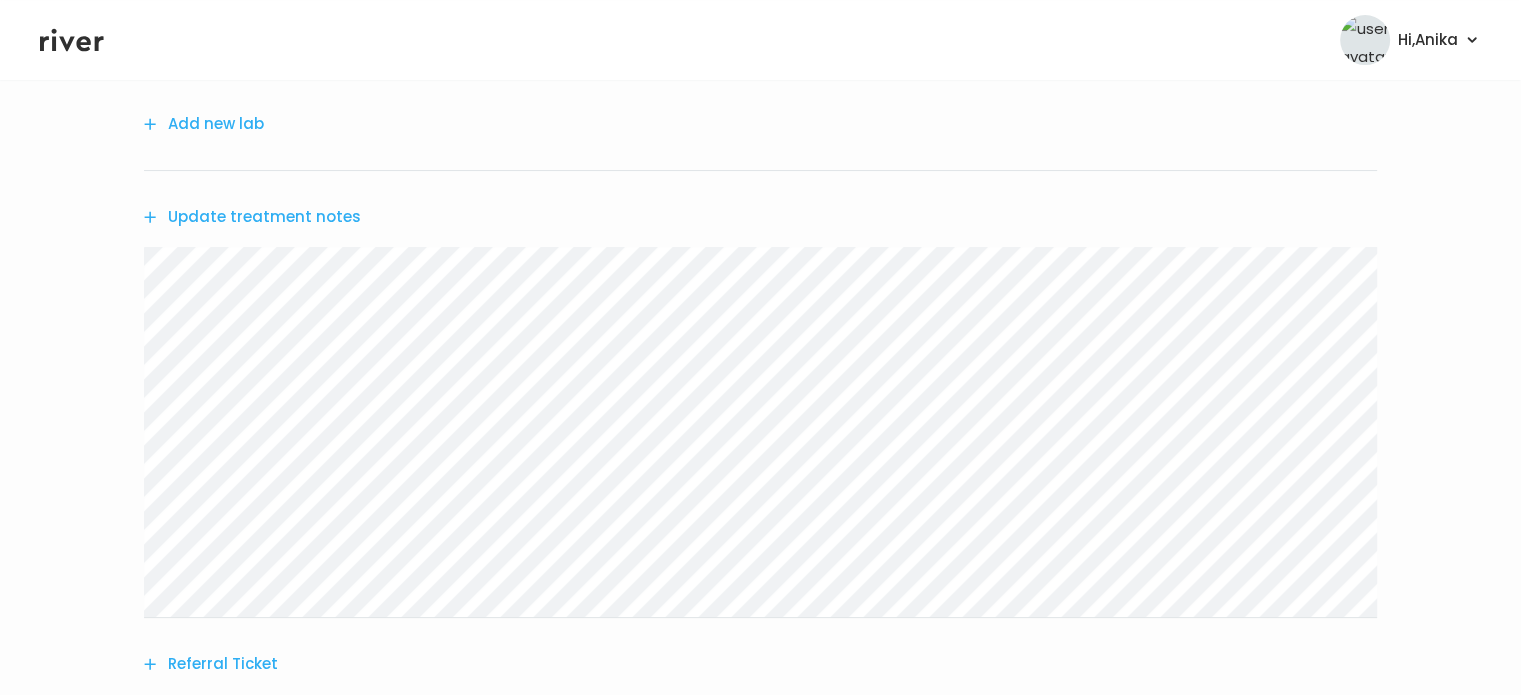 click on "Update treatment notes" at bounding box center (252, 217) 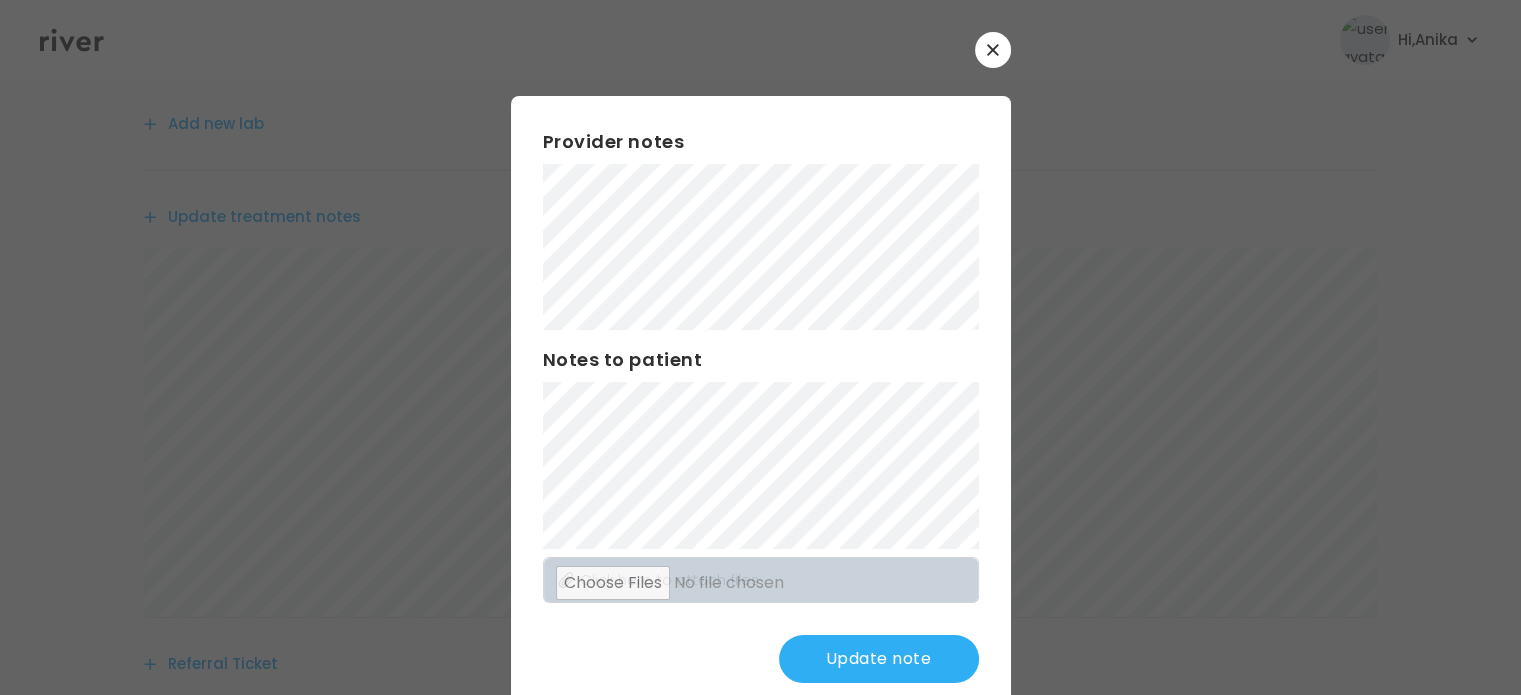 click on "Update note" at bounding box center (879, 659) 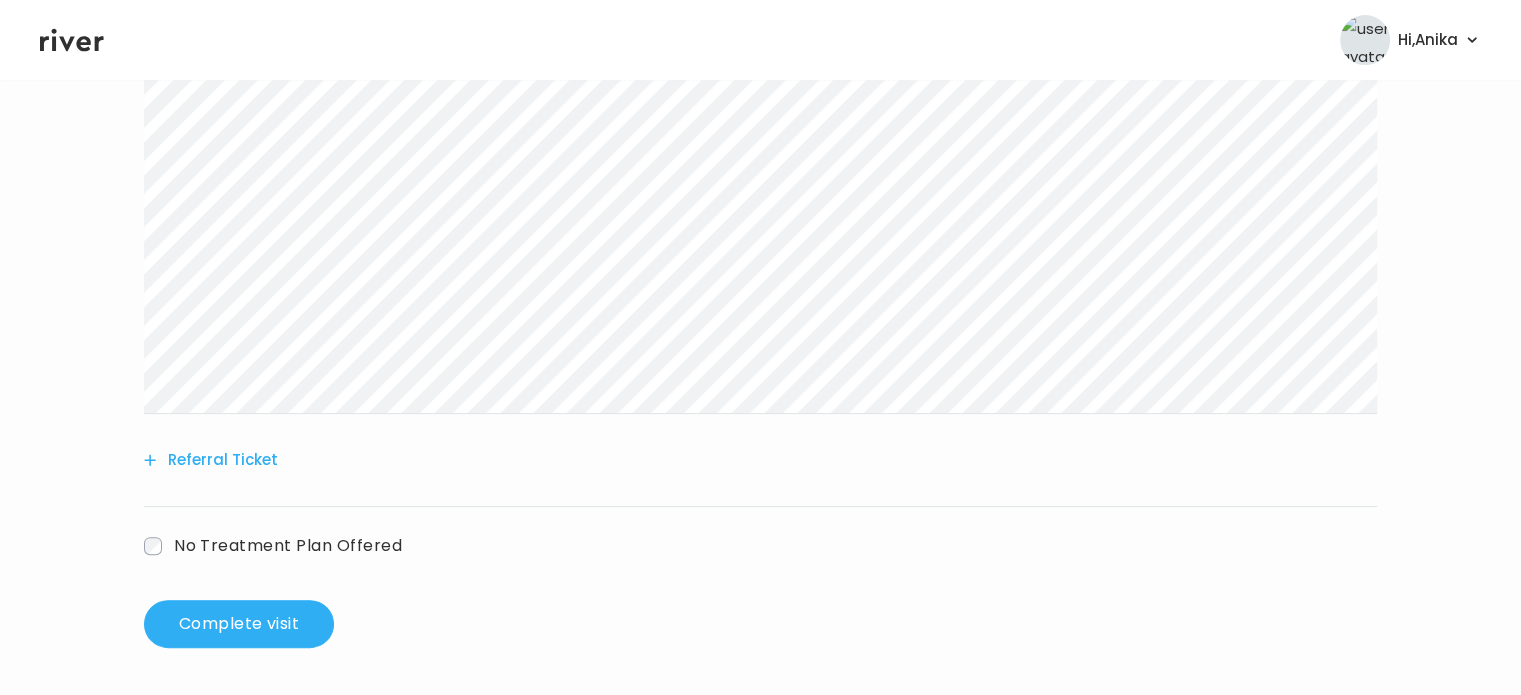 click on "Referral Ticket" at bounding box center (211, 460) 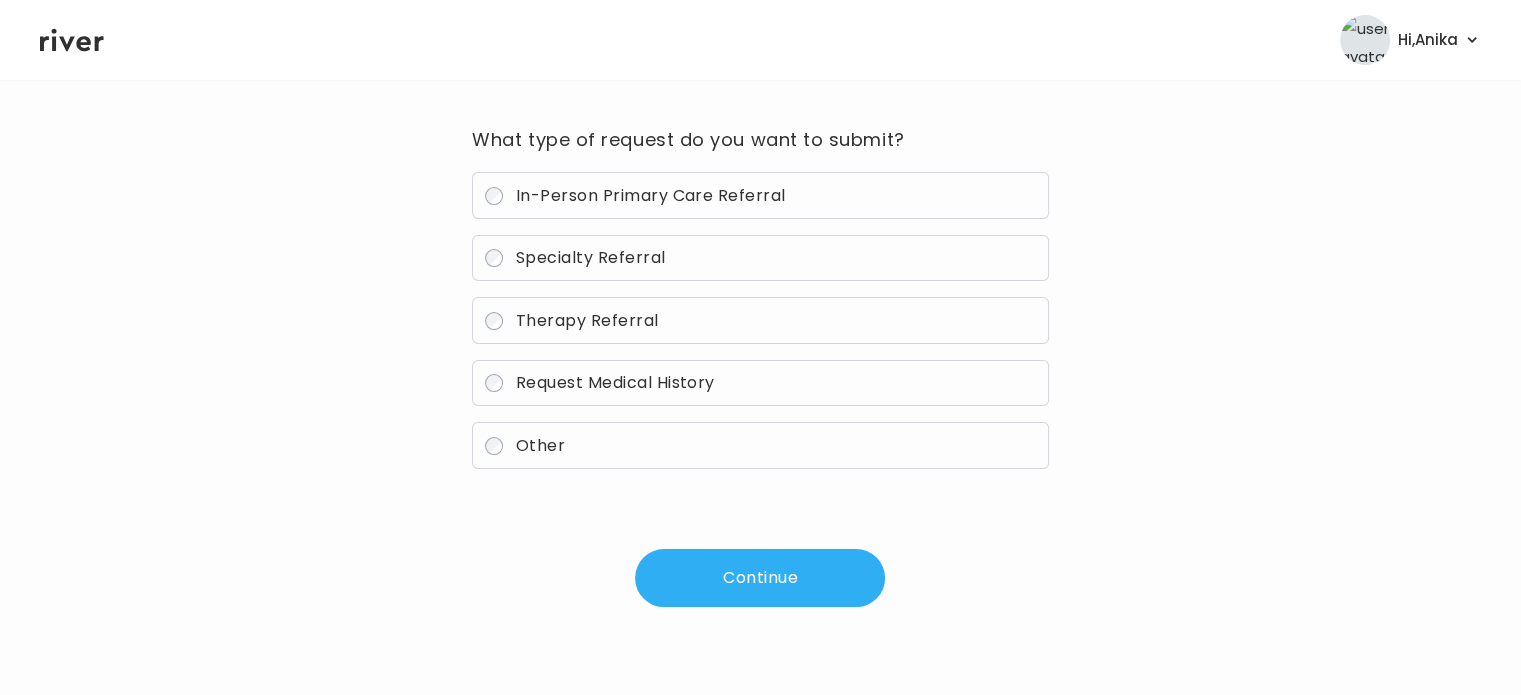 scroll, scrollTop: 143, scrollLeft: 0, axis: vertical 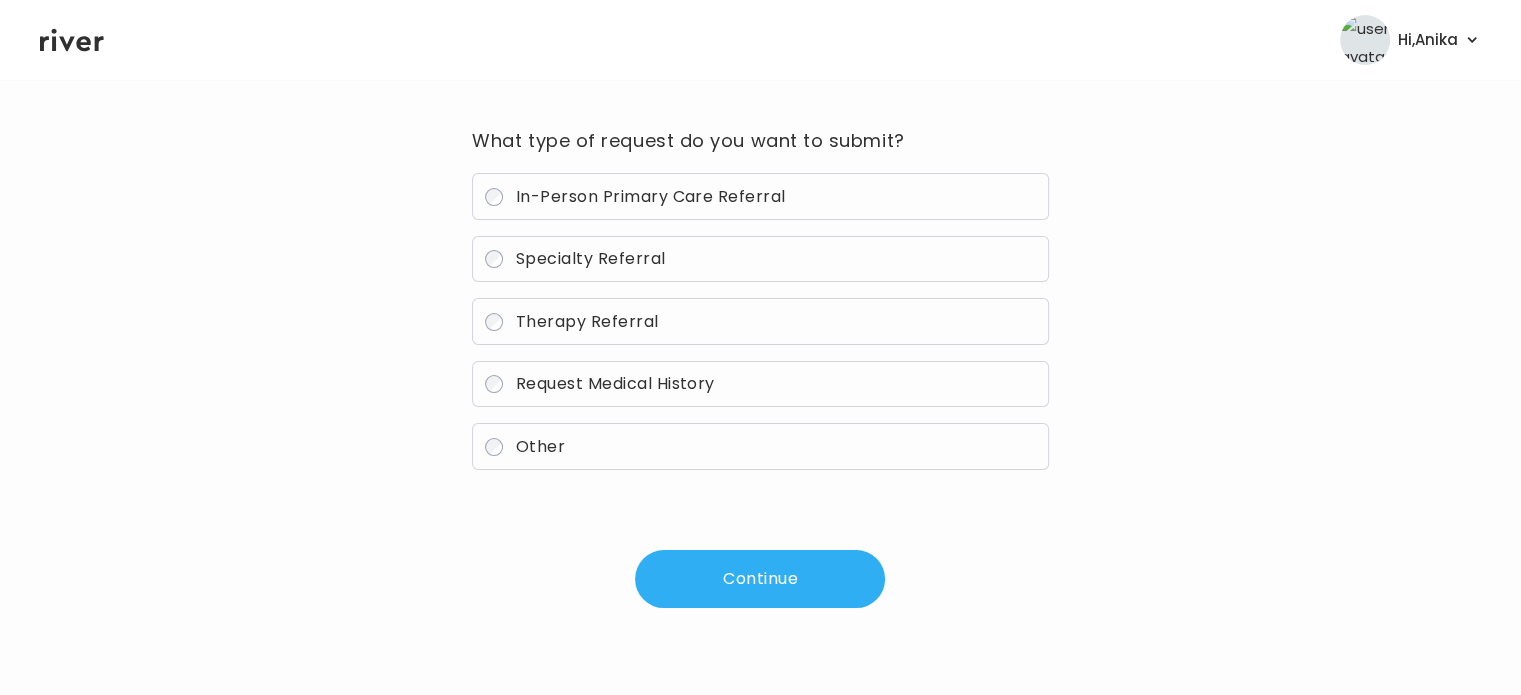 click on "Therapy Referral" at bounding box center [587, 321] 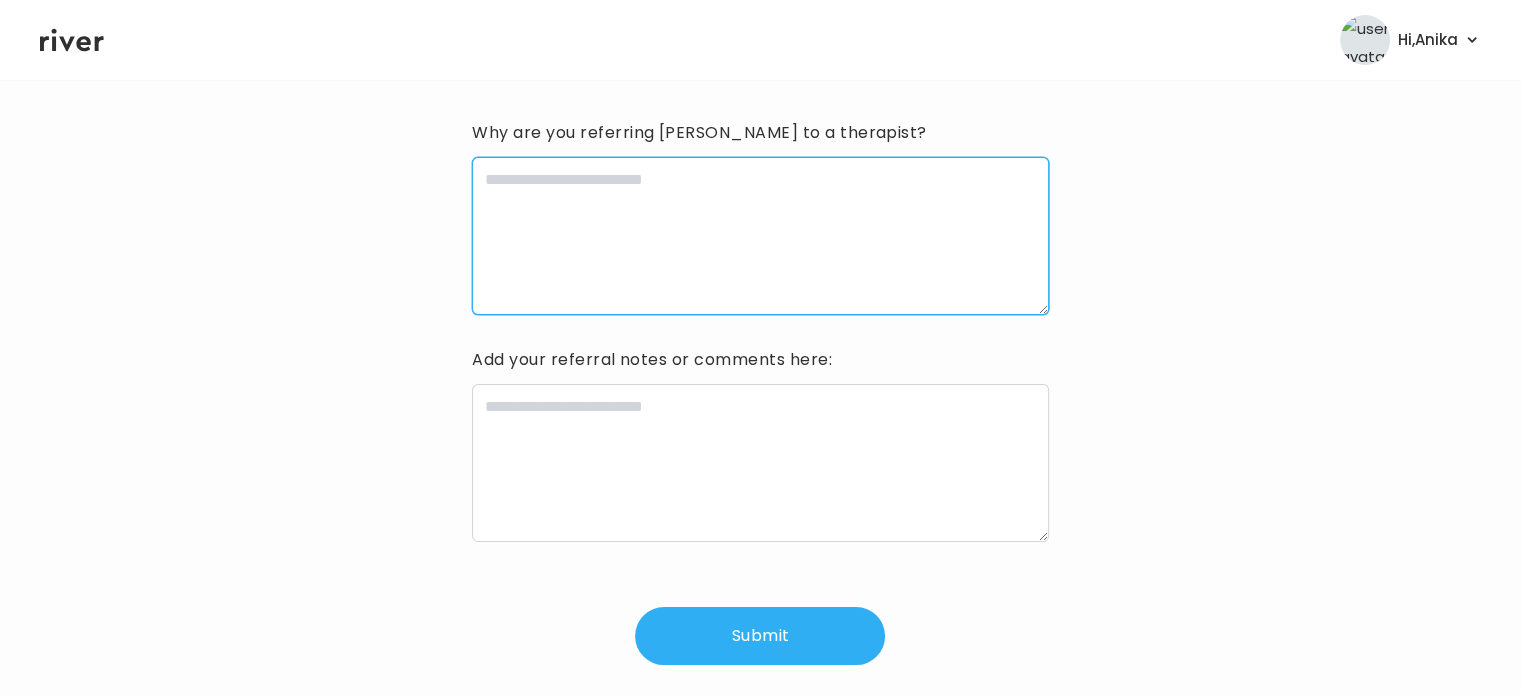 click at bounding box center (760, 236) 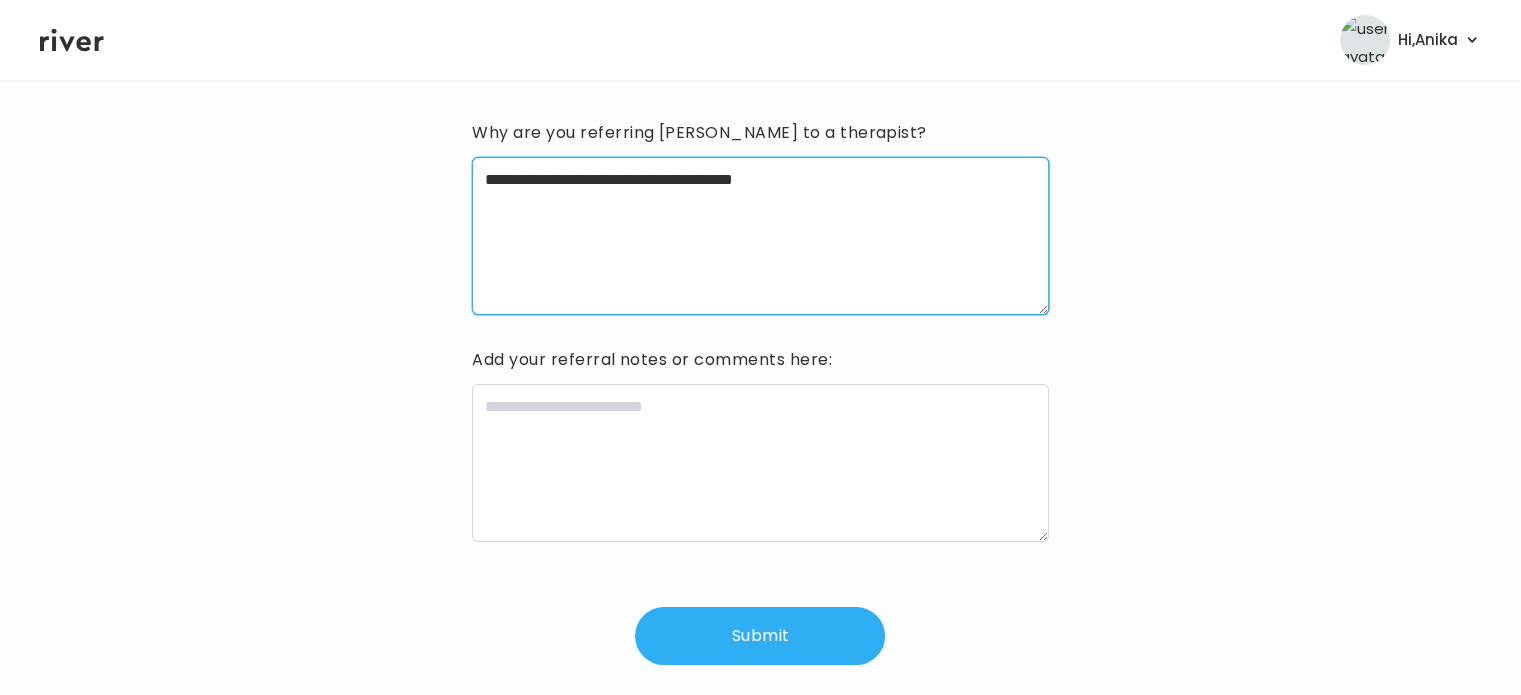 type on "**********" 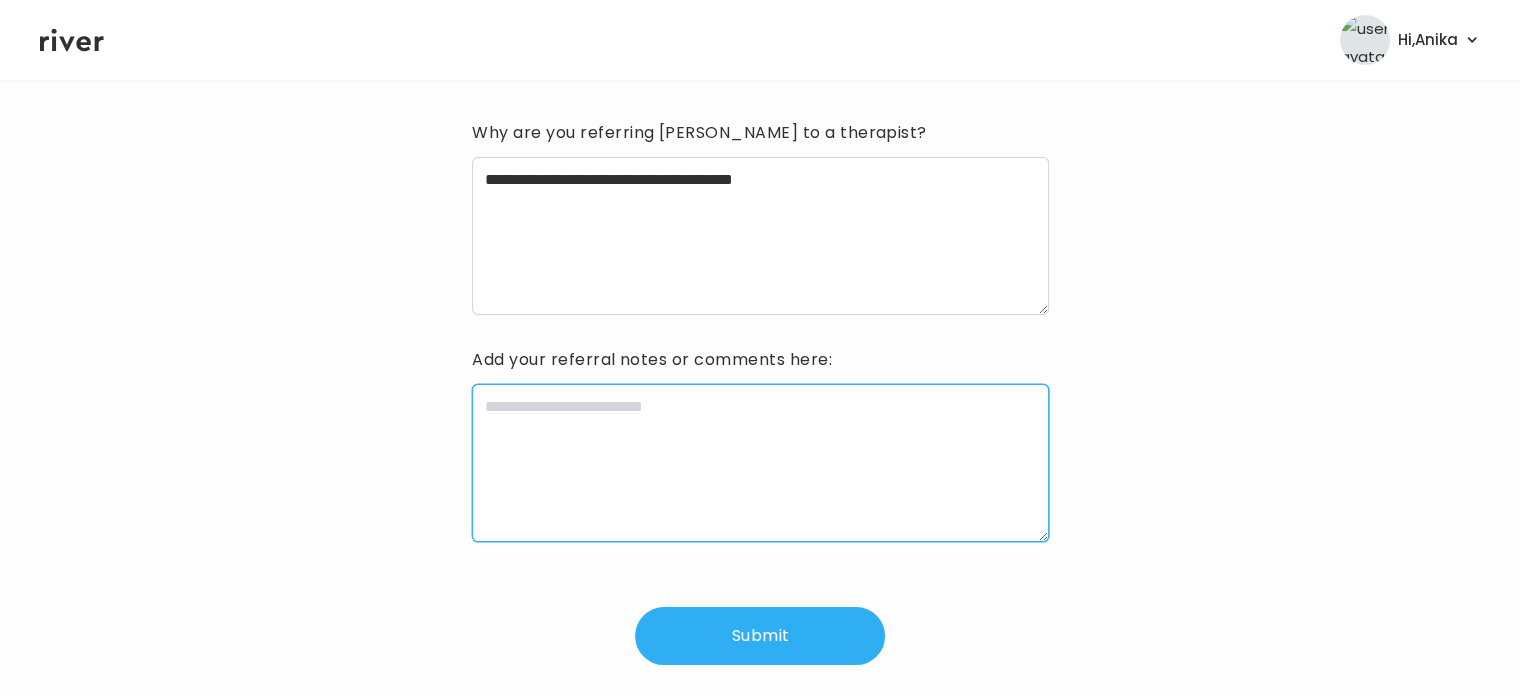 click at bounding box center [760, 463] 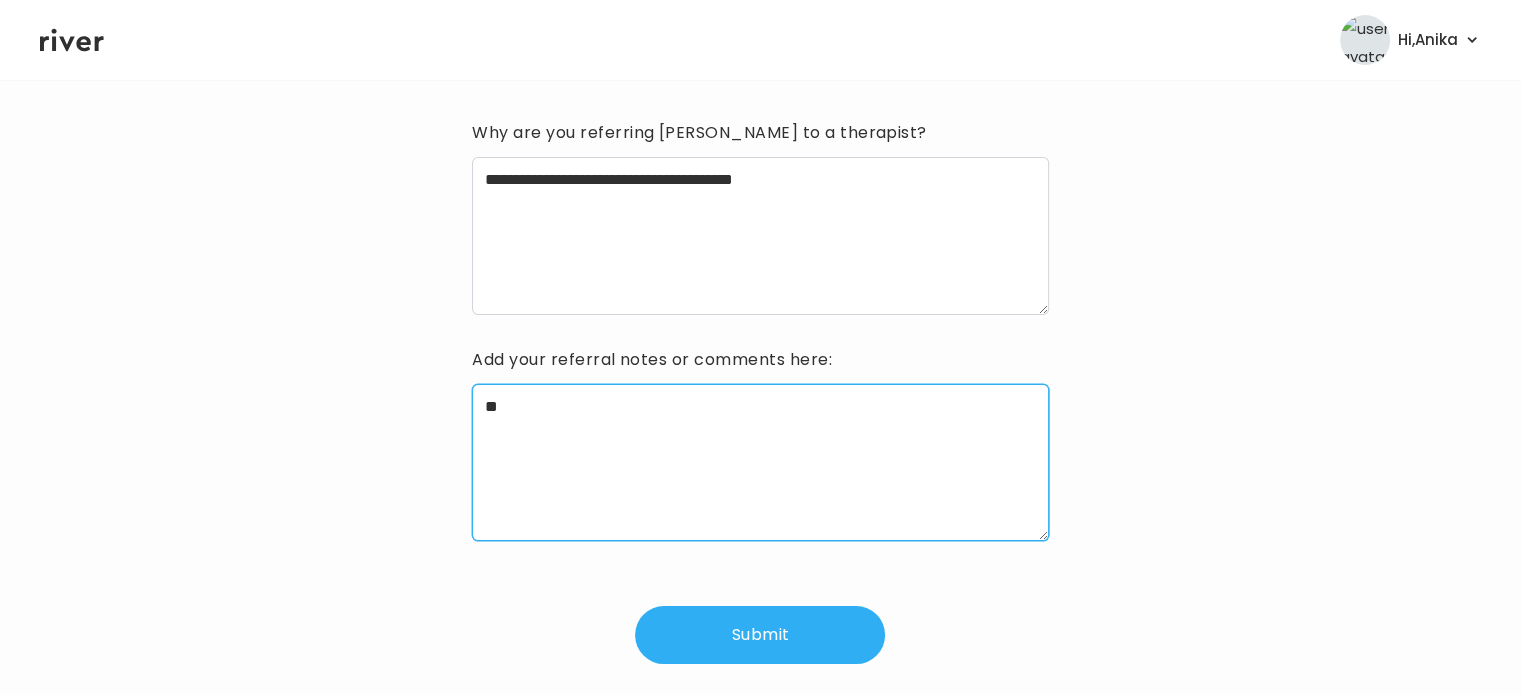 type on "*" 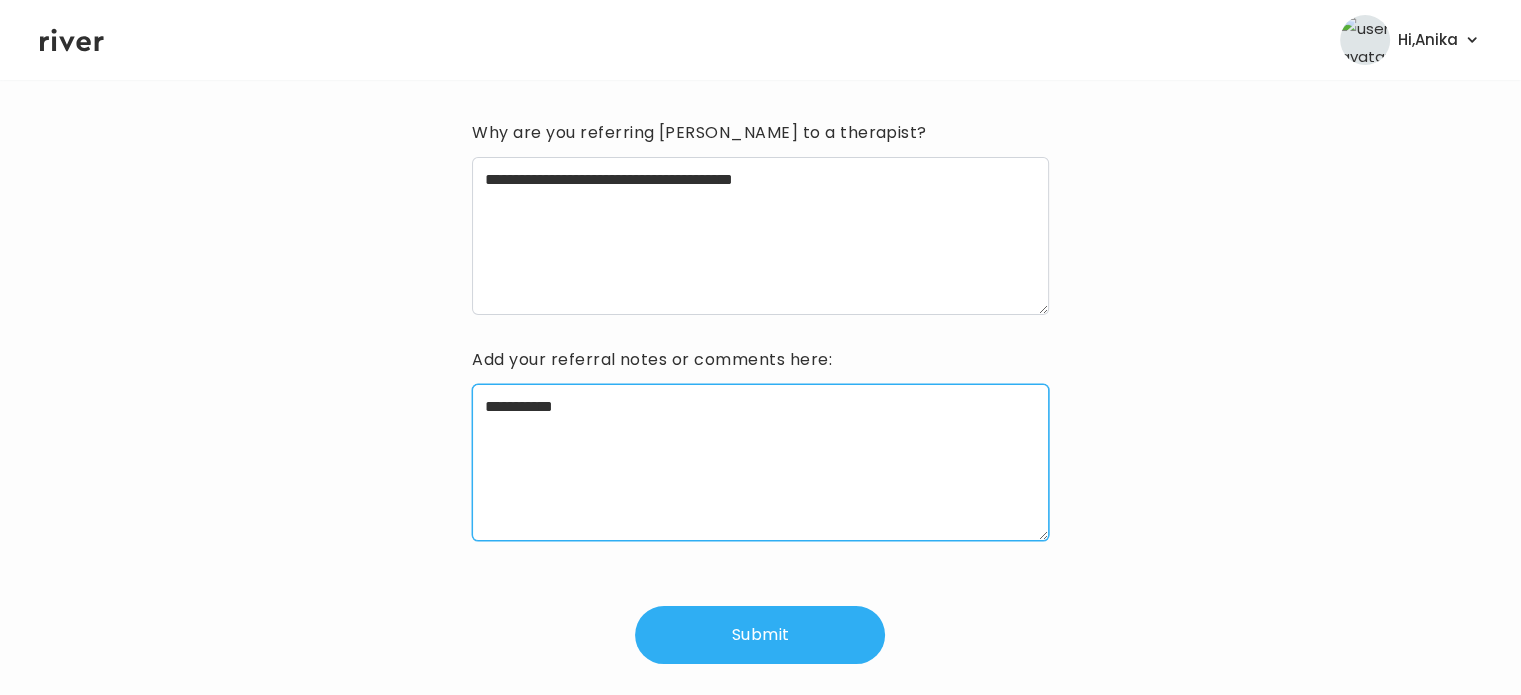 type on "**********" 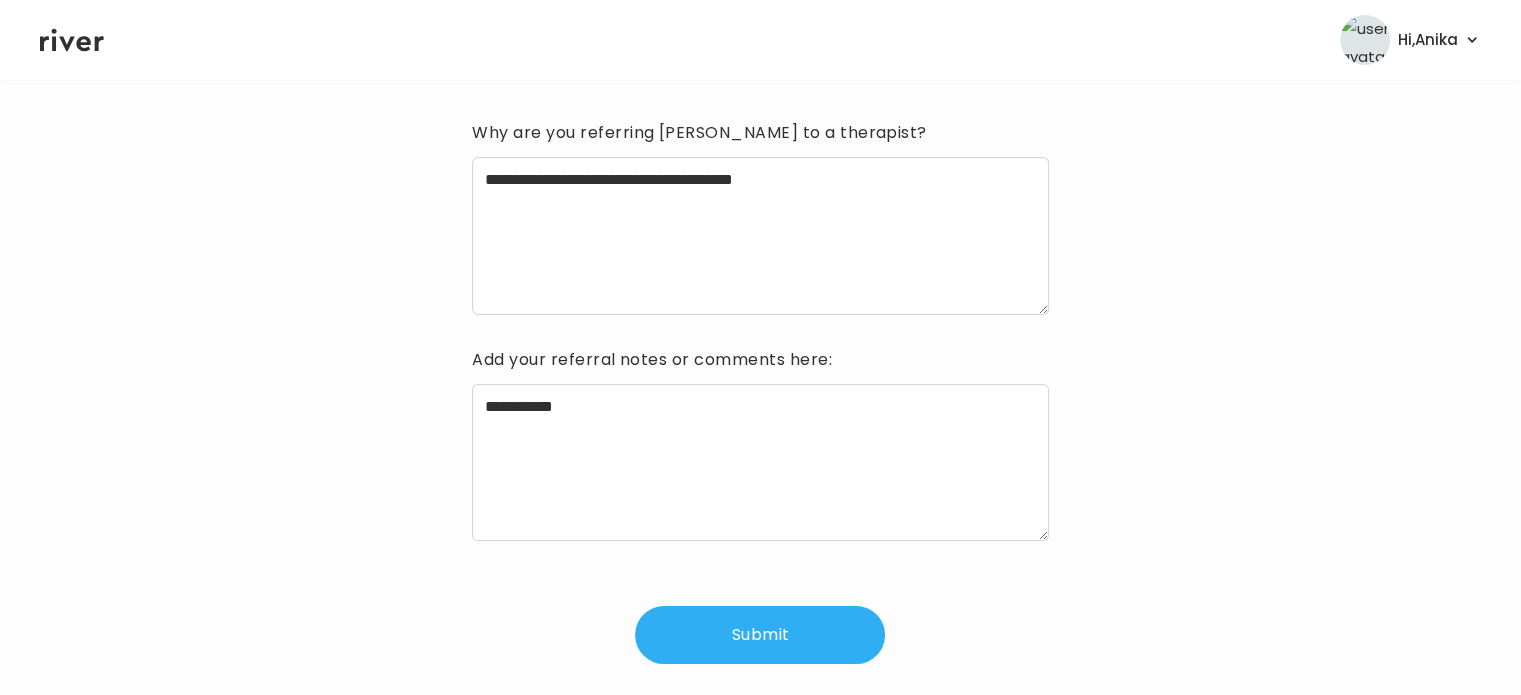 click on "Submit" at bounding box center (760, 635) 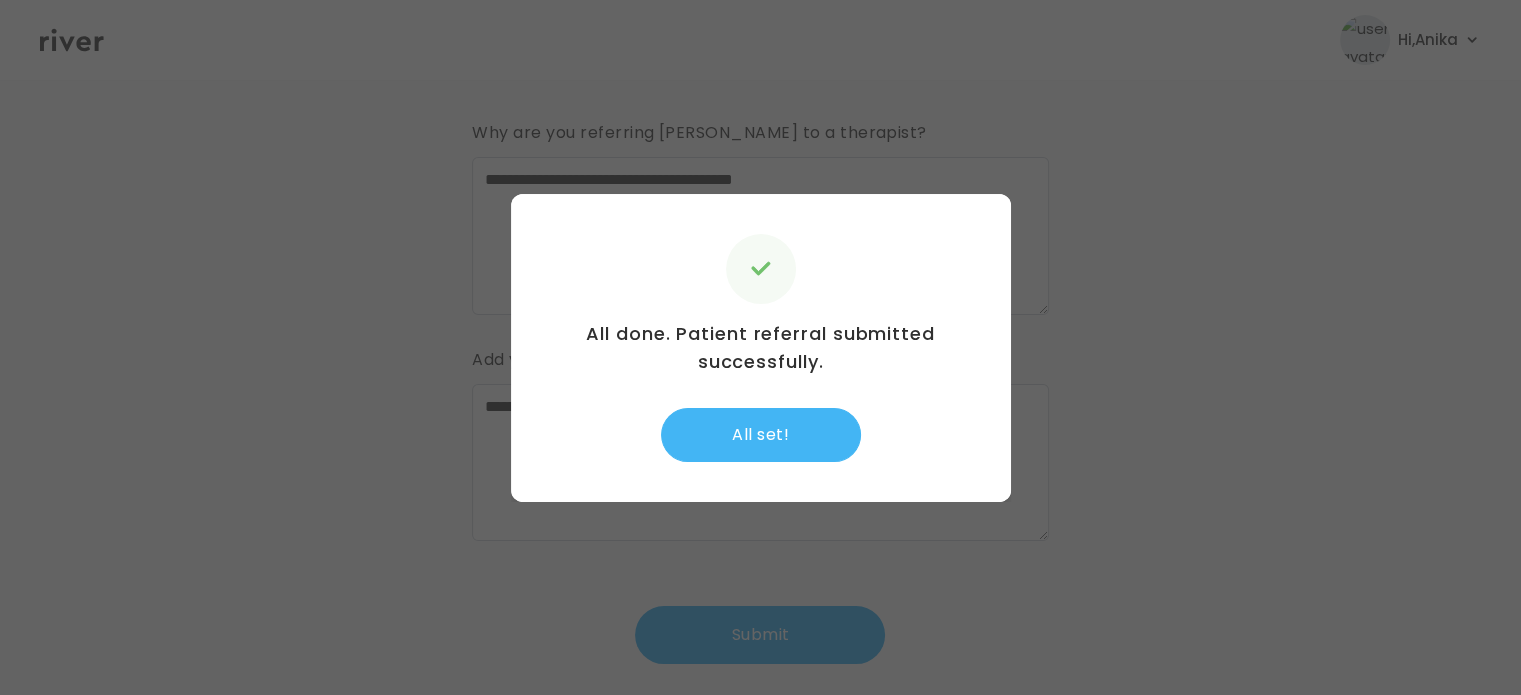 click on "All set!" at bounding box center (761, 435) 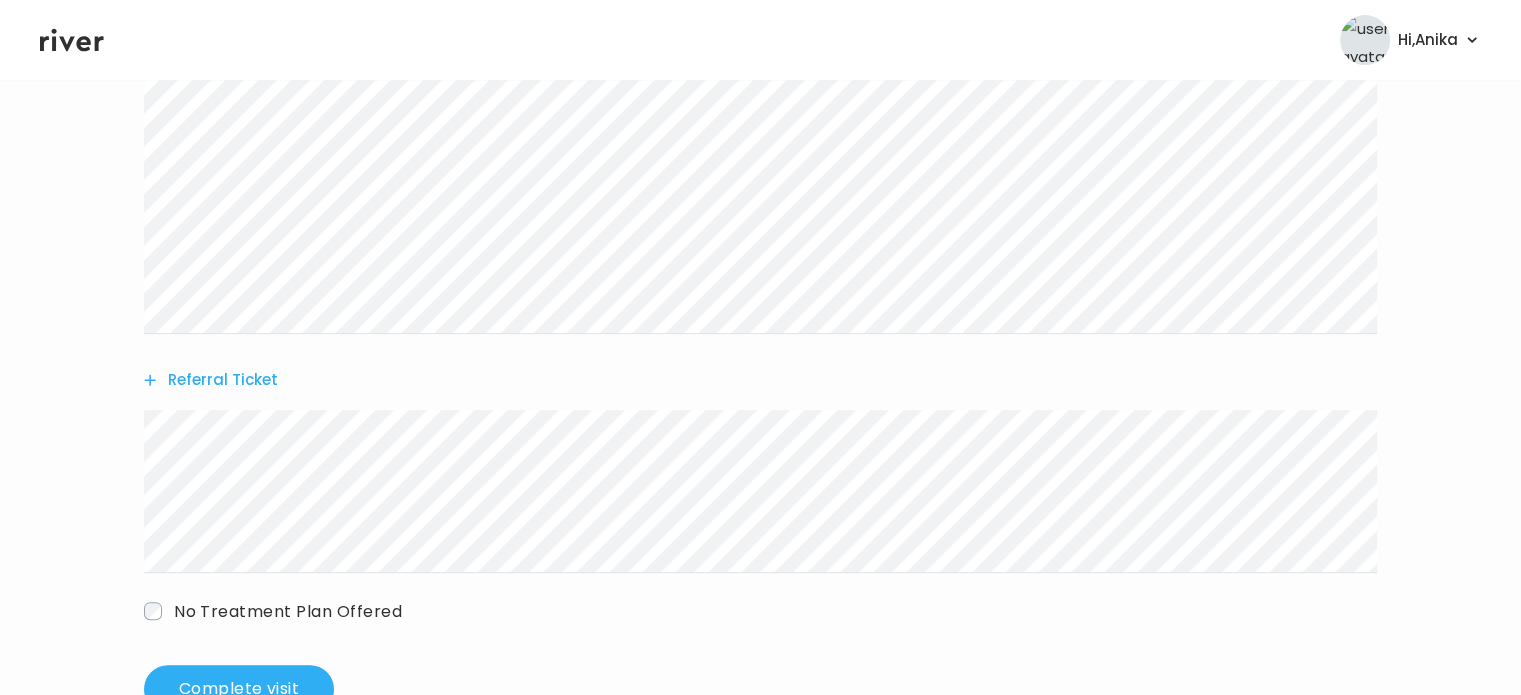 scroll, scrollTop: 657, scrollLeft: 0, axis: vertical 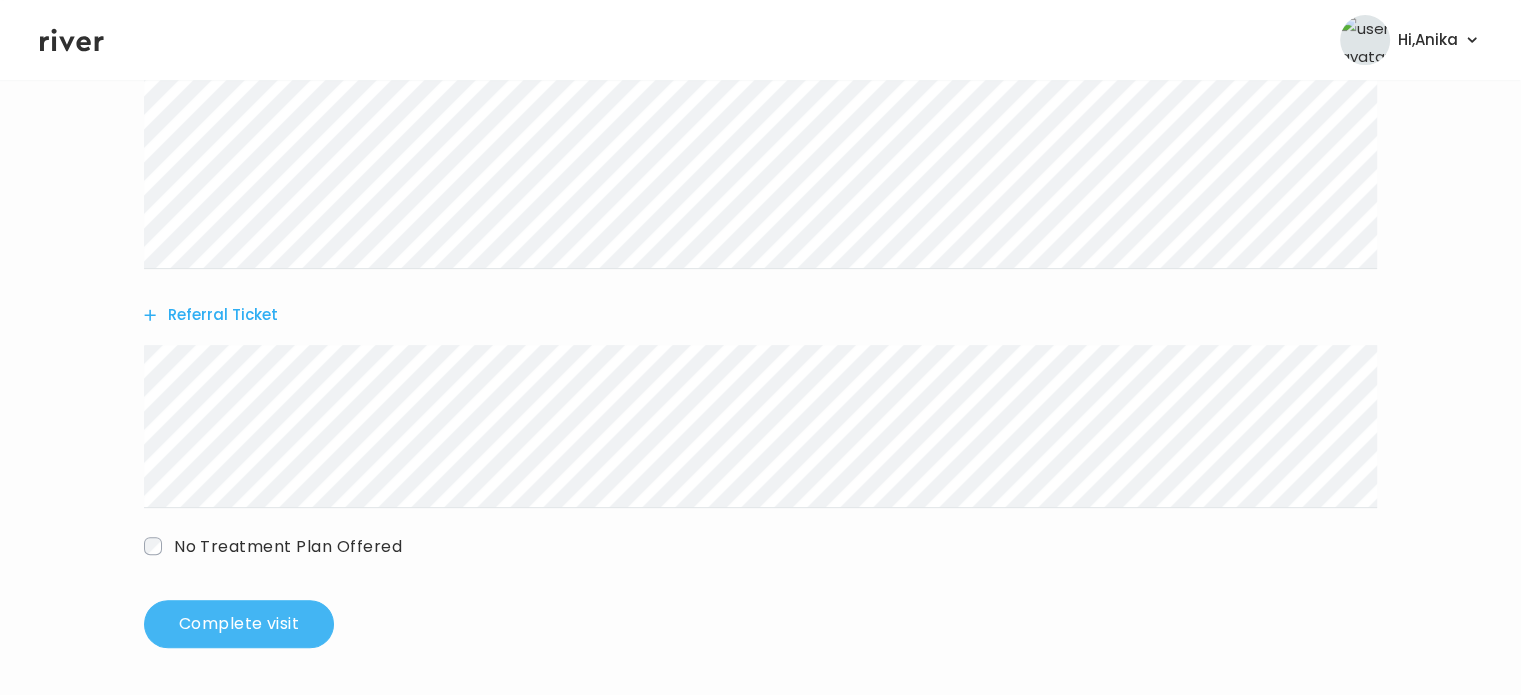 click on "Complete visit" at bounding box center [239, 624] 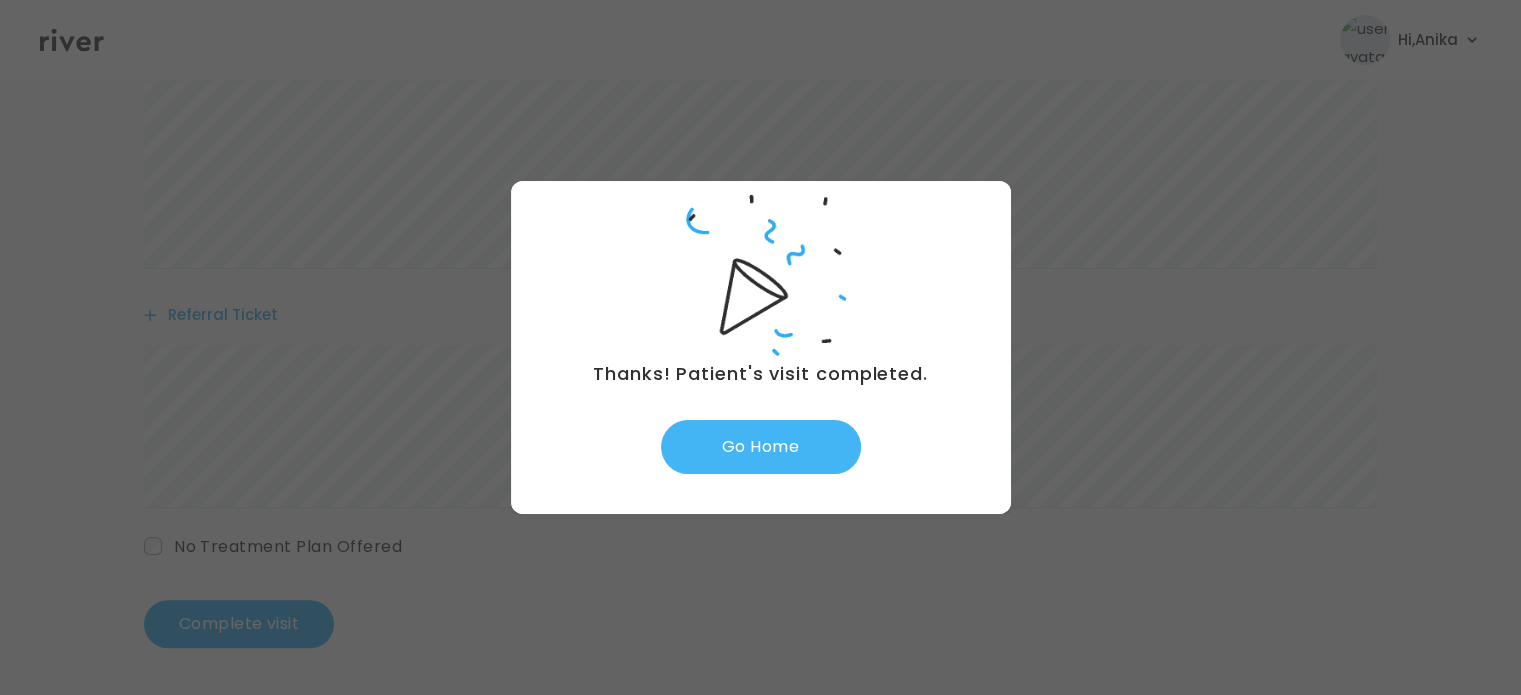 click on "Go Home" at bounding box center [761, 447] 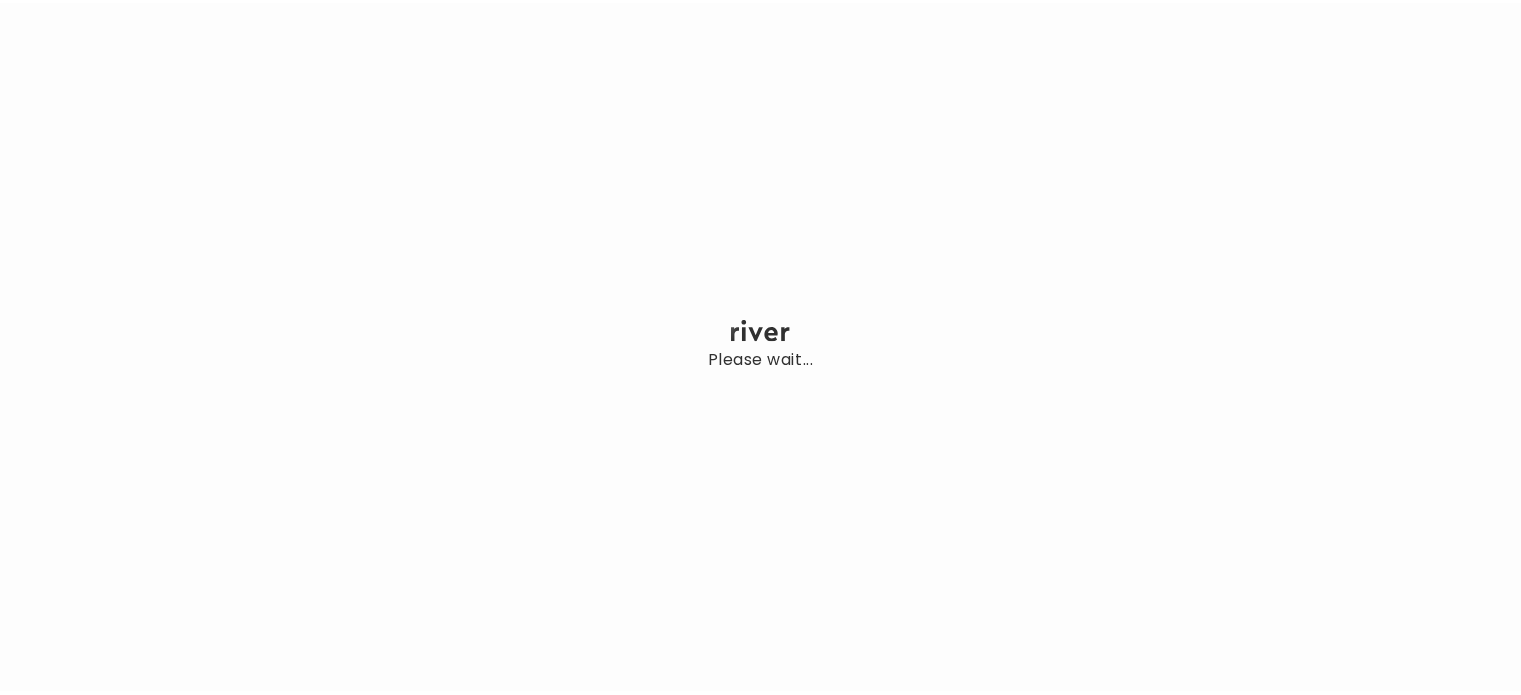 scroll, scrollTop: 0, scrollLeft: 0, axis: both 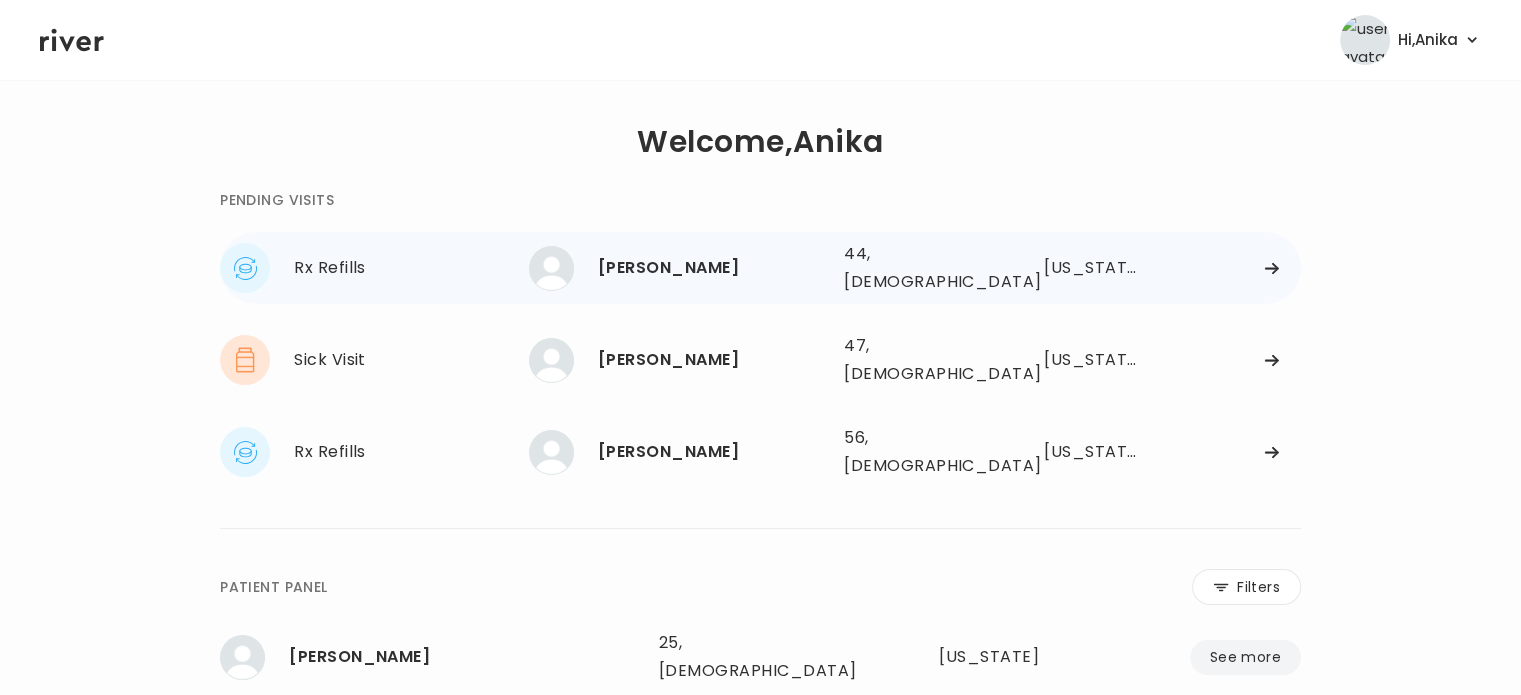 click on "Angela Gandolfo" at bounding box center [713, 268] 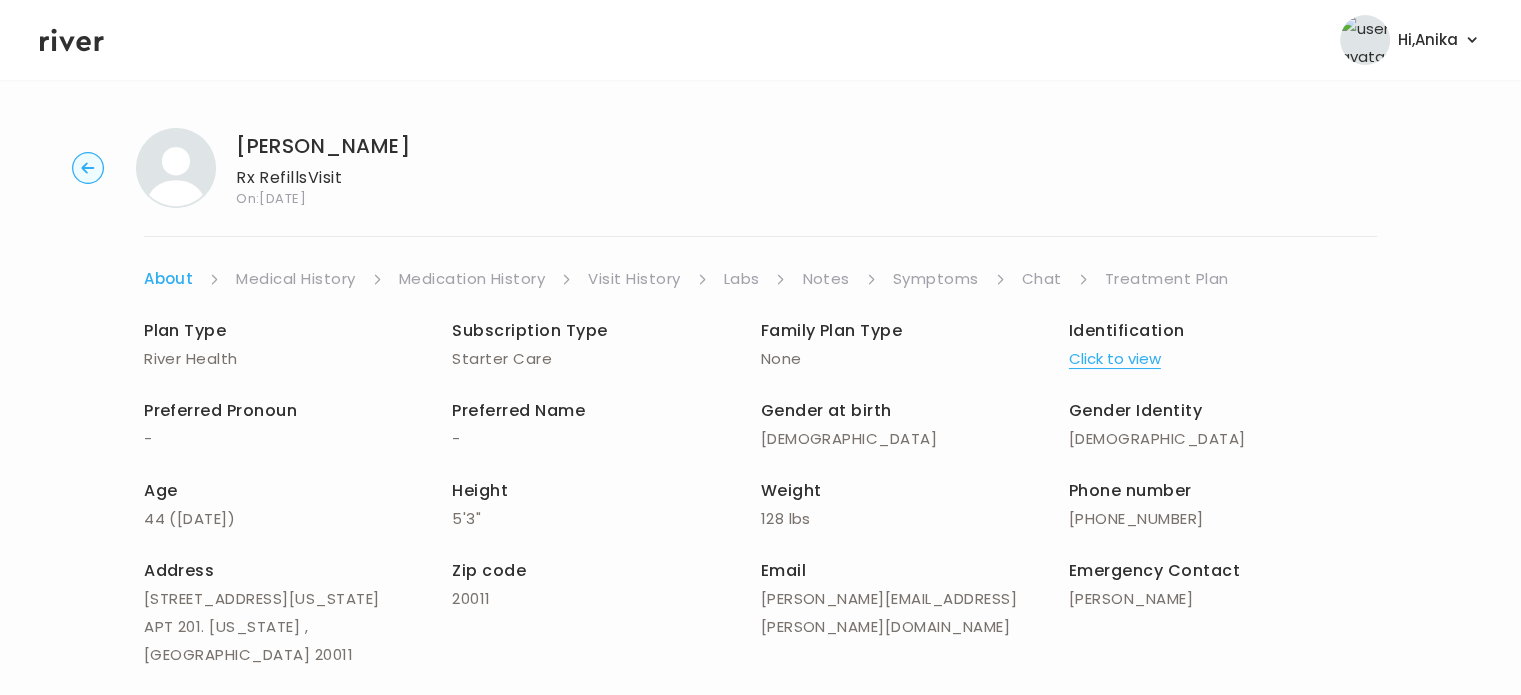 click on "Treatment Plan" at bounding box center (1167, 279) 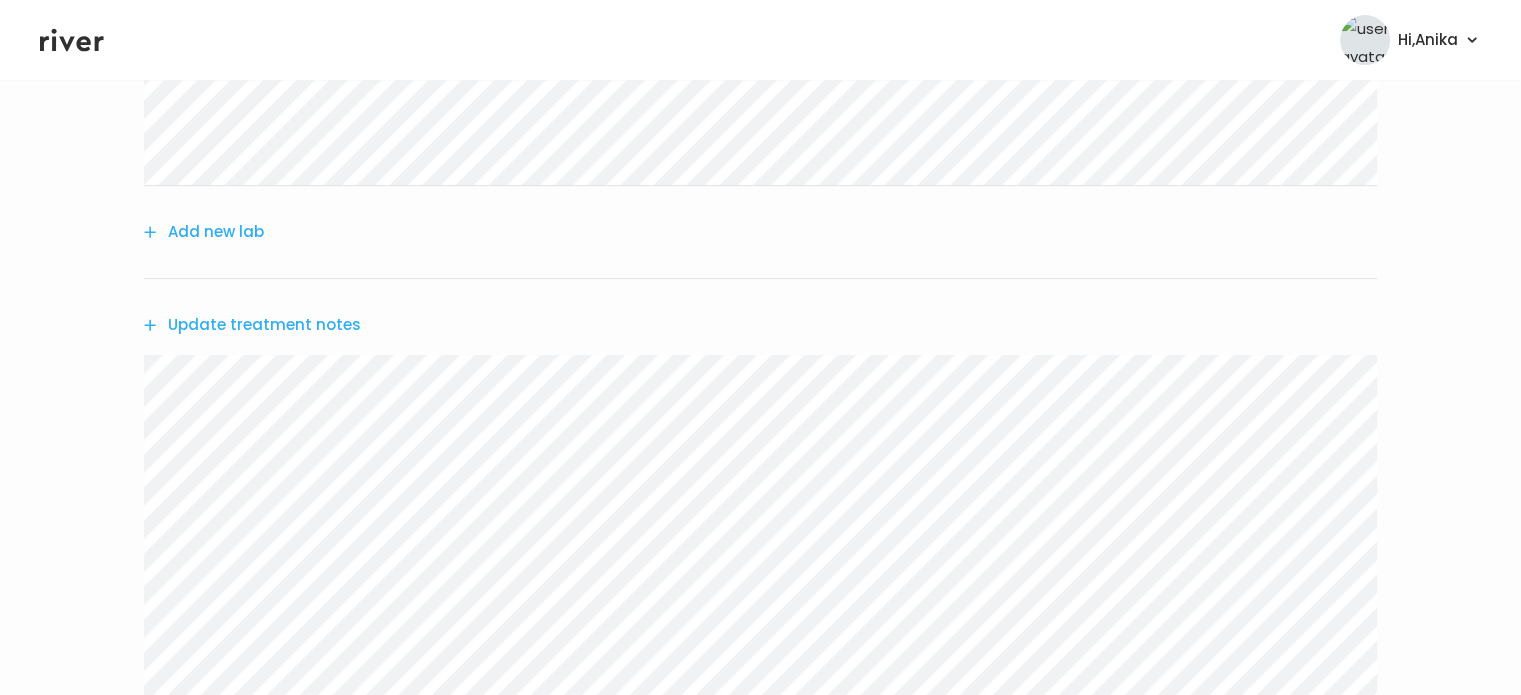scroll, scrollTop: 679, scrollLeft: 0, axis: vertical 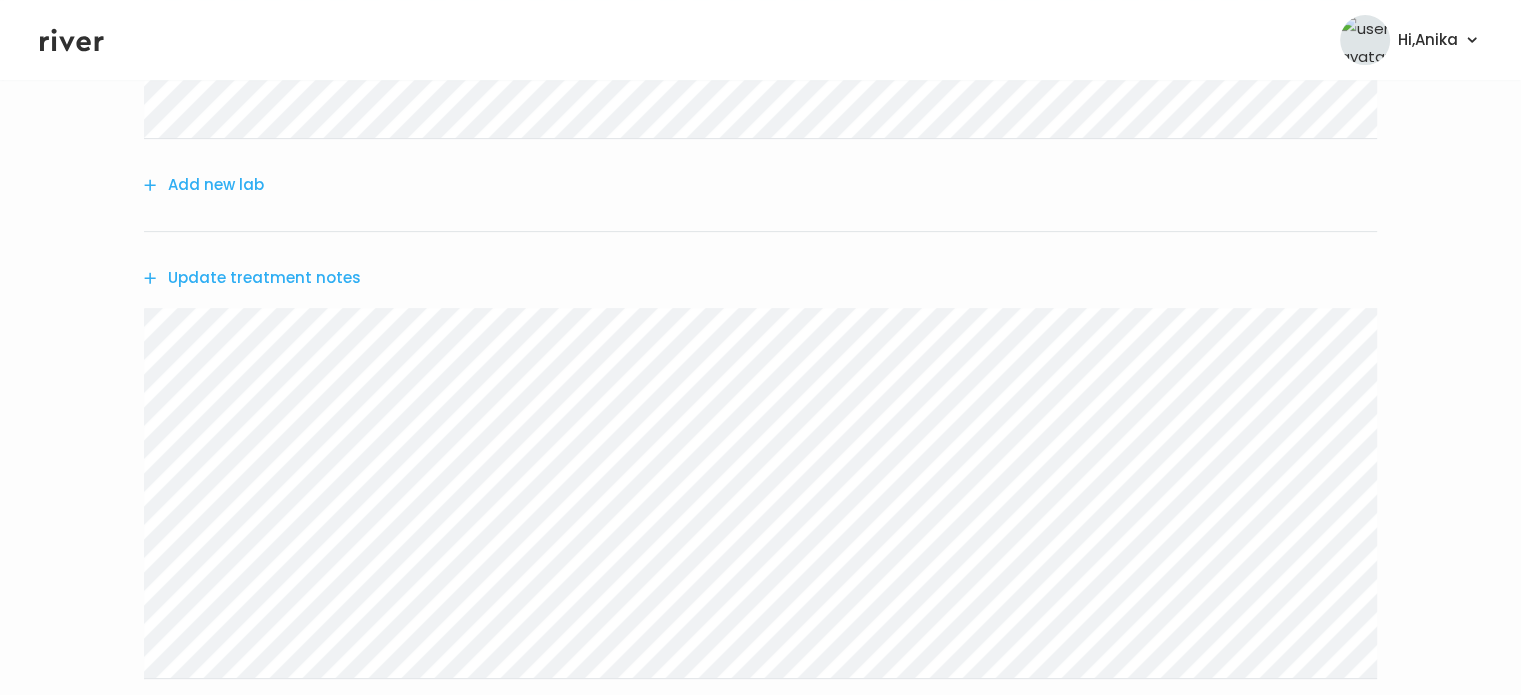 click on "Update treatment notes" at bounding box center [252, 278] 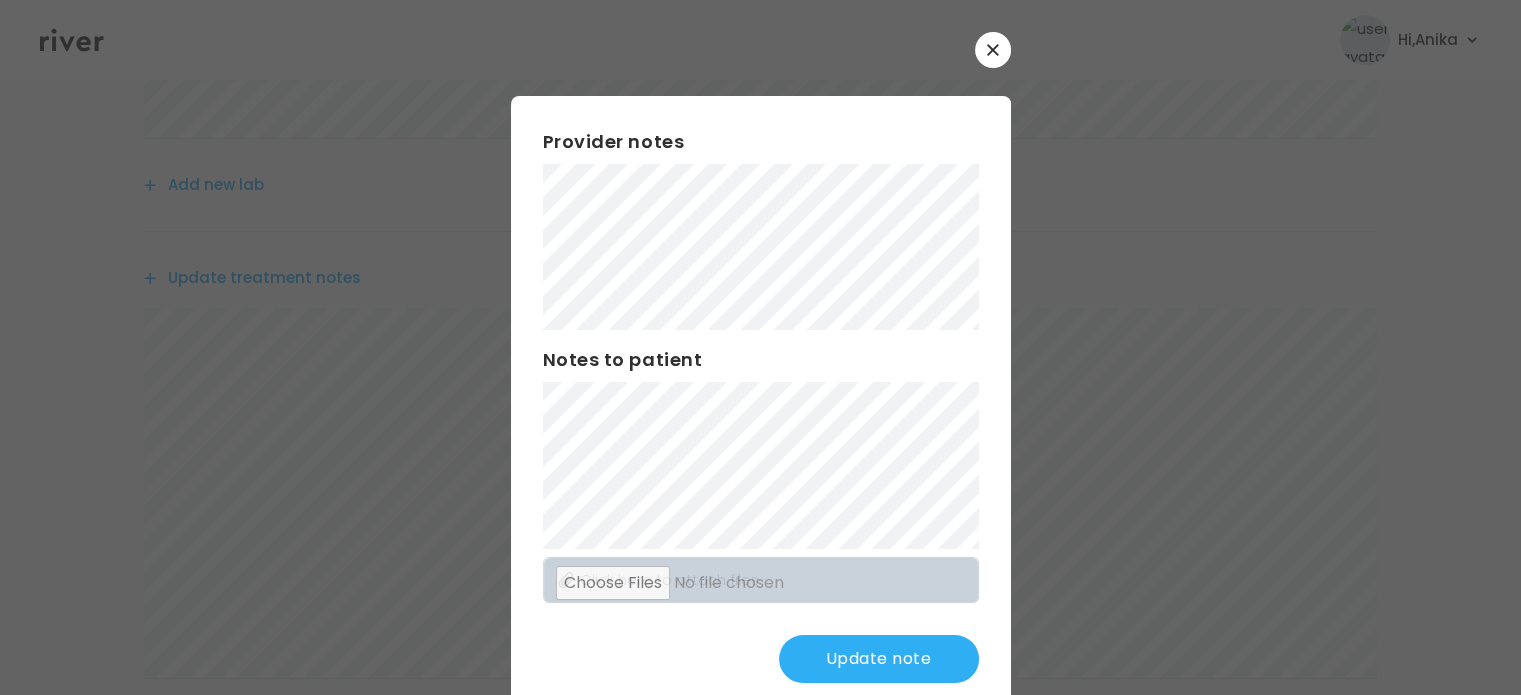 click on "Update note" at bounding box center [879, 659] 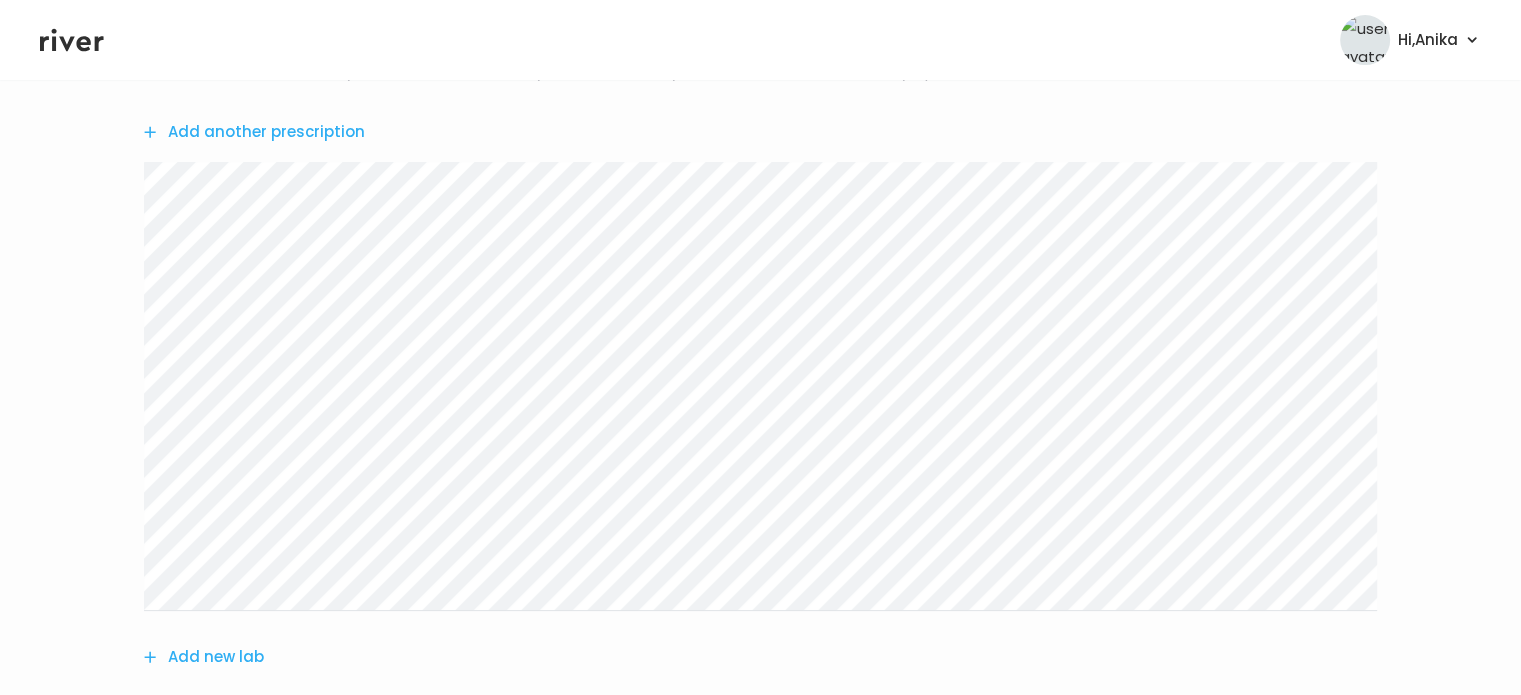 scroll, scrollTop: 180, scrollLeft: 0, axis: vertical 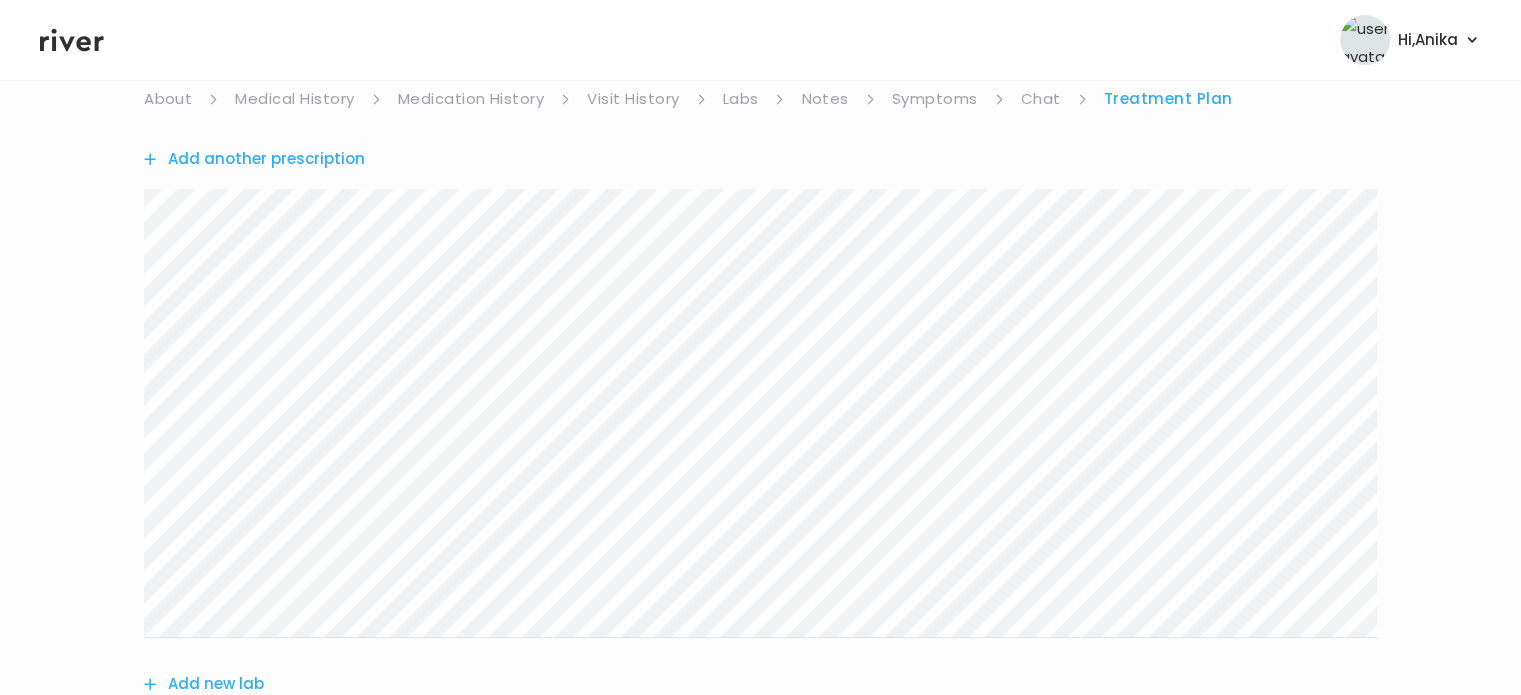 click on "Add another prescription" at bounding box center [254, 159] 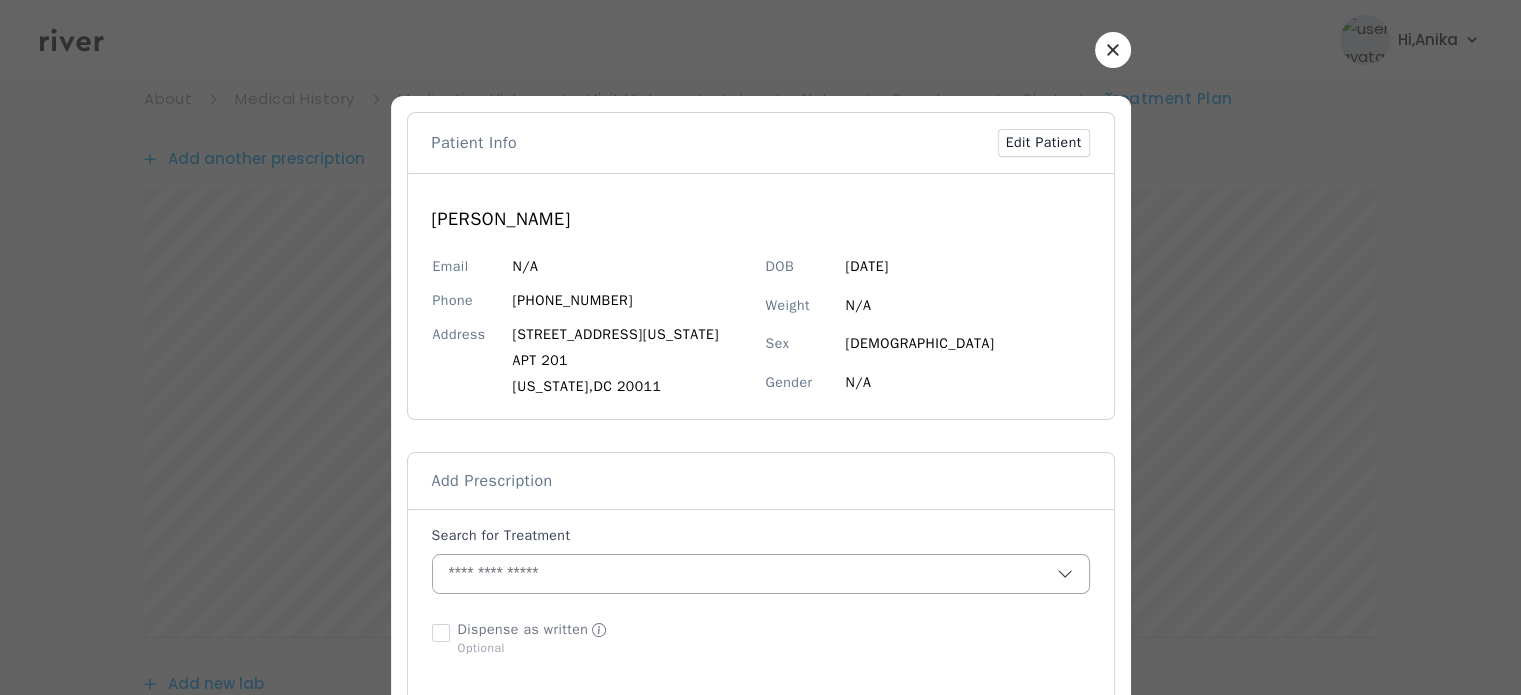 click at bounding box center (745, 574) 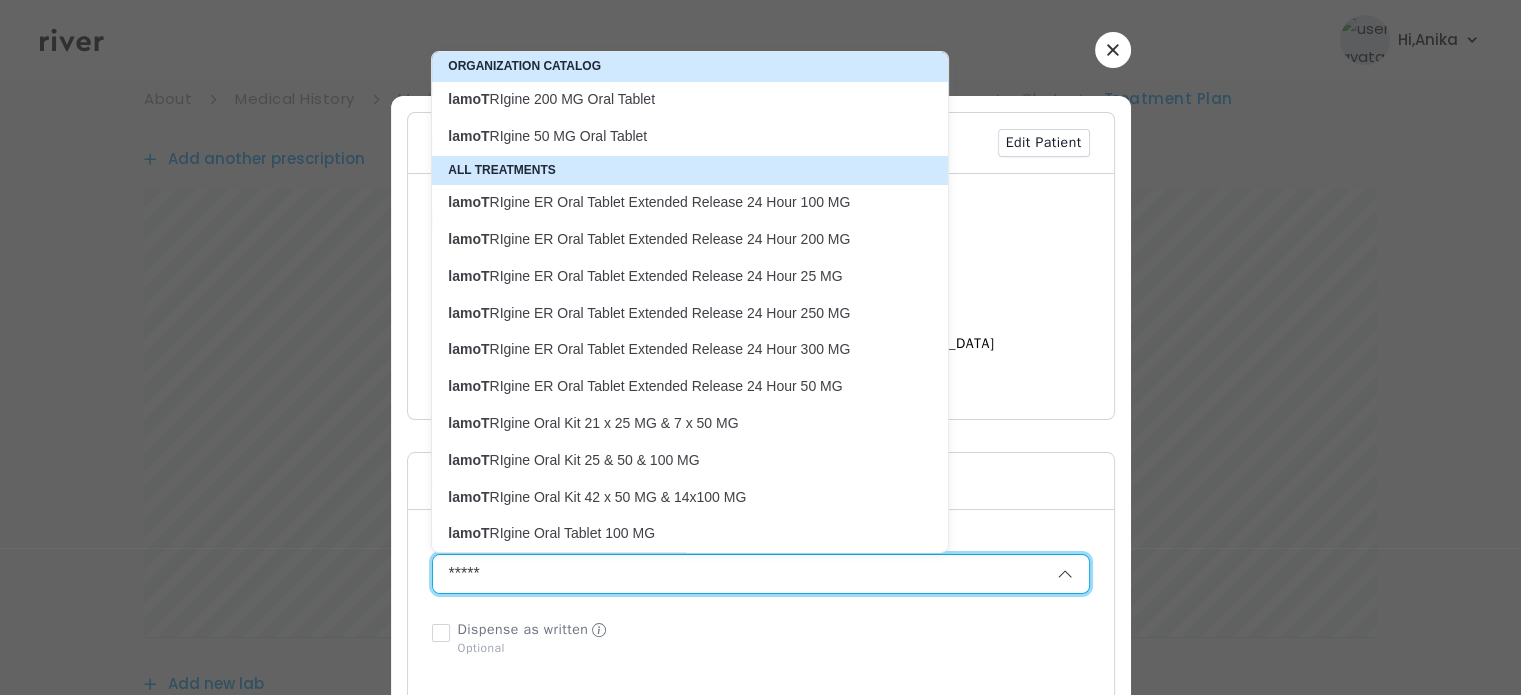 click on "lamoT RIgine 200 MG Oral Tablet" at bounding box center [678, 99] 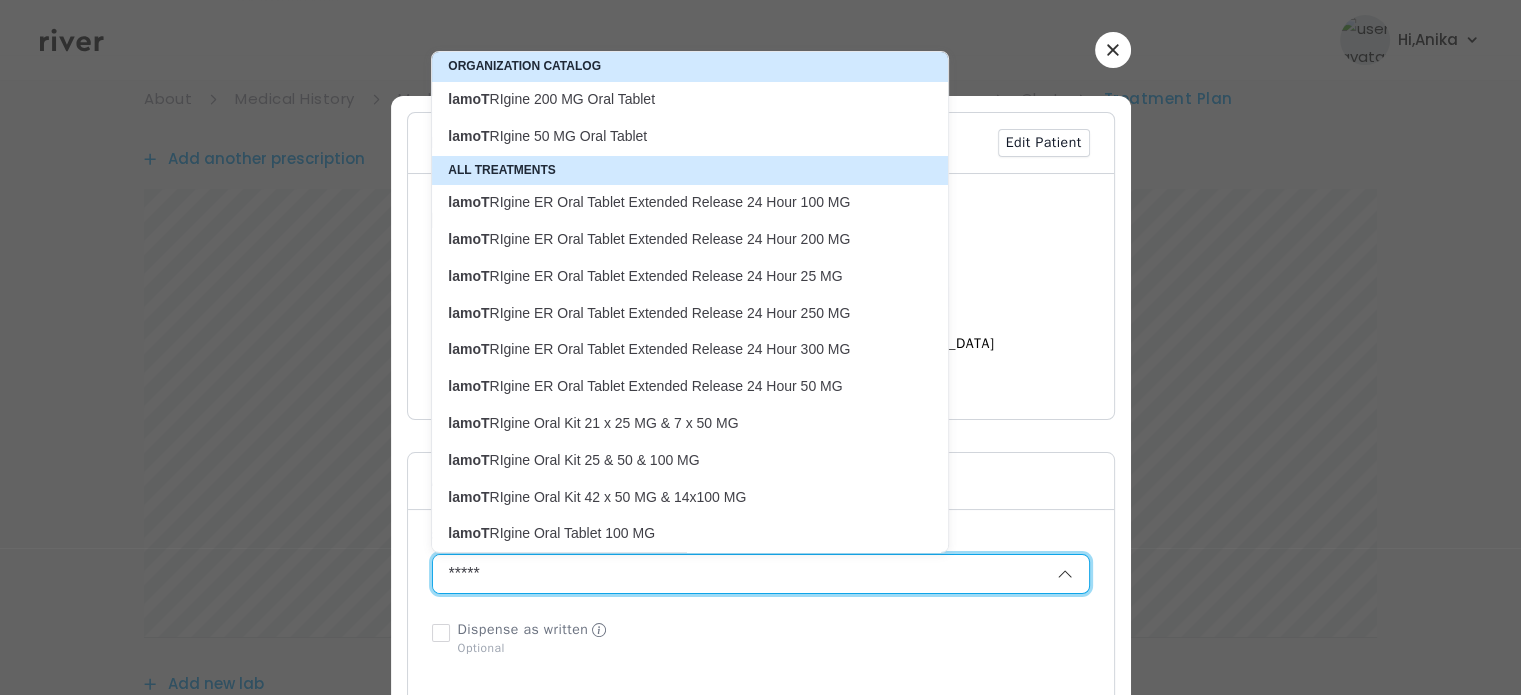type on "**********" 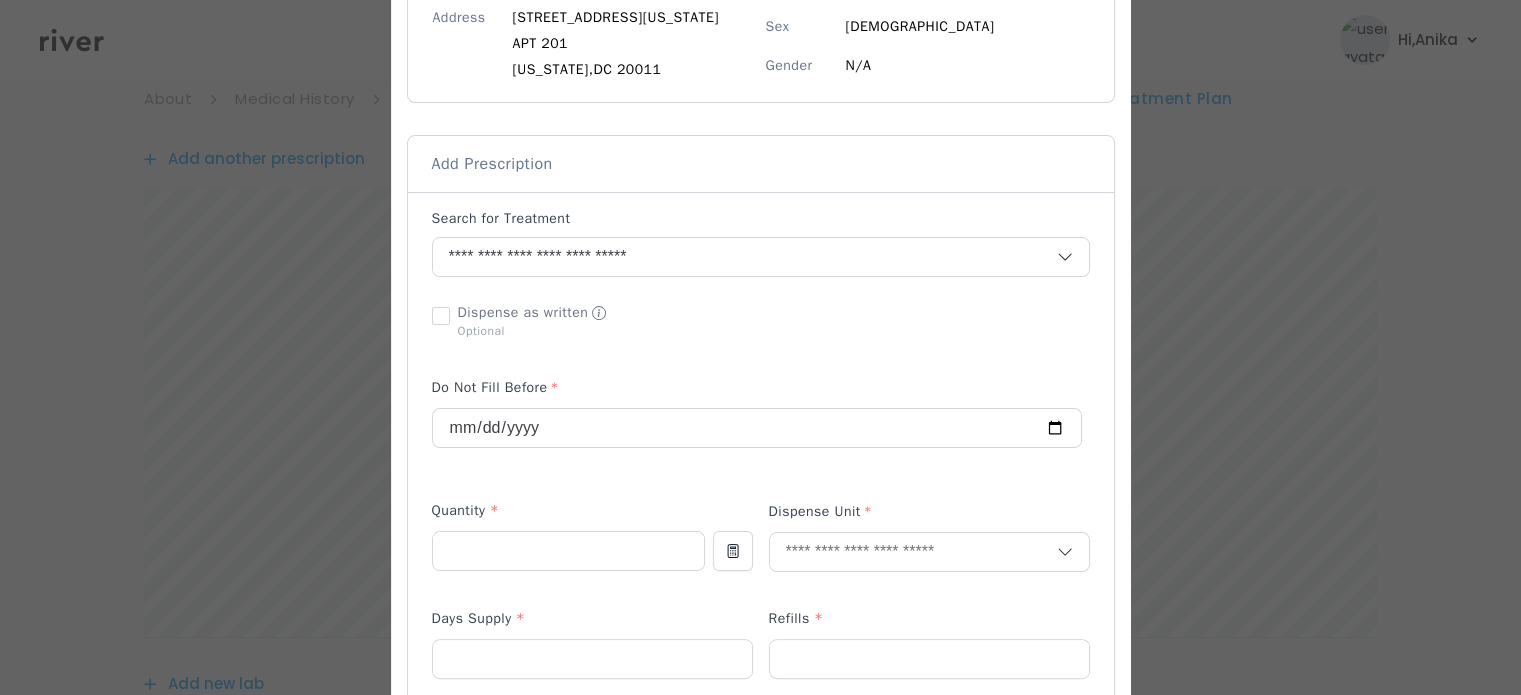 scroll, scrollTop: 359, scrollLeft: 0, axis: vertical 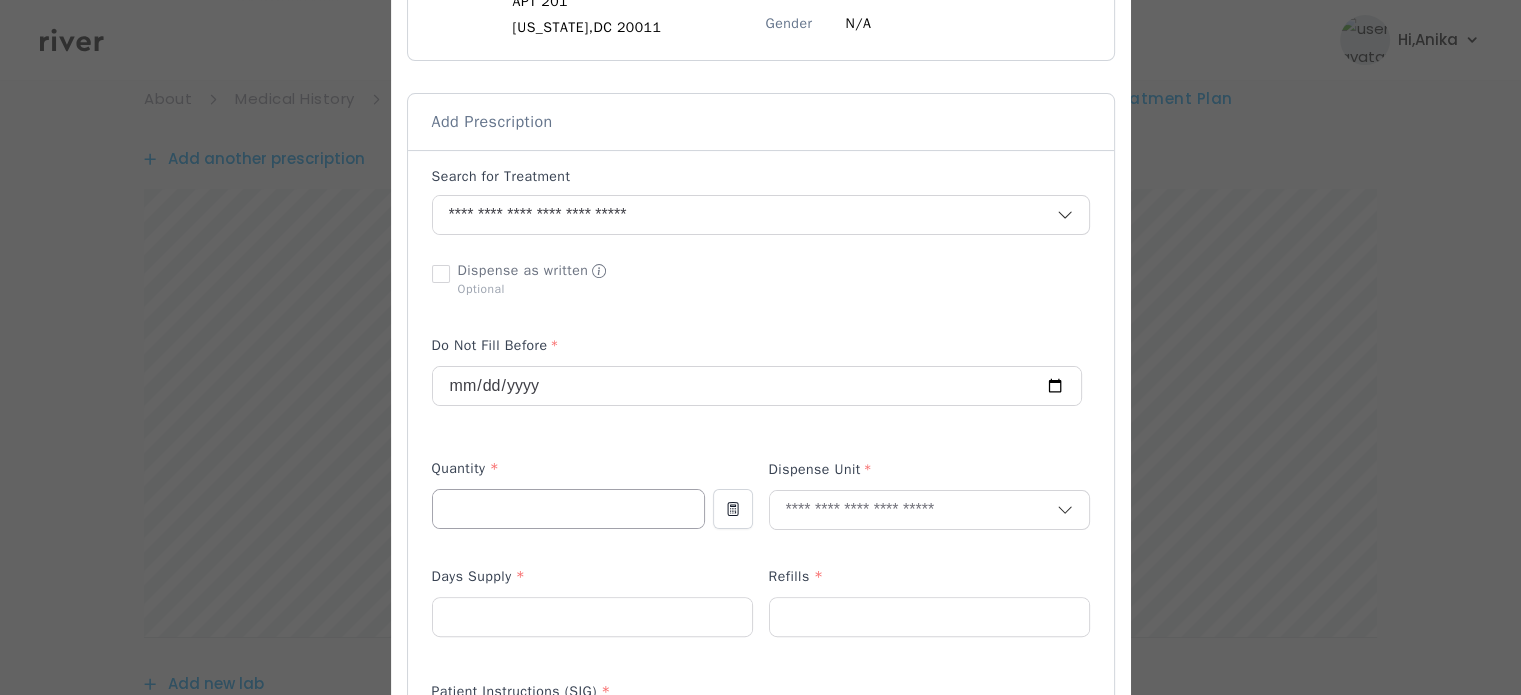 click at bounding box center [568, 509] 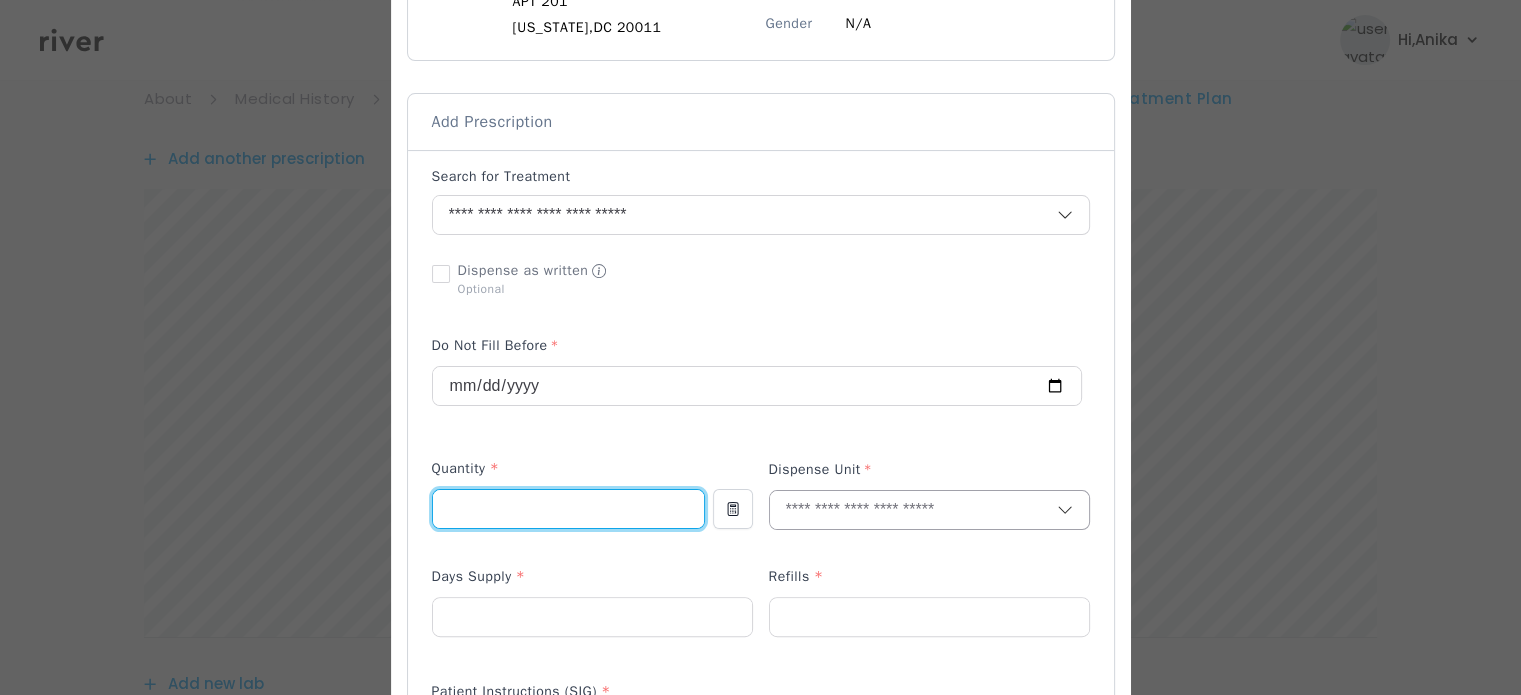 type on "**" 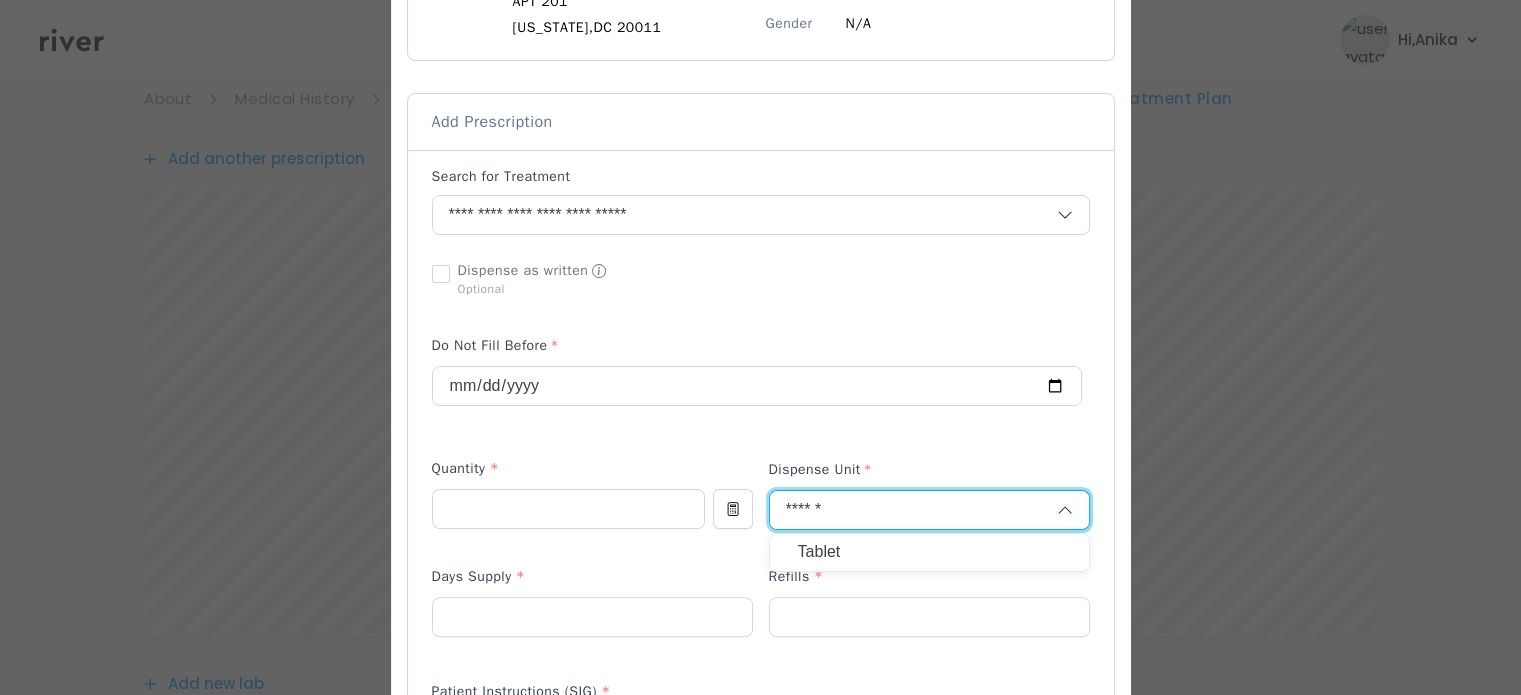 type on "******" 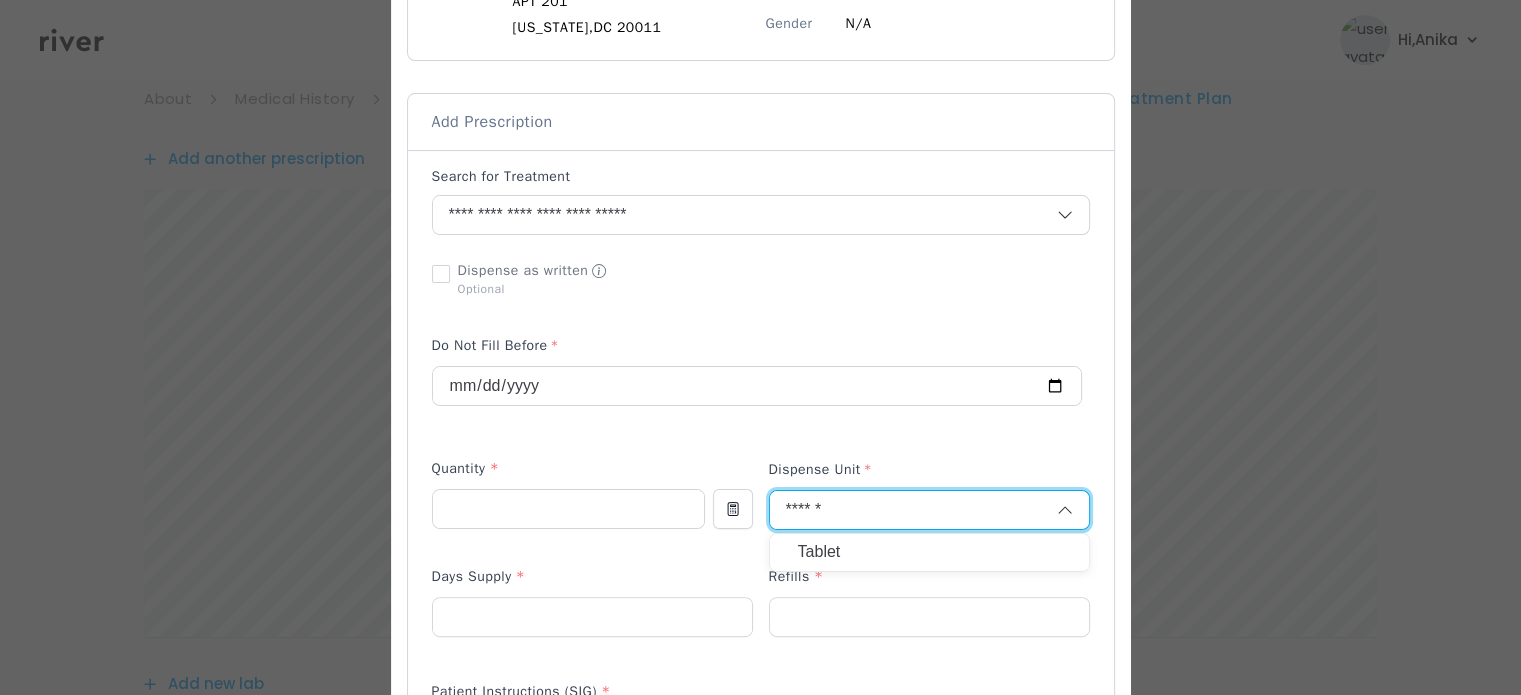 type 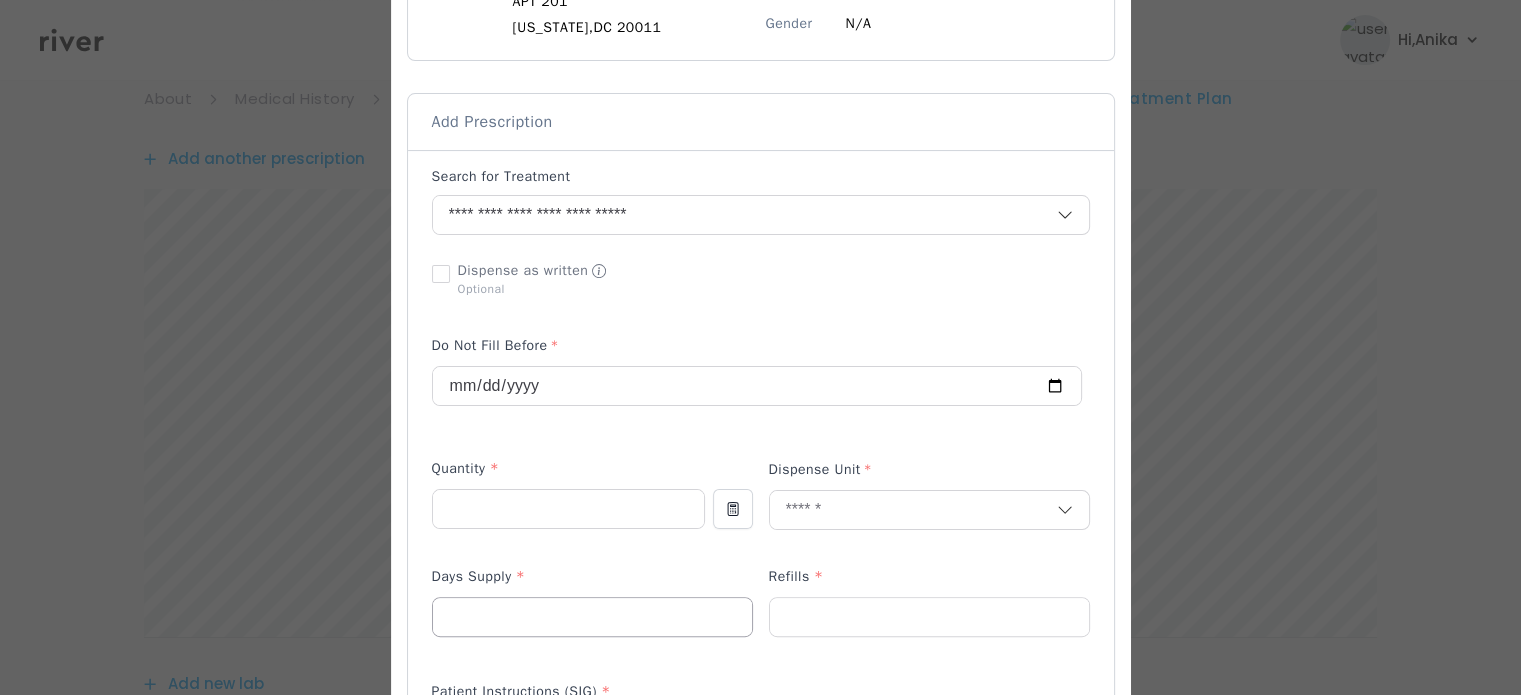 click at bounding box center (592, 617) 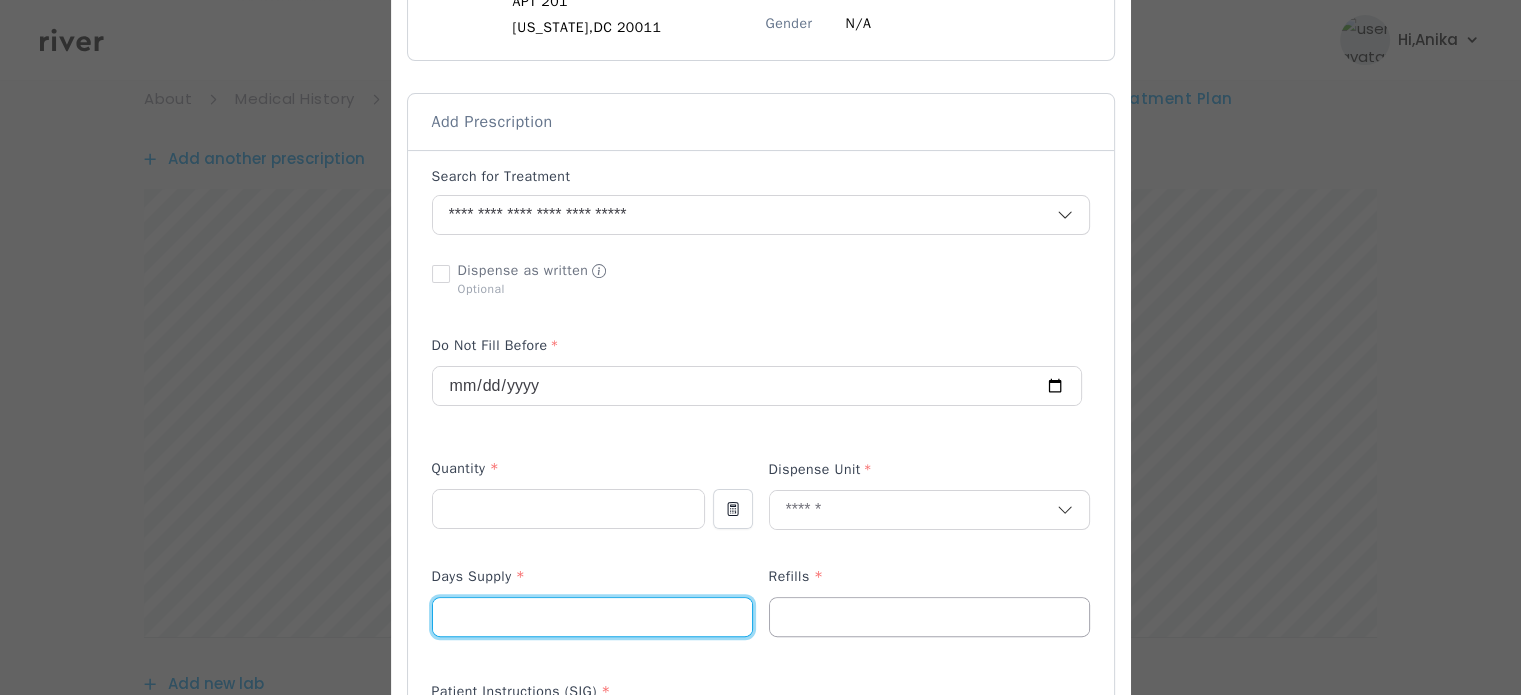 type on "**" 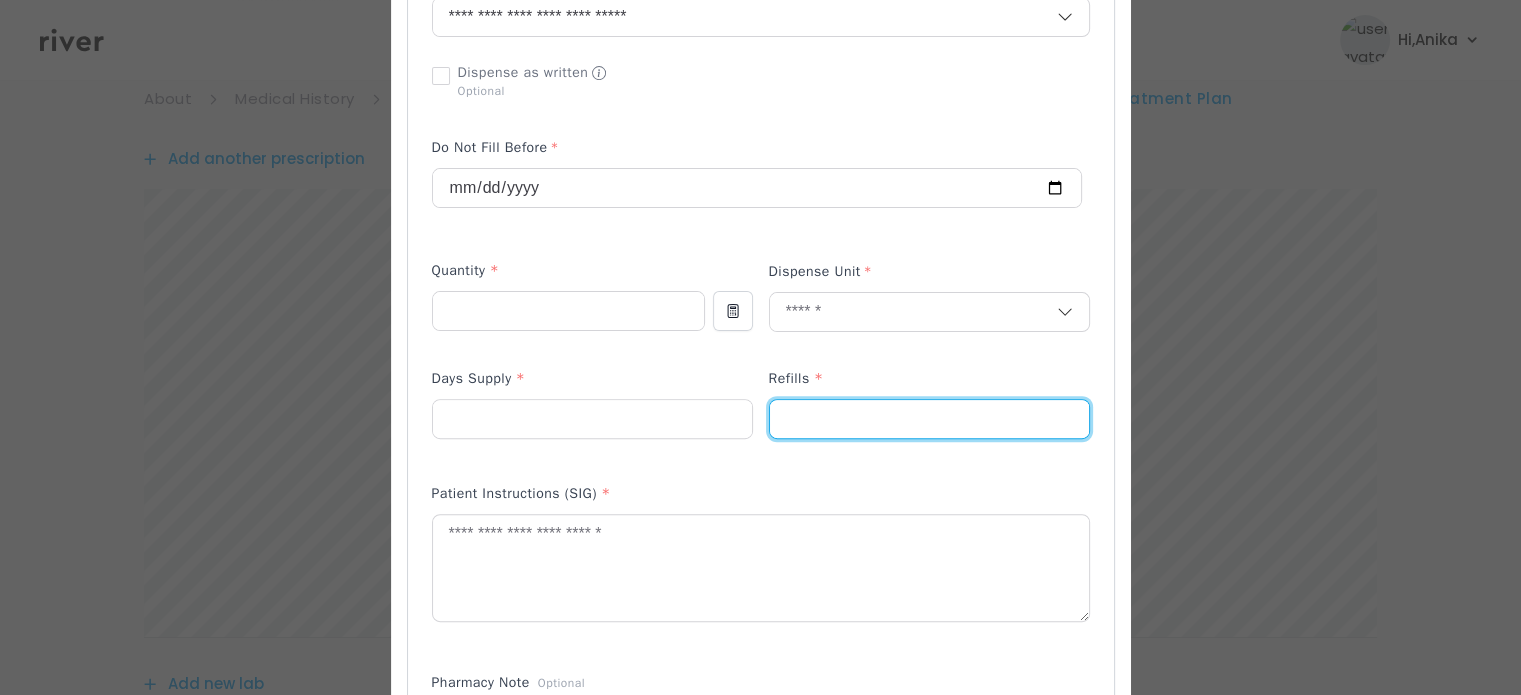 scroll, scrollTop: 584, scrollLeft: 0, axis: vertical 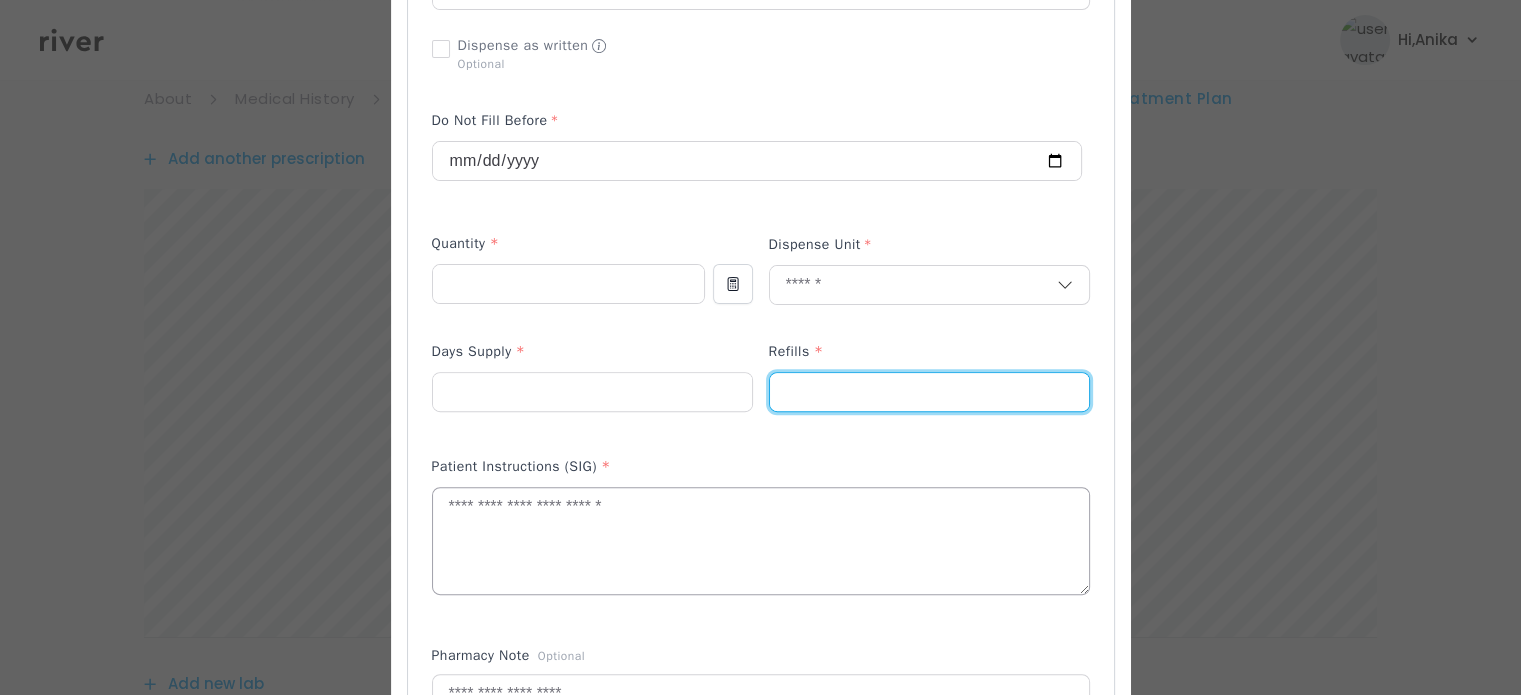 type on "*" 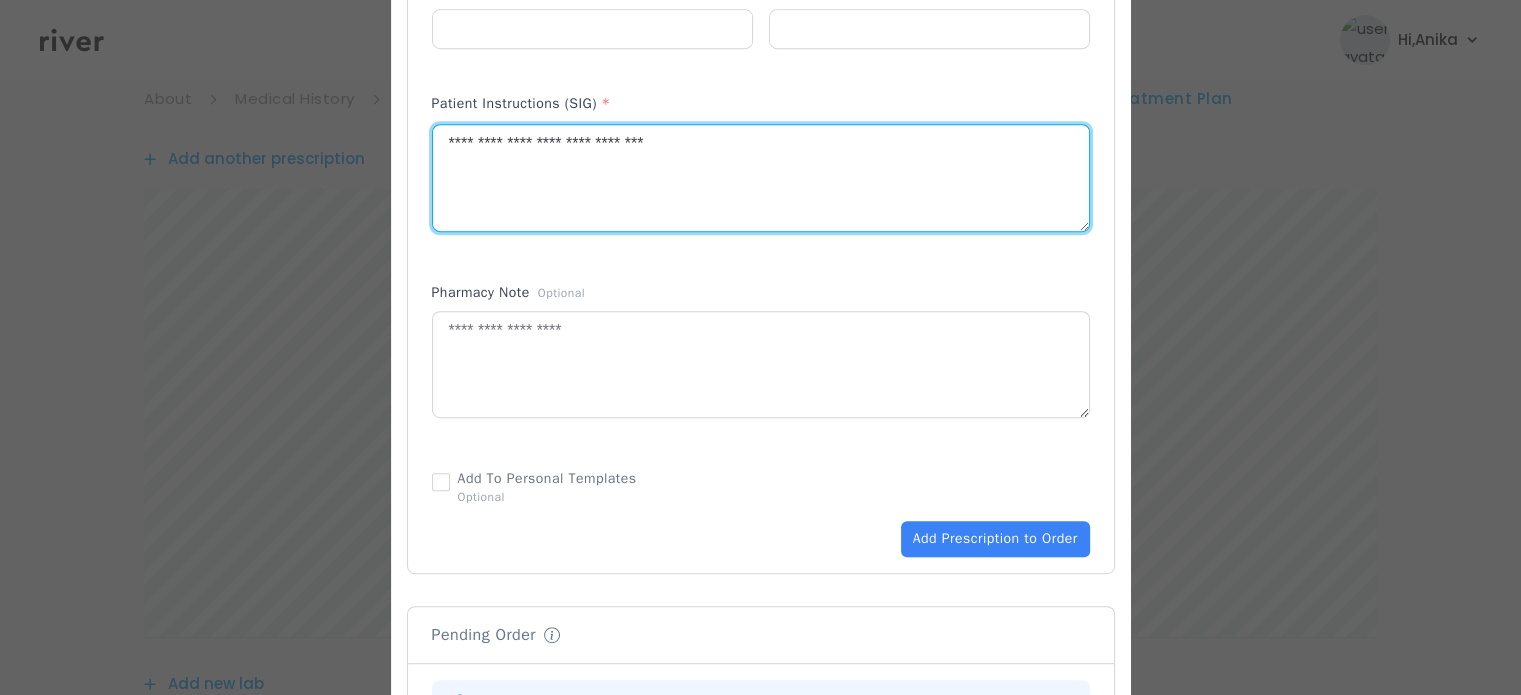 scroll, scrollTop: 966, scrollLeft: 0, axis: vertical 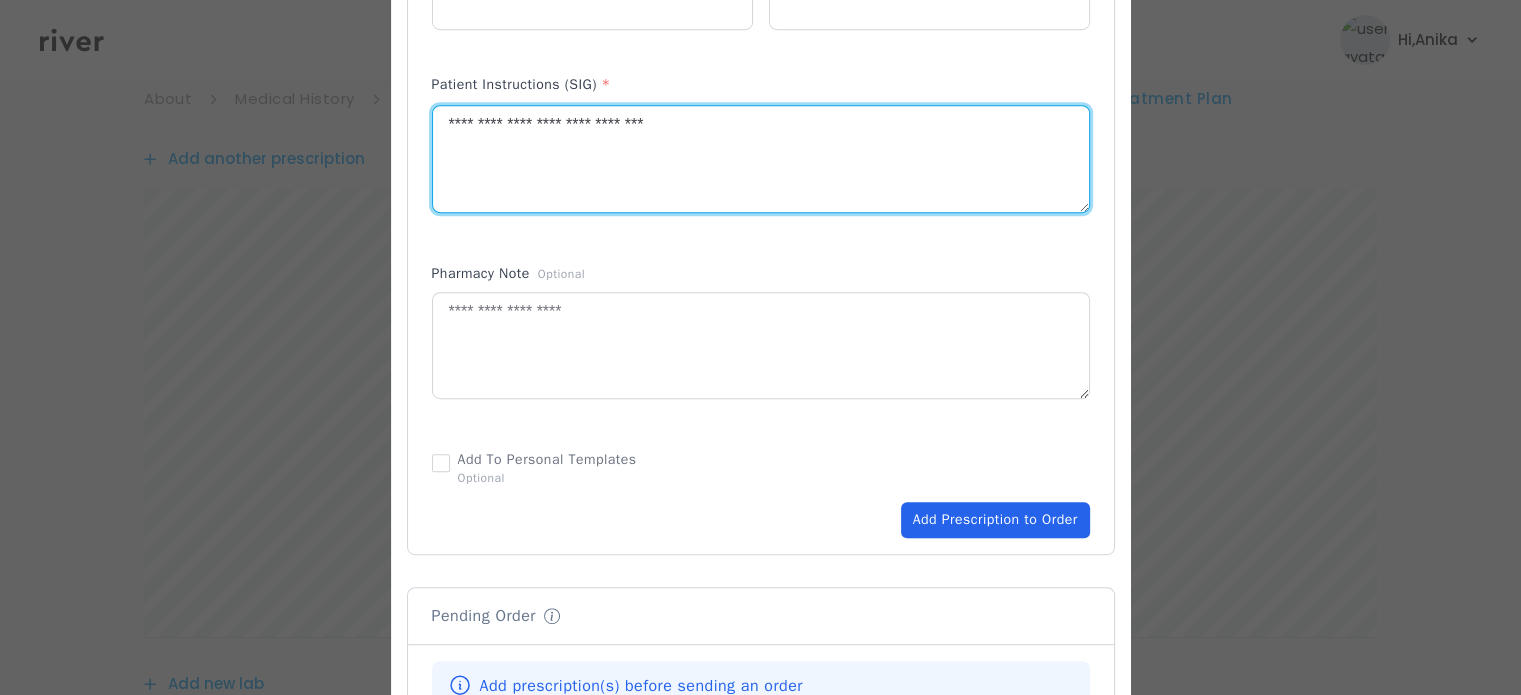 type on "**********" 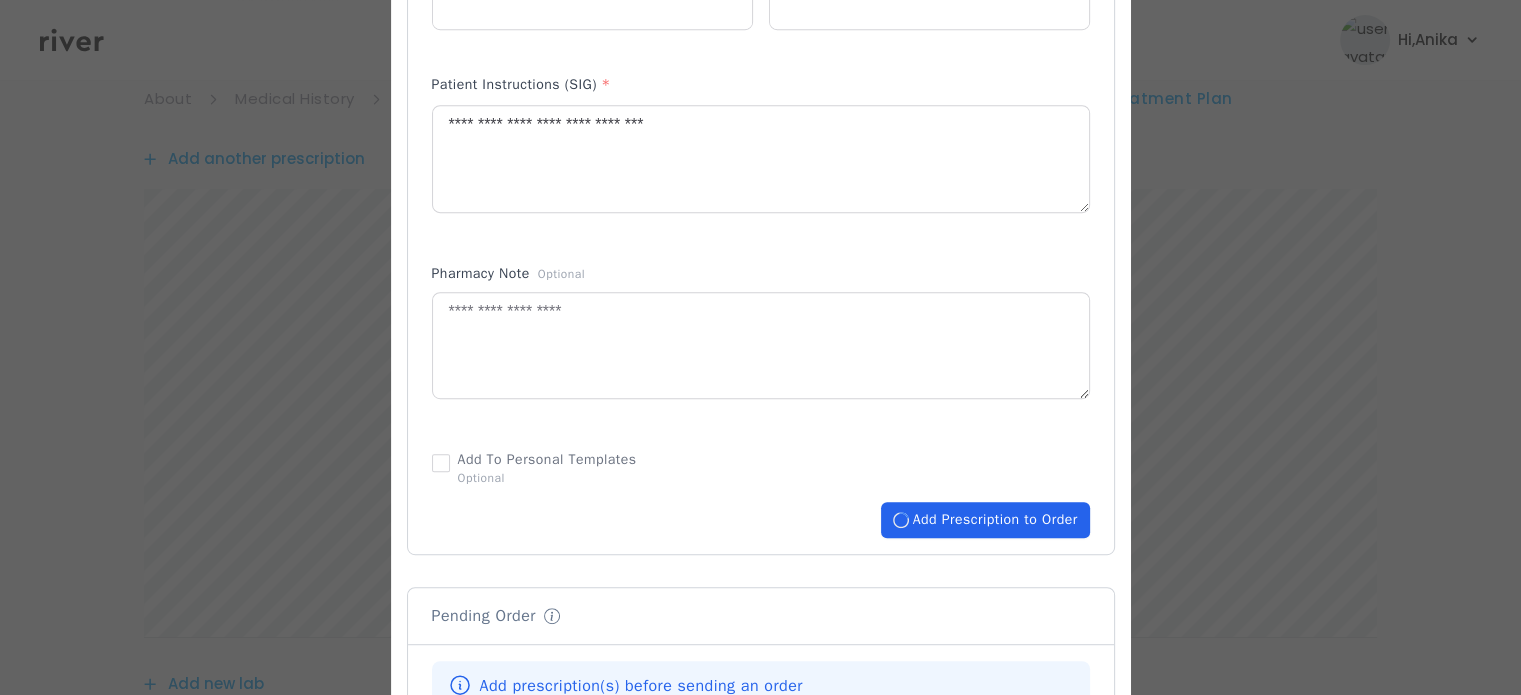 type 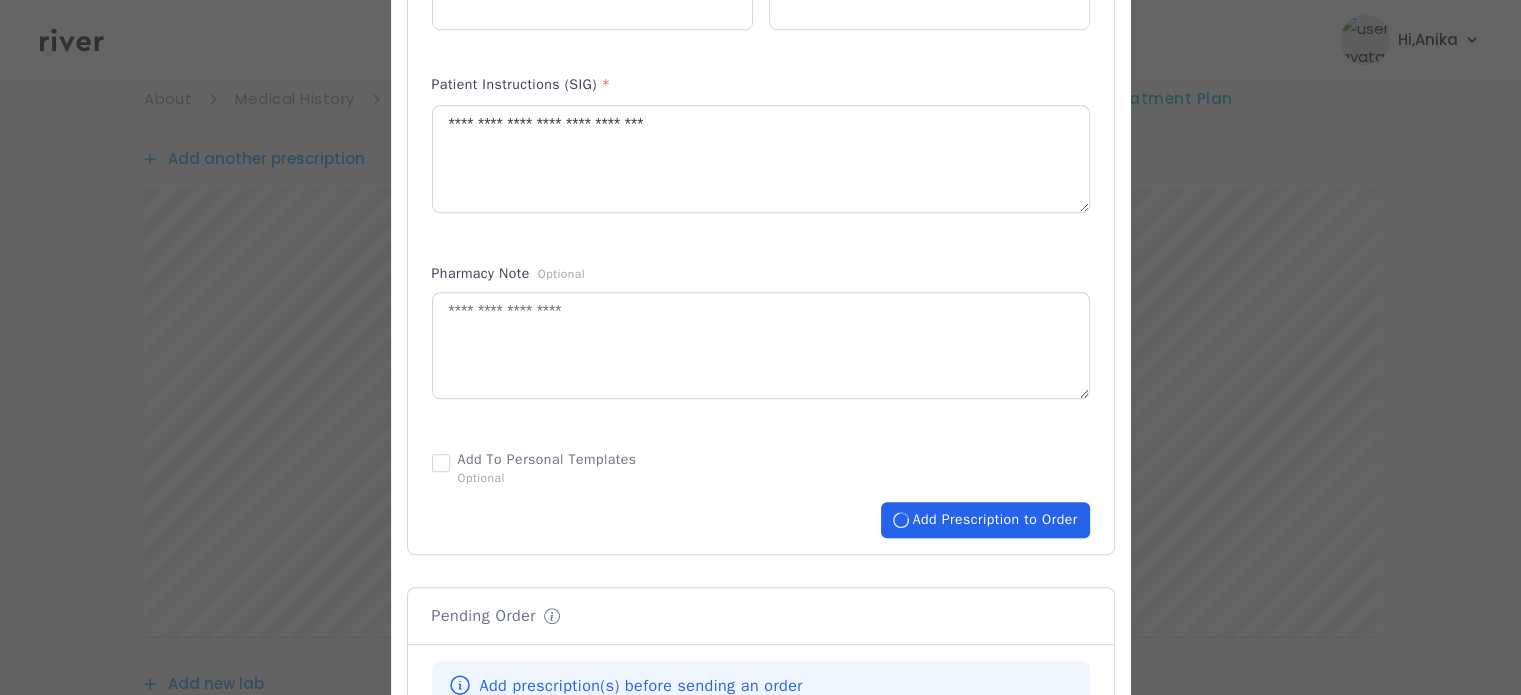 type 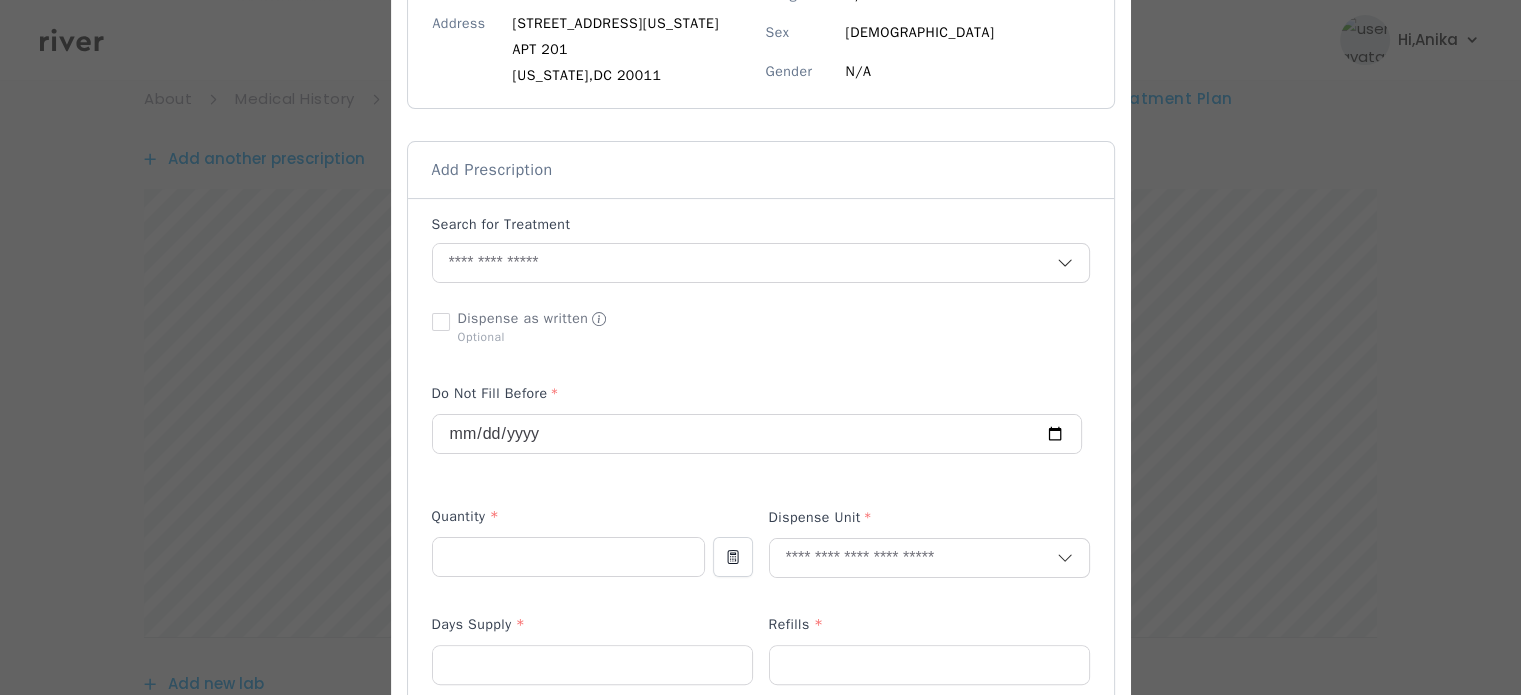 scroll, scrollTop: 303, scrollLeft: 0, axis: vertical 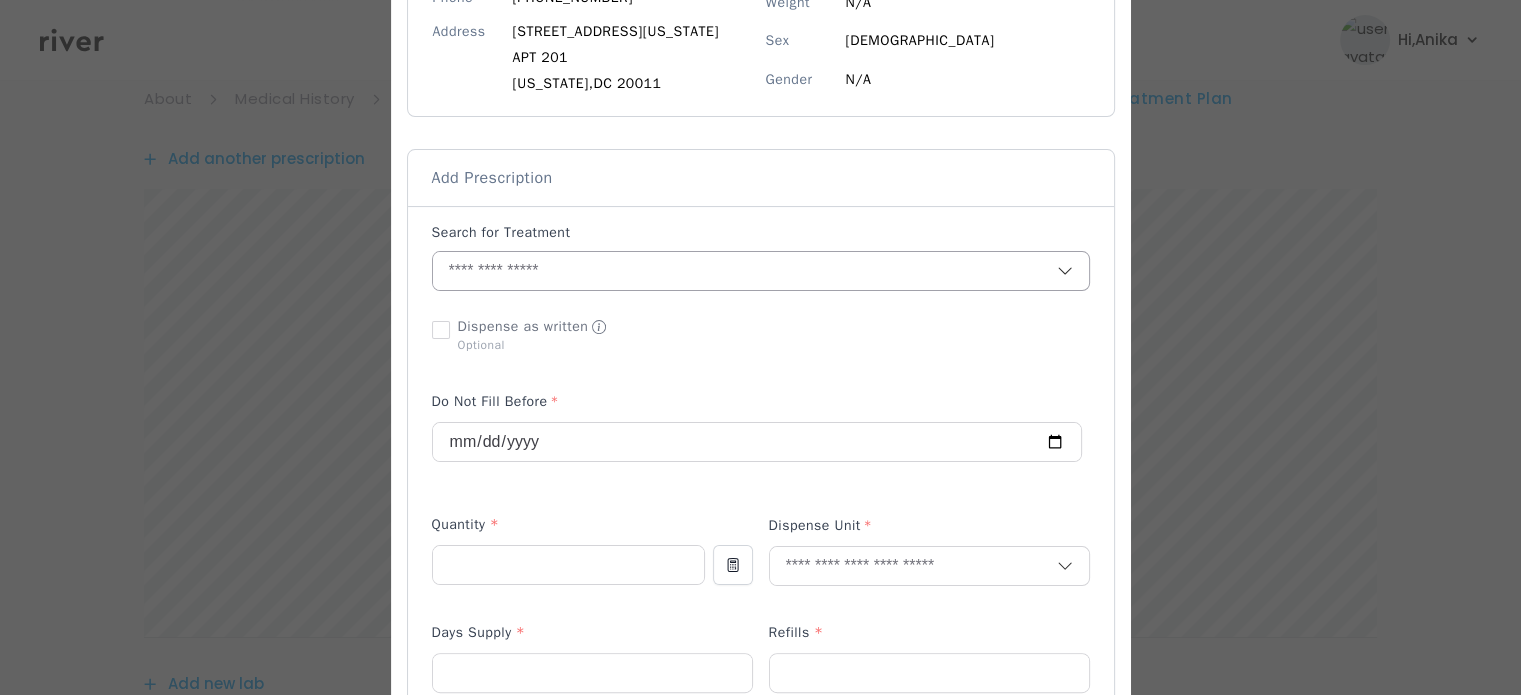 click at bounding box center [745, 271] 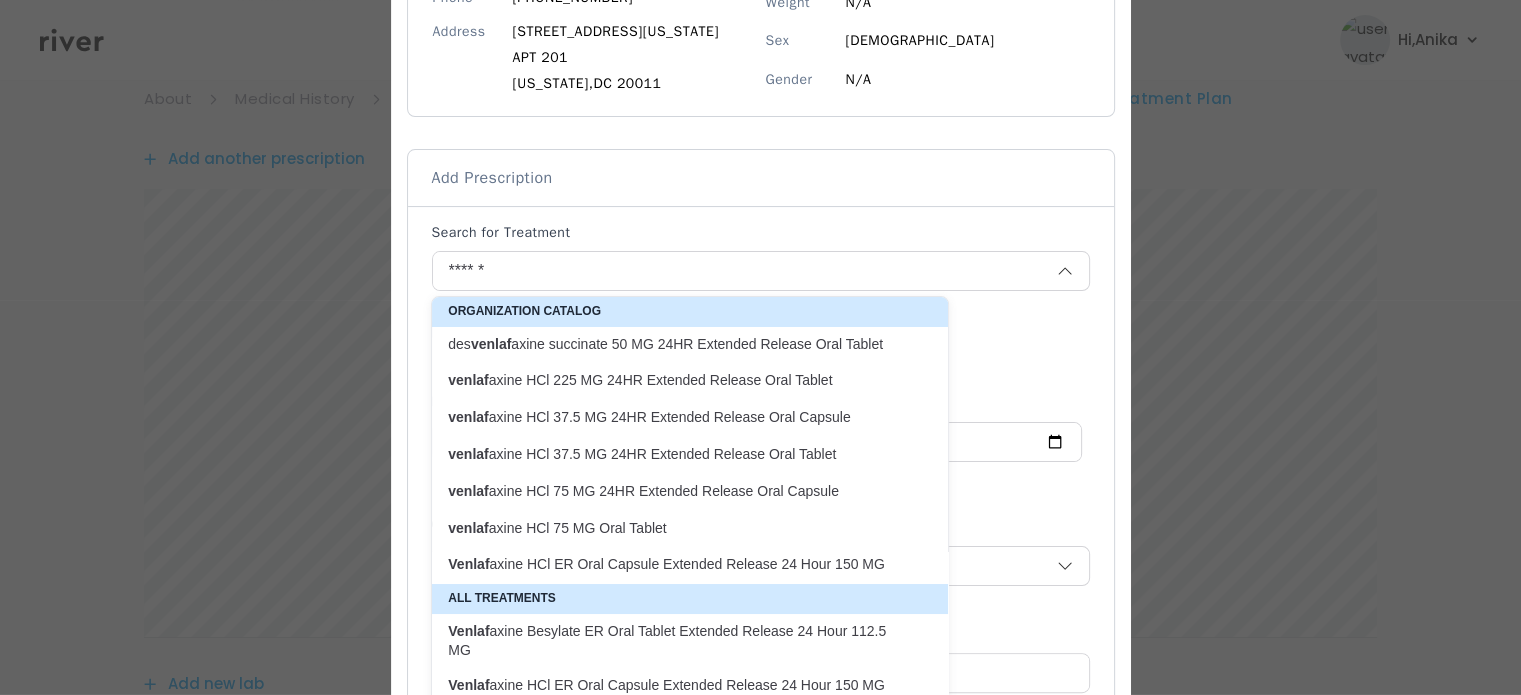 click on "venlaf axine HCl 75 MG 24HR Extended Release Oral Capsule" at bounding box center (678, 491) 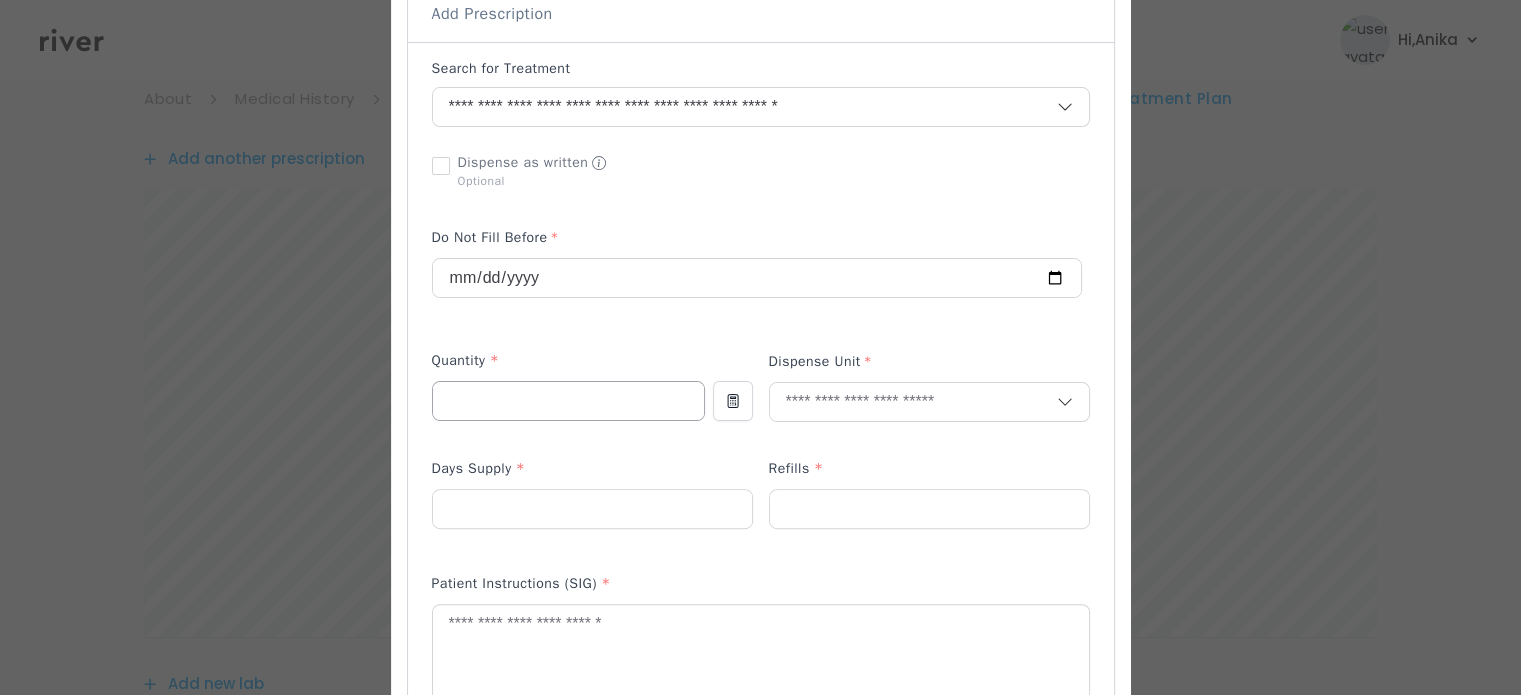 scroll, scrollTop: 471, scrollLeft: 0, axis: vertical 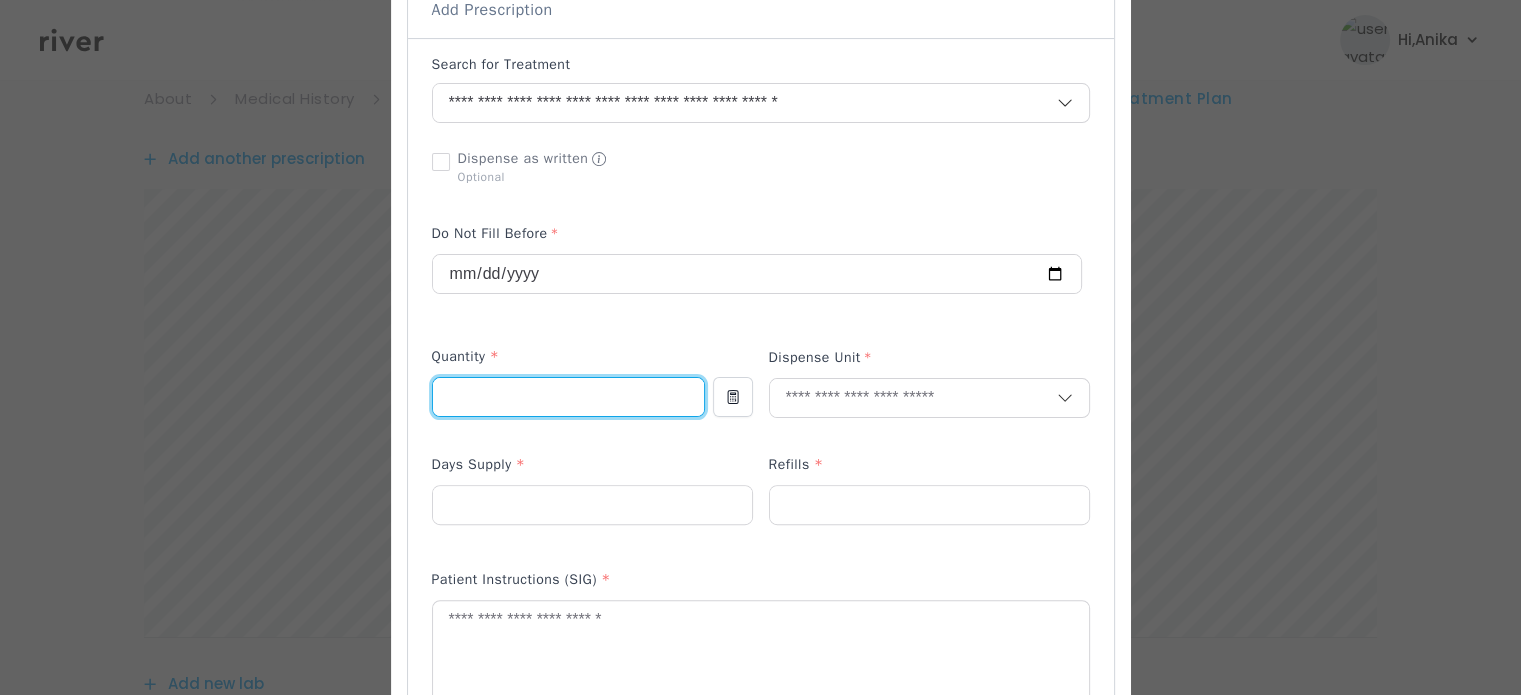 click at bounding box center (568, 397) 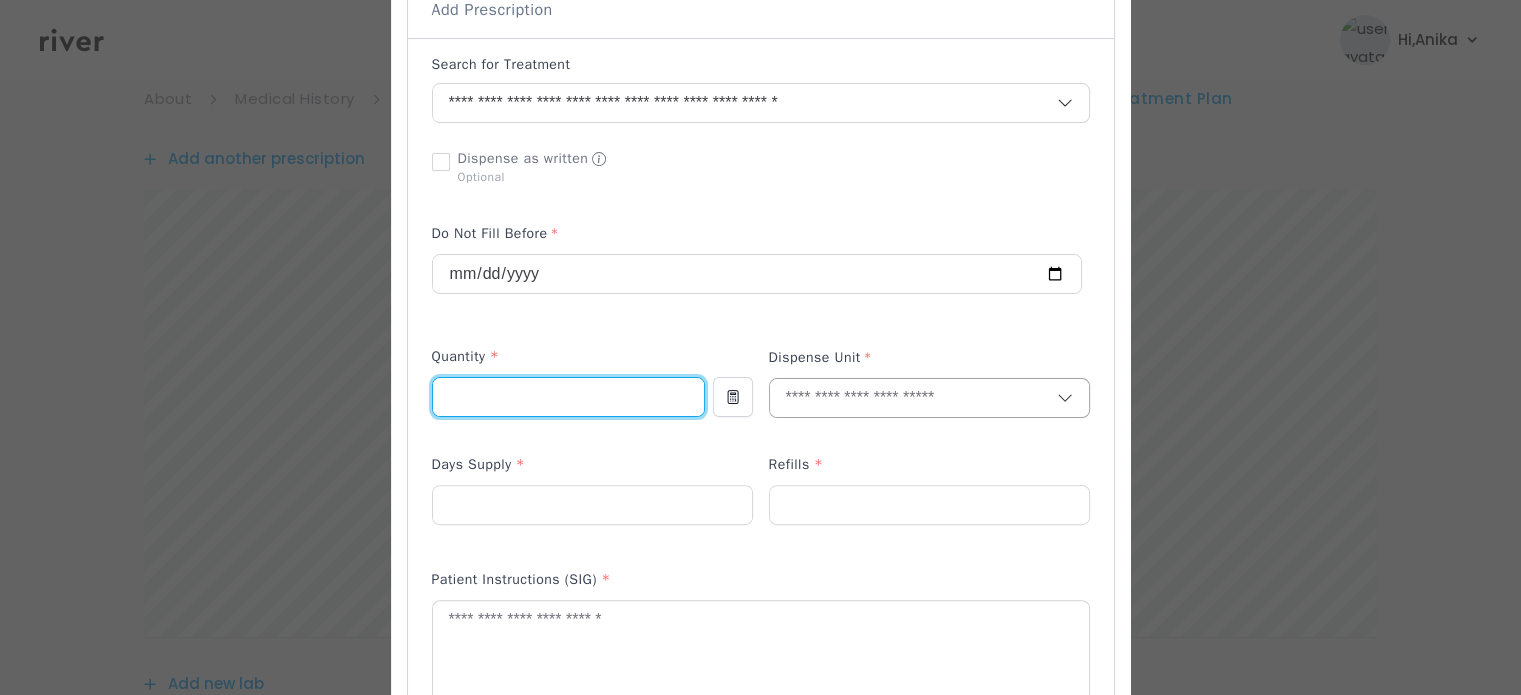 type on "**" 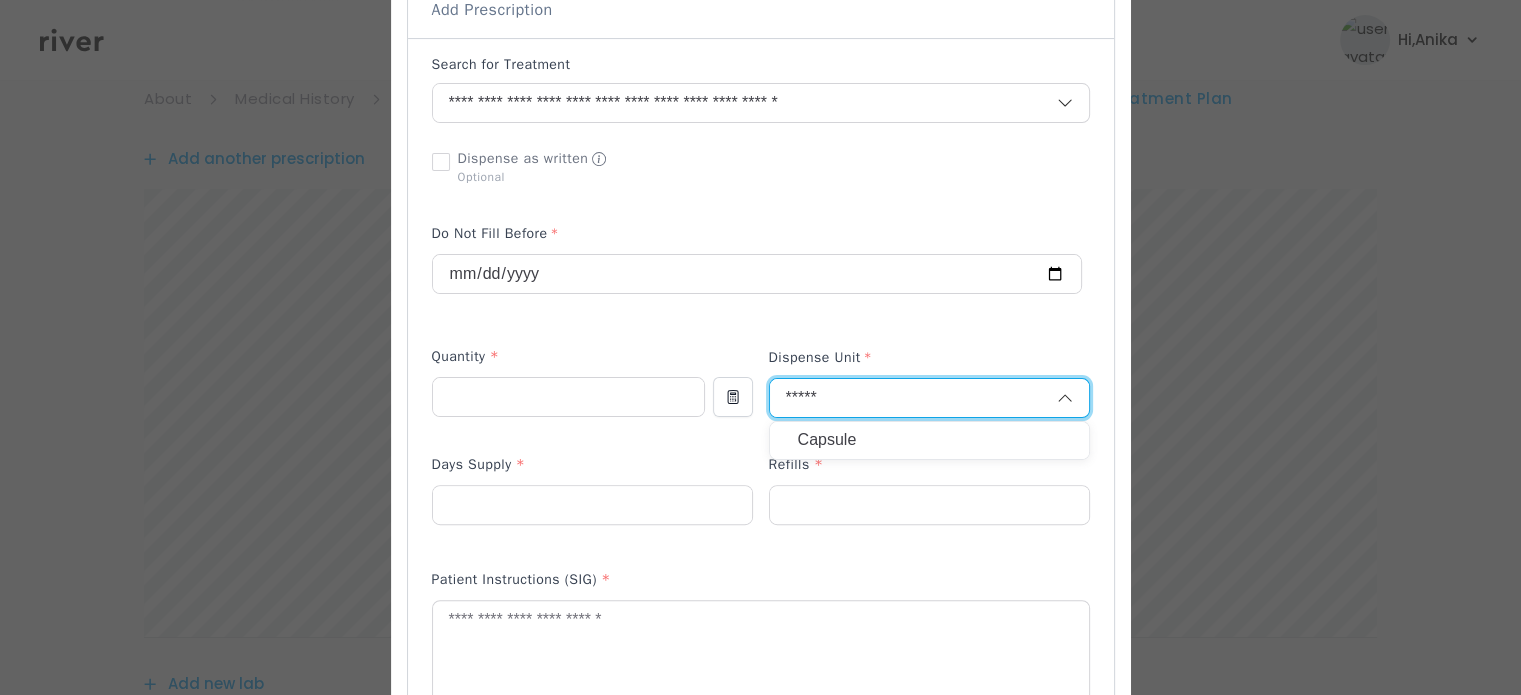 type on "*****" 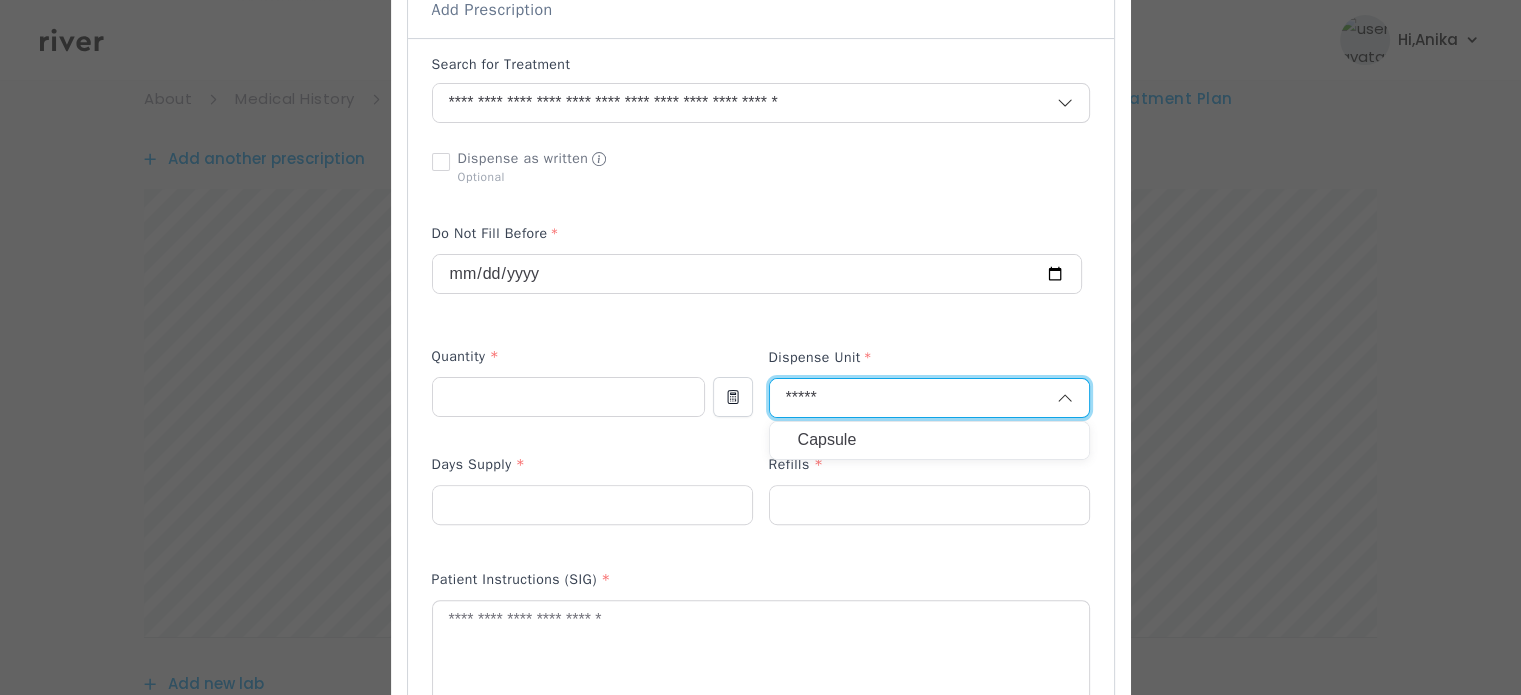 click on "Capsule" at bounding box center [929, 440] 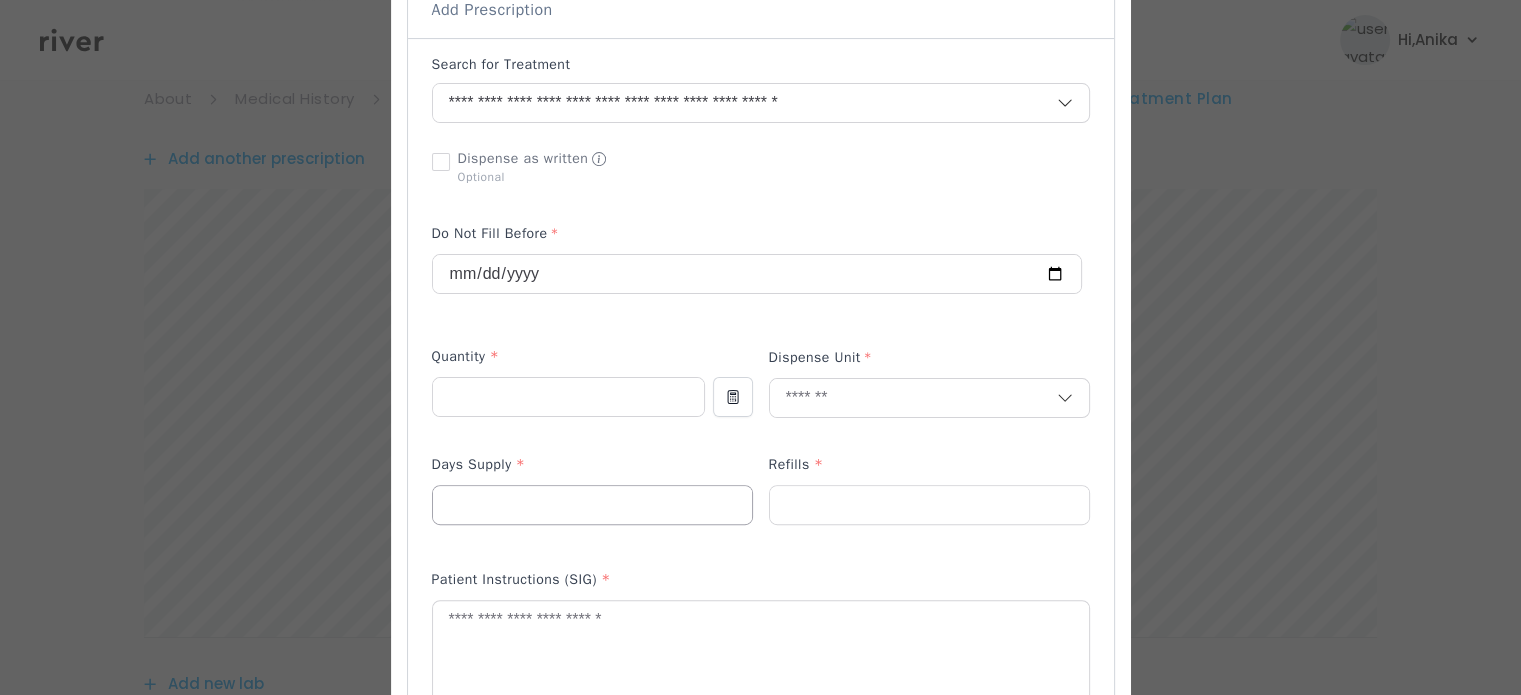click at bounding box center (592, 505) 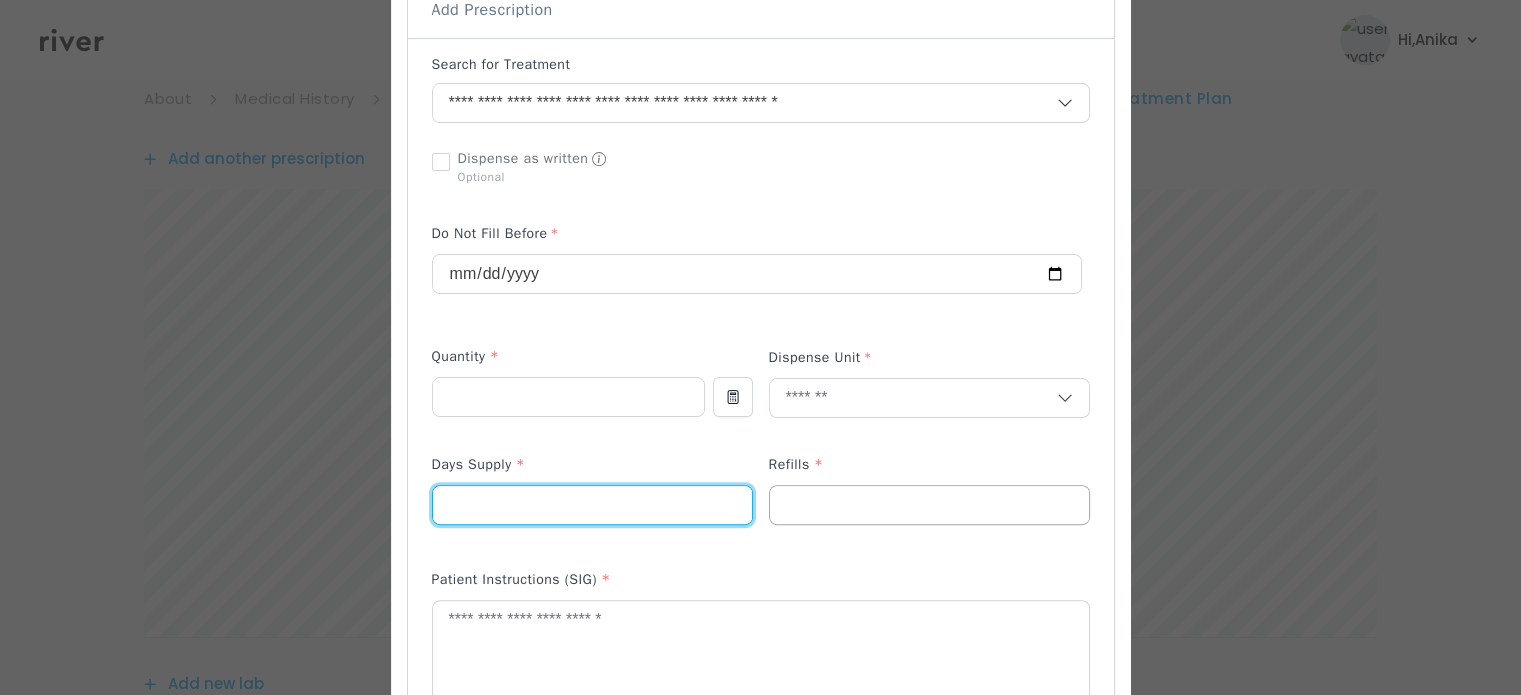 type on "**" 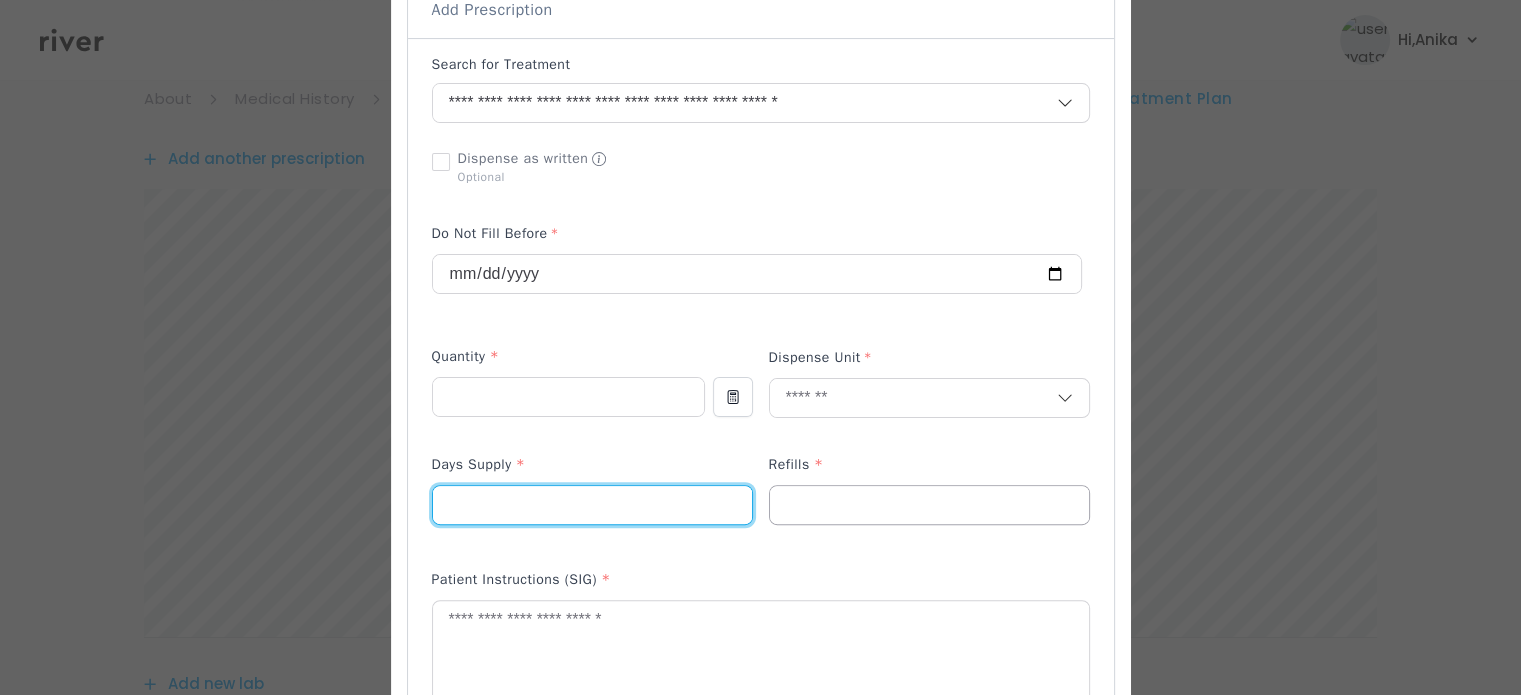 click at bounding box center [929, 505] 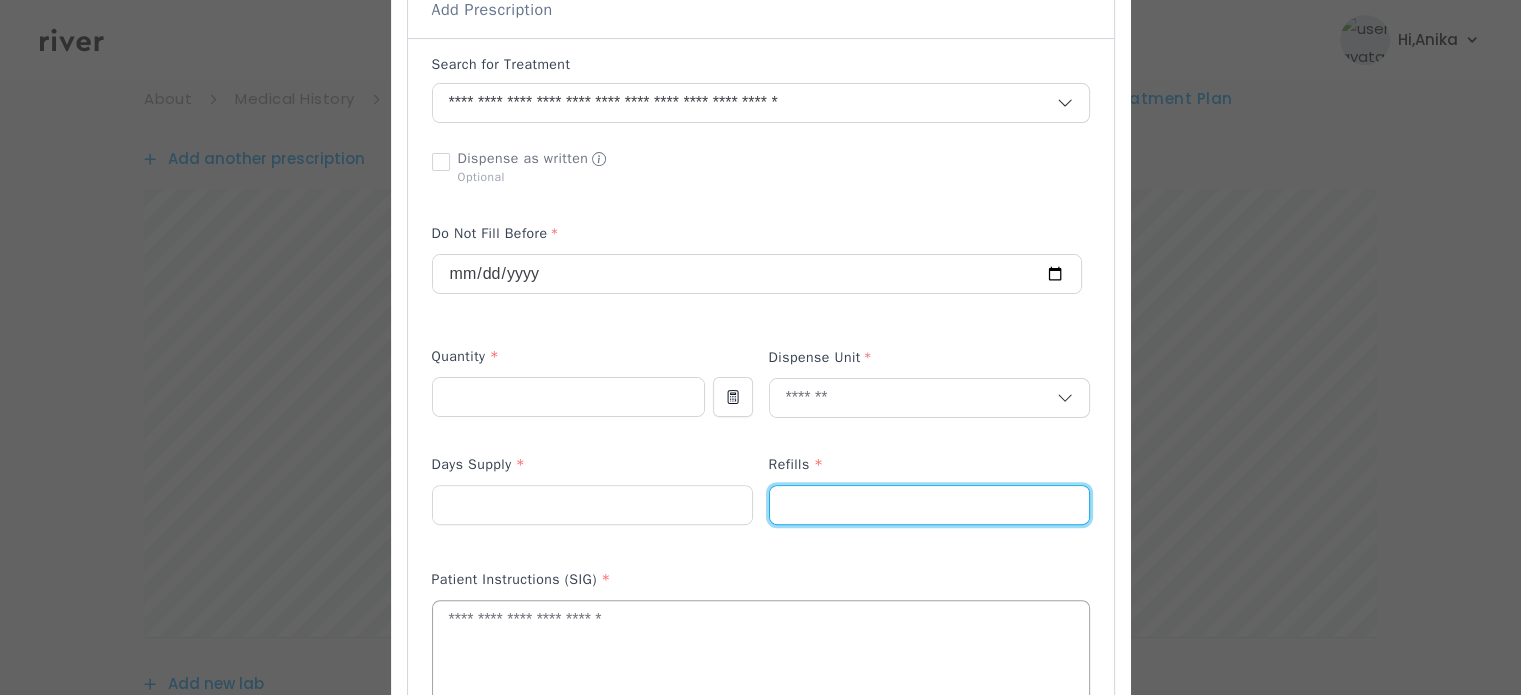 type on "*" 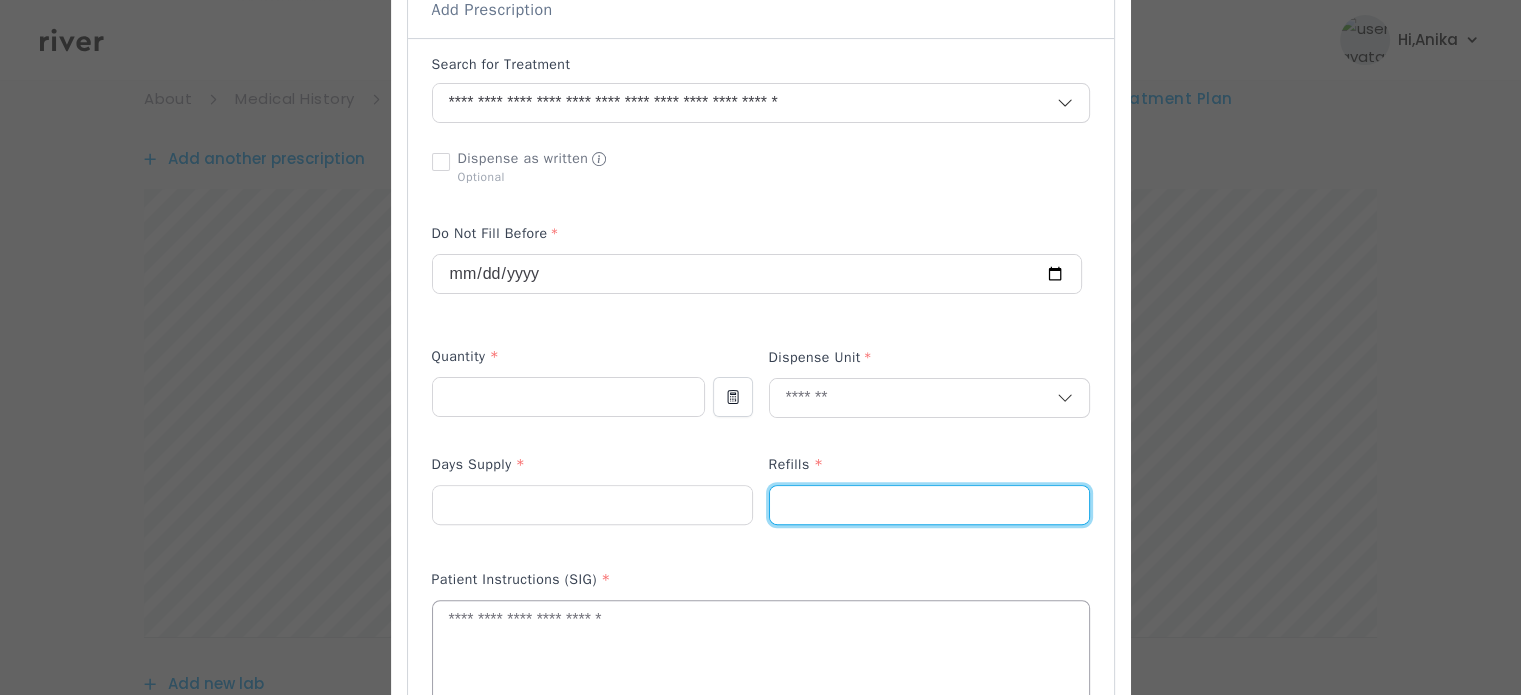 click at bounding box center [761, 654] 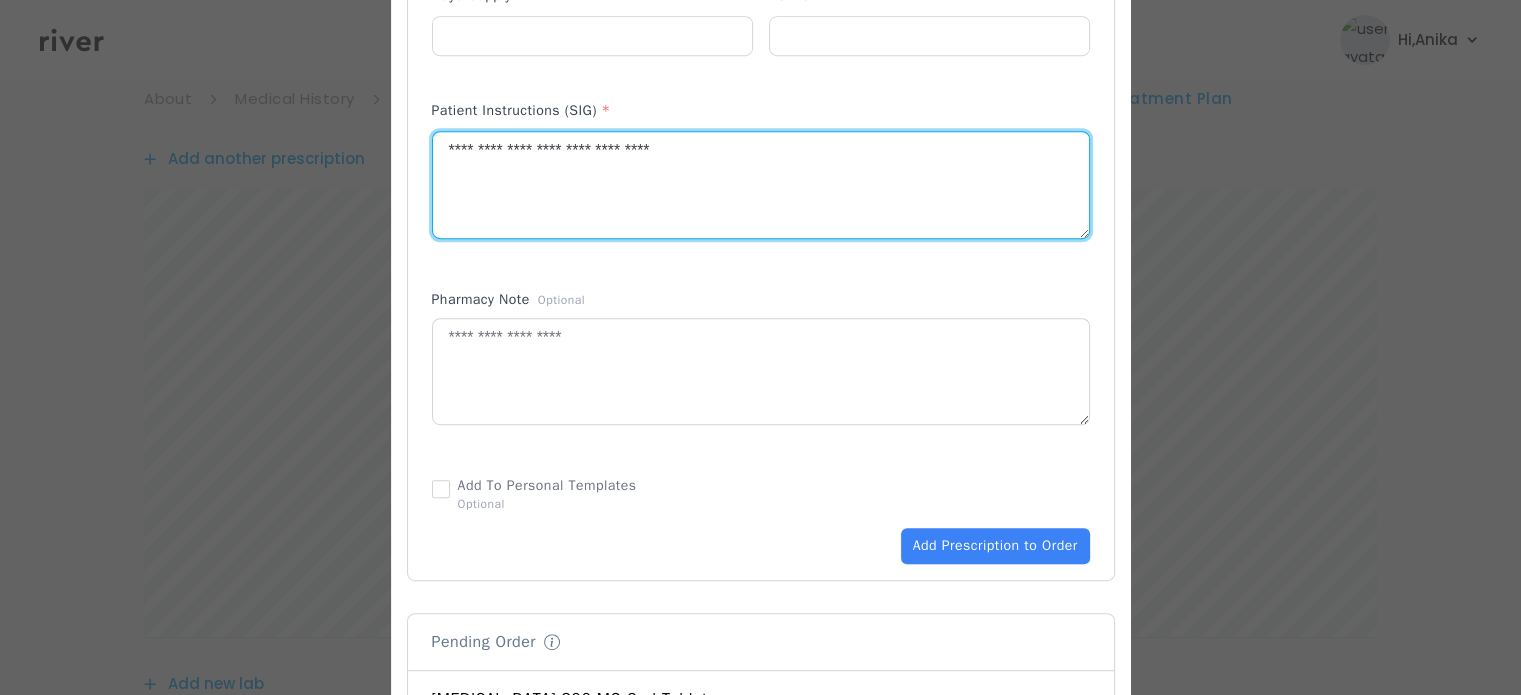 scroll, scrollTop: 940, scrollLeft: 0, axis: vertical 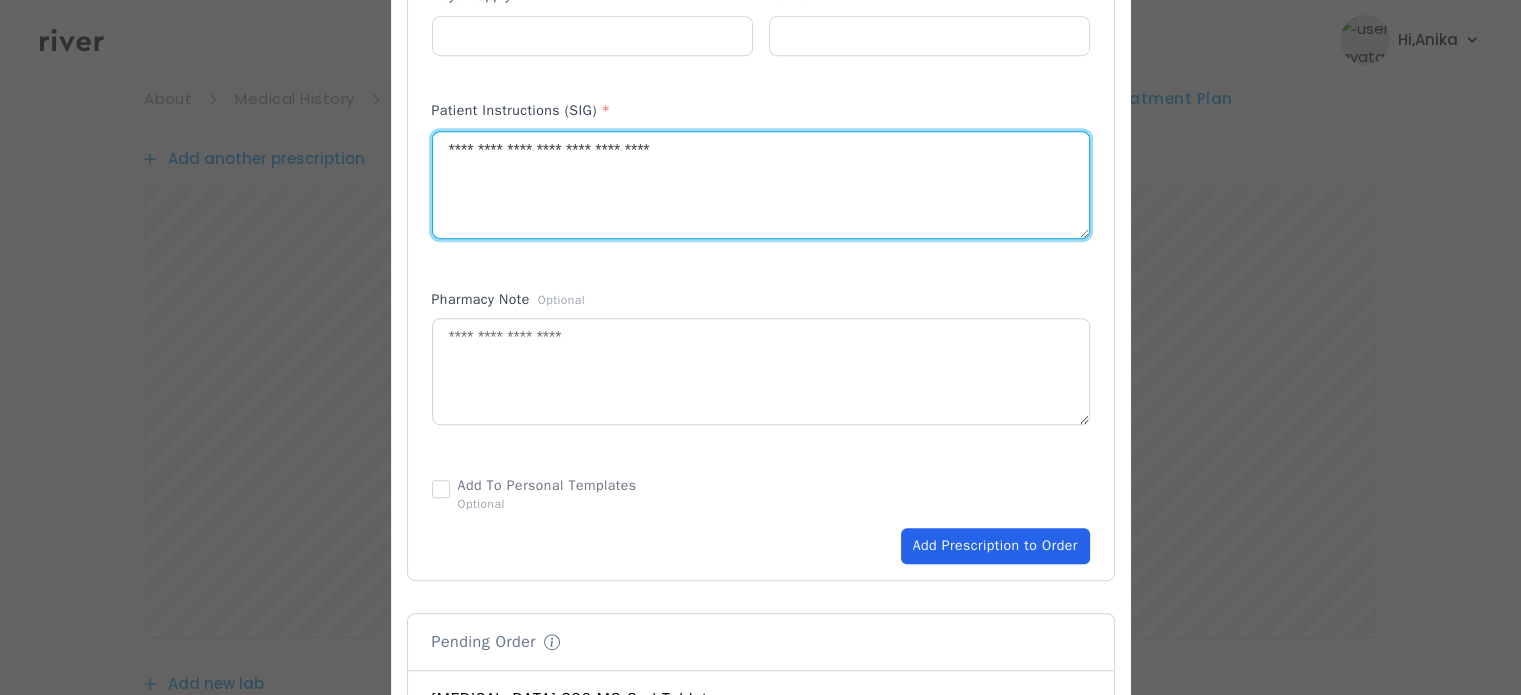 type on "**********" 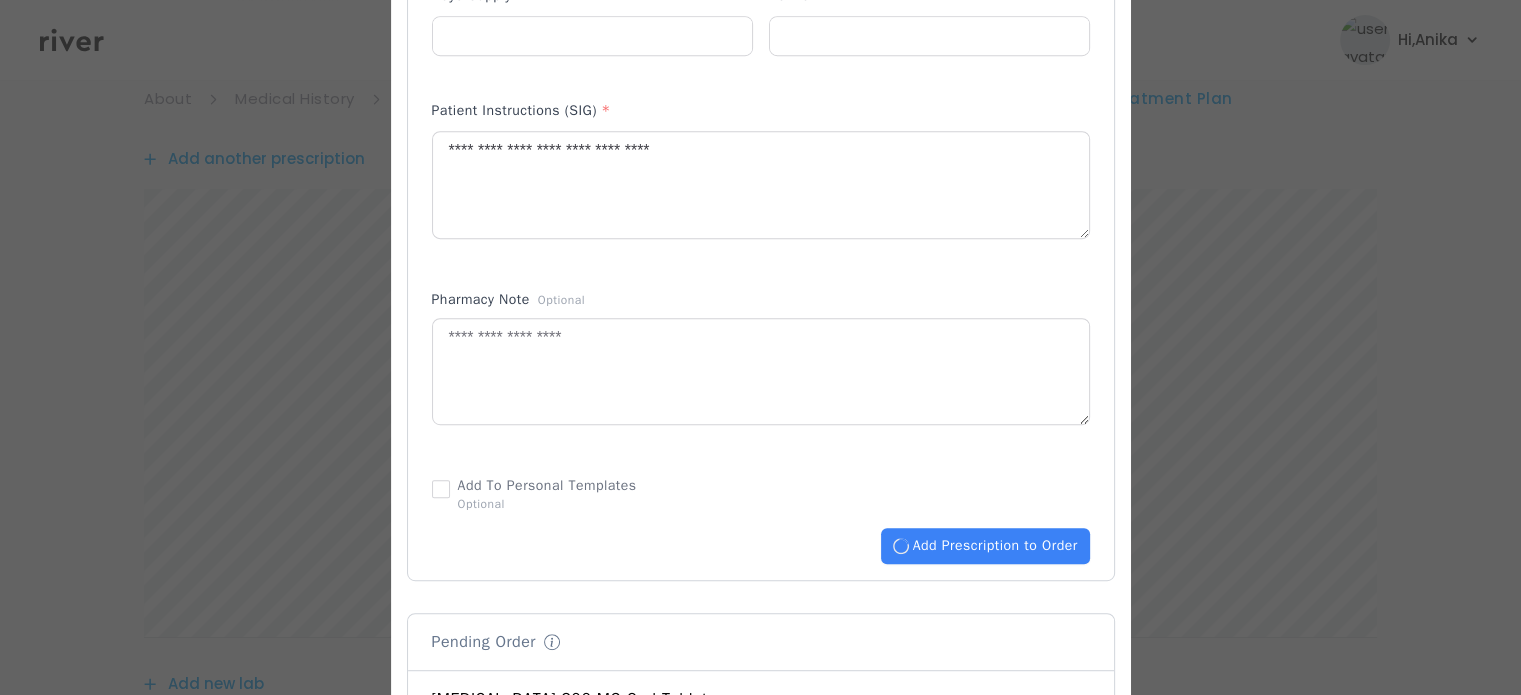 type 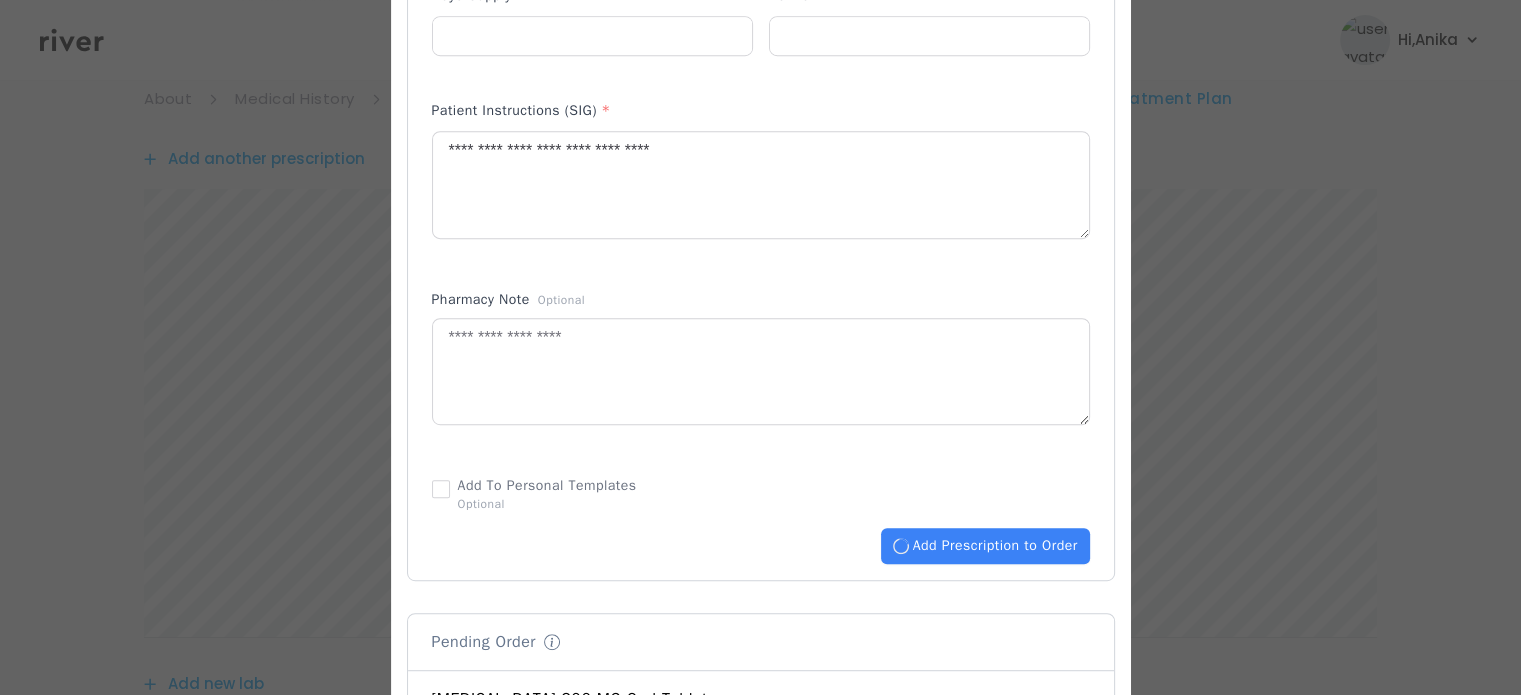 type 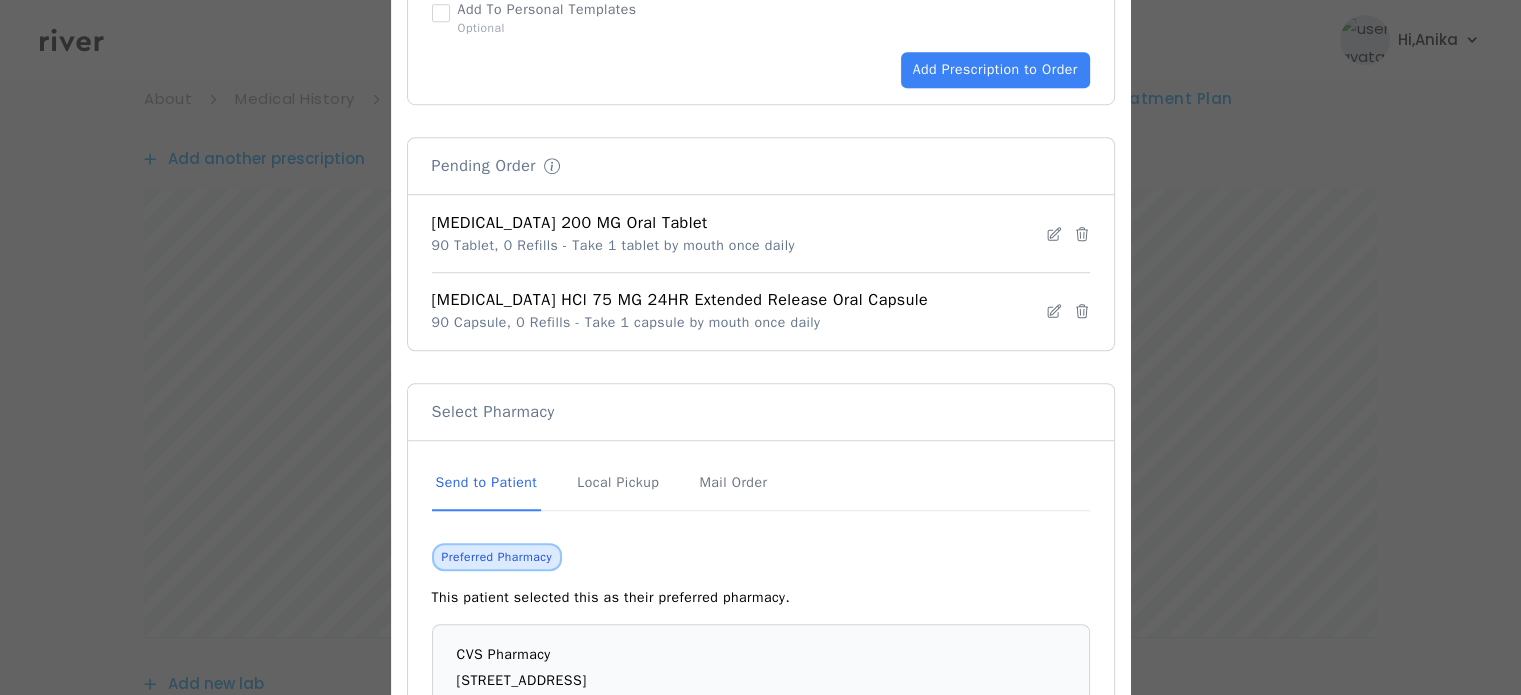 scroll, scrollTop: 1560, scrollLeft: 0, axis: vertical 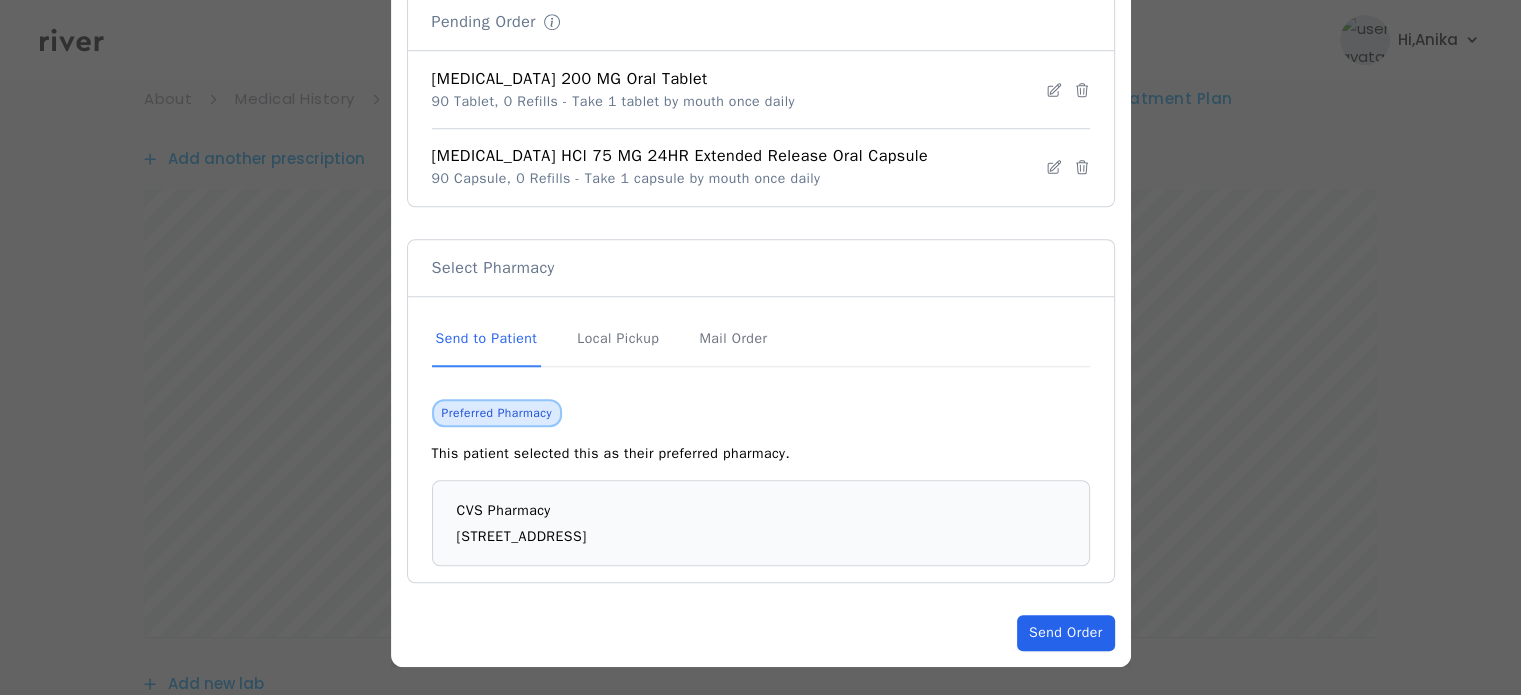 click on "Send Order" 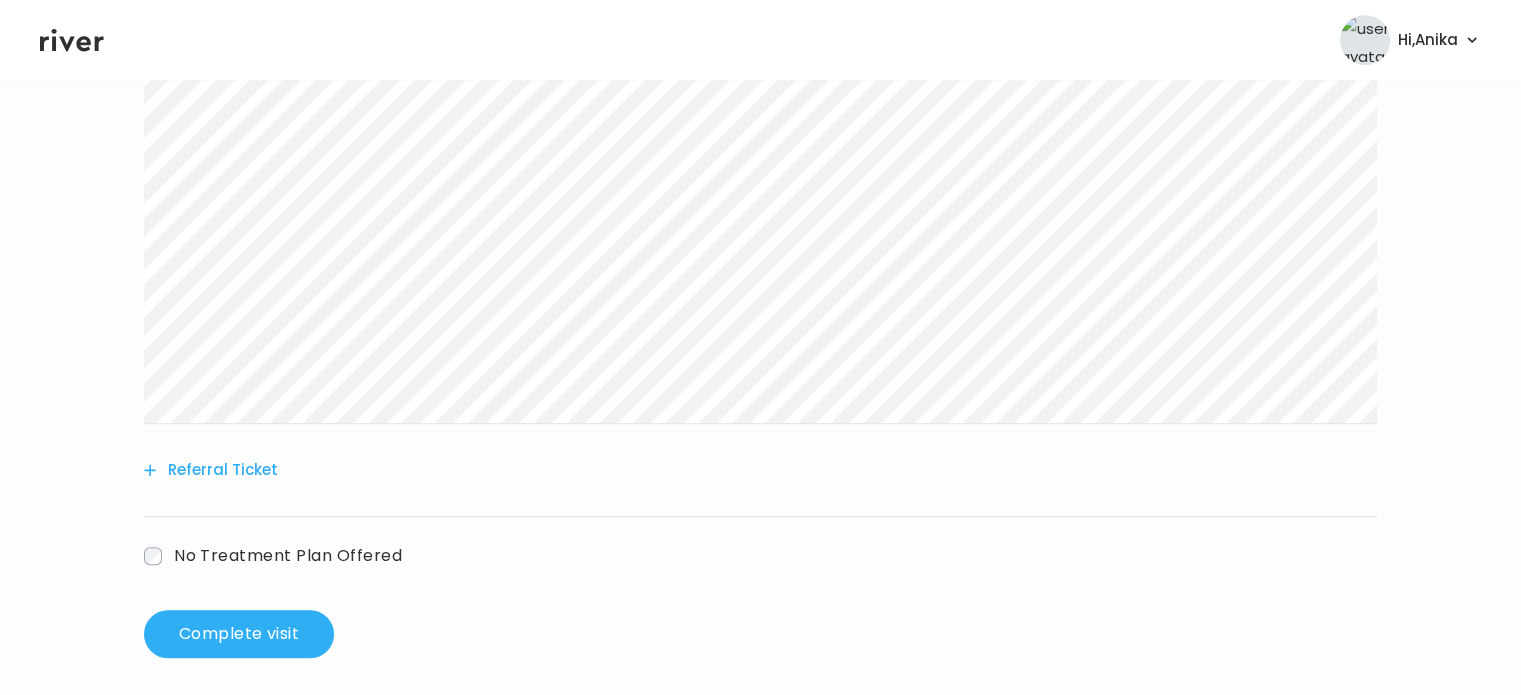 scroll, scrollTop: 1372, scrollLeft: 0, axis: vertical 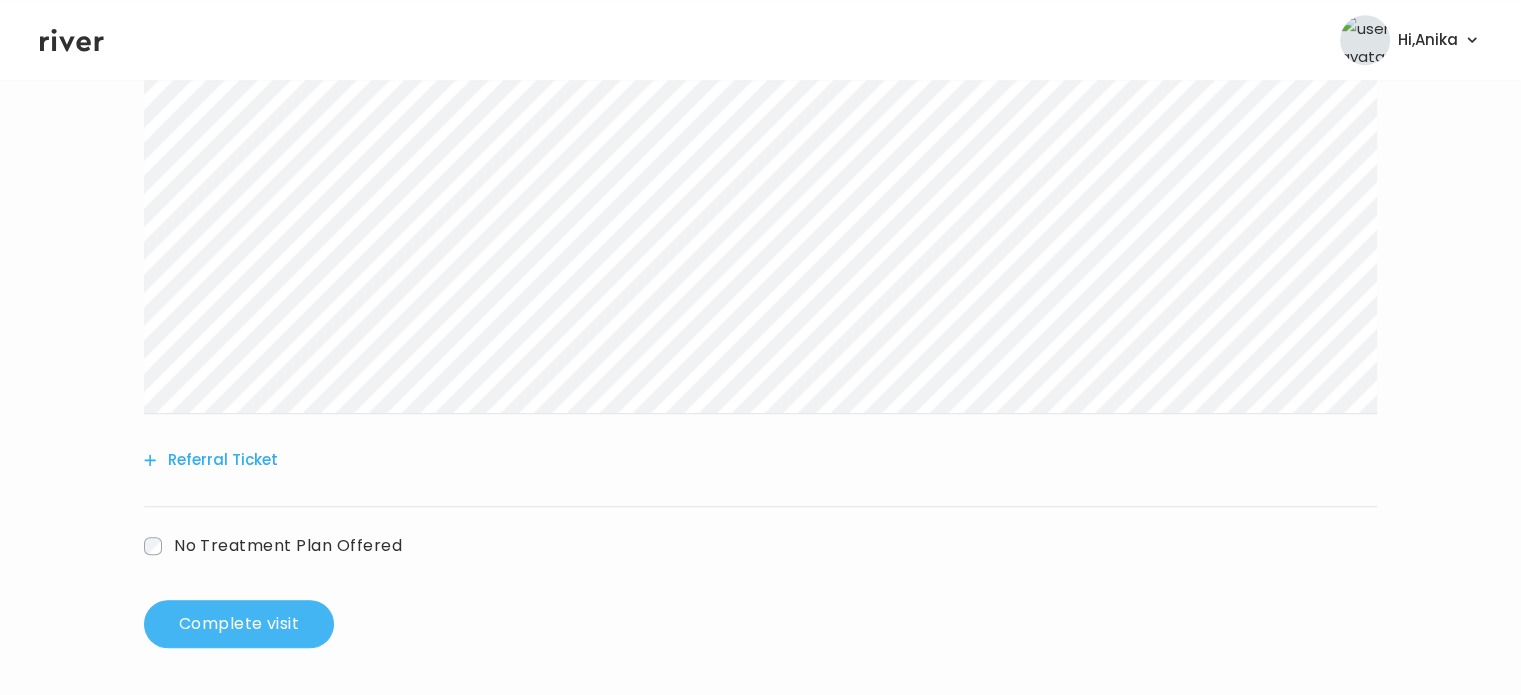 click on "Complete visit" at bounding box center (239, 624) 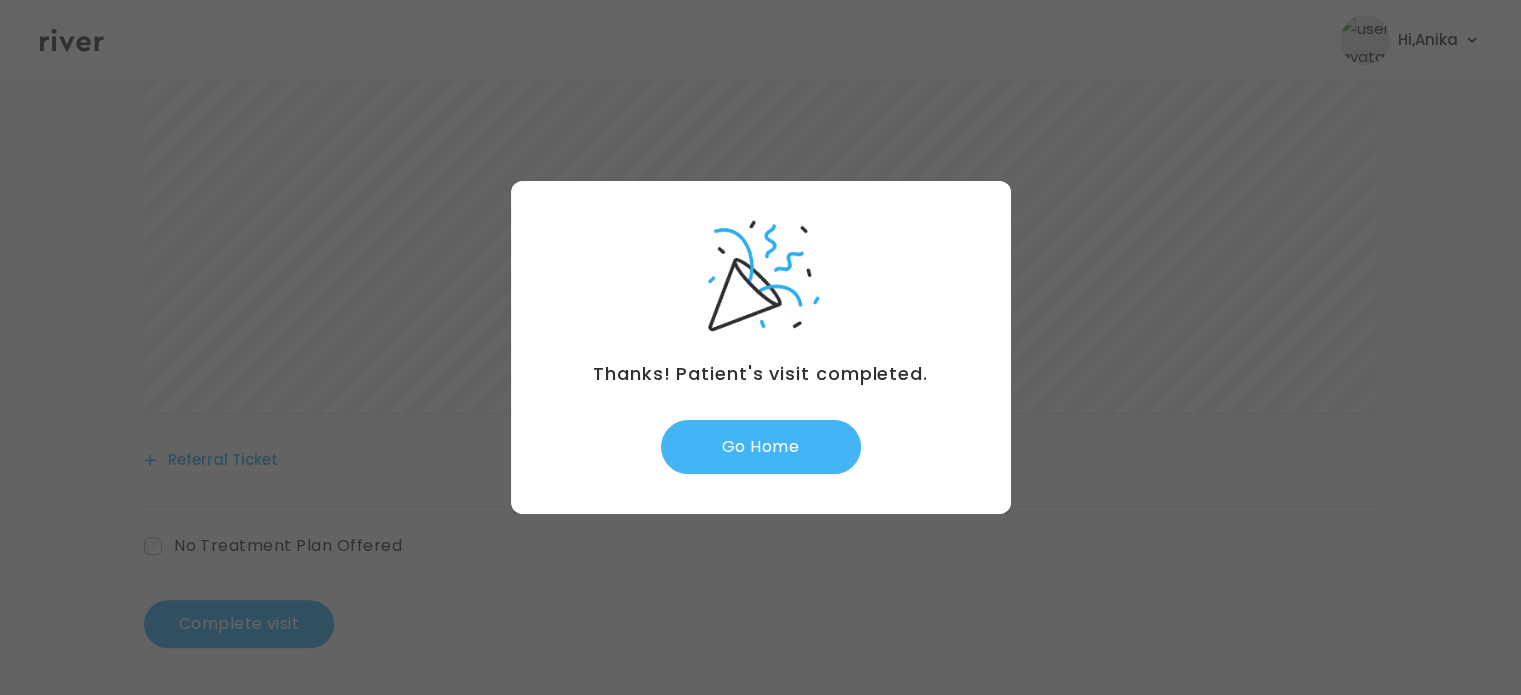 click on "Go Home" at bounding box center (761, 447) 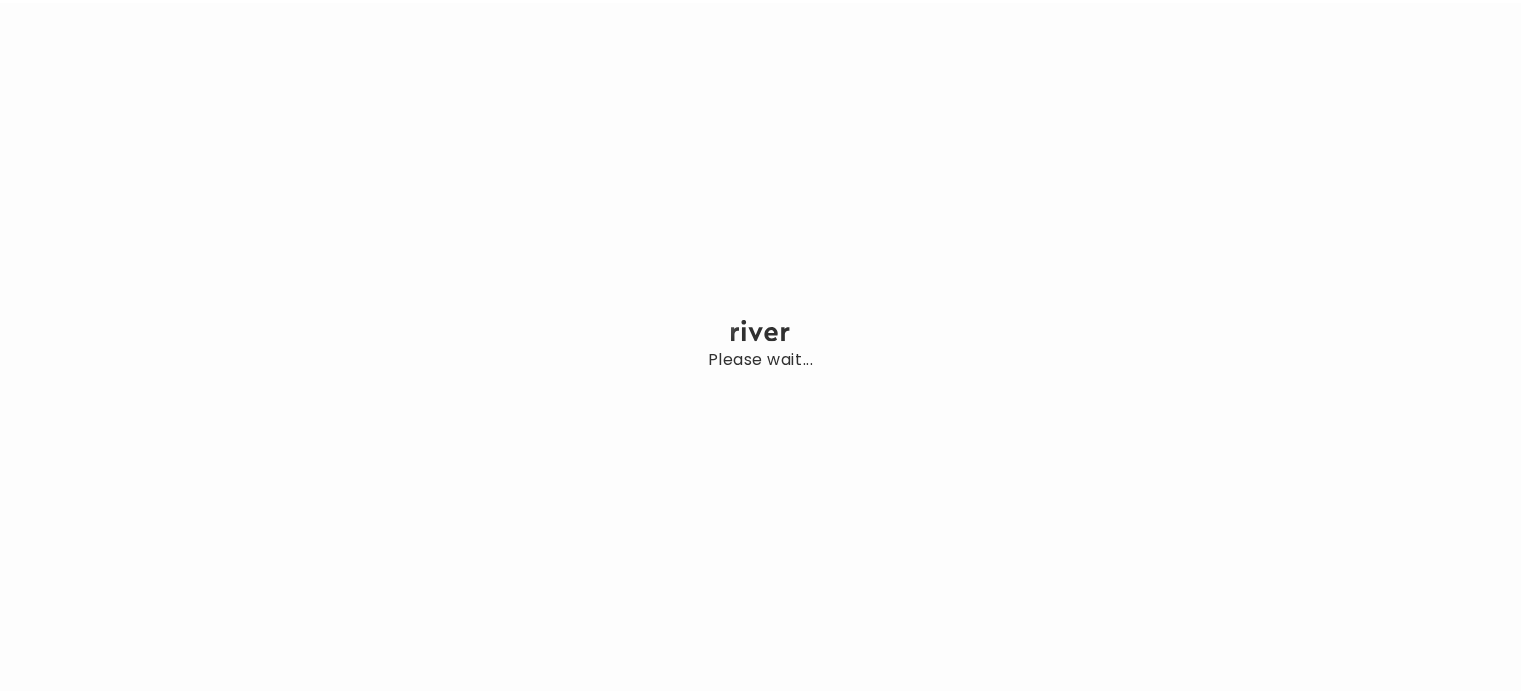 scroll, scrollTop: 0, scrollLeft: 0, axis: both 